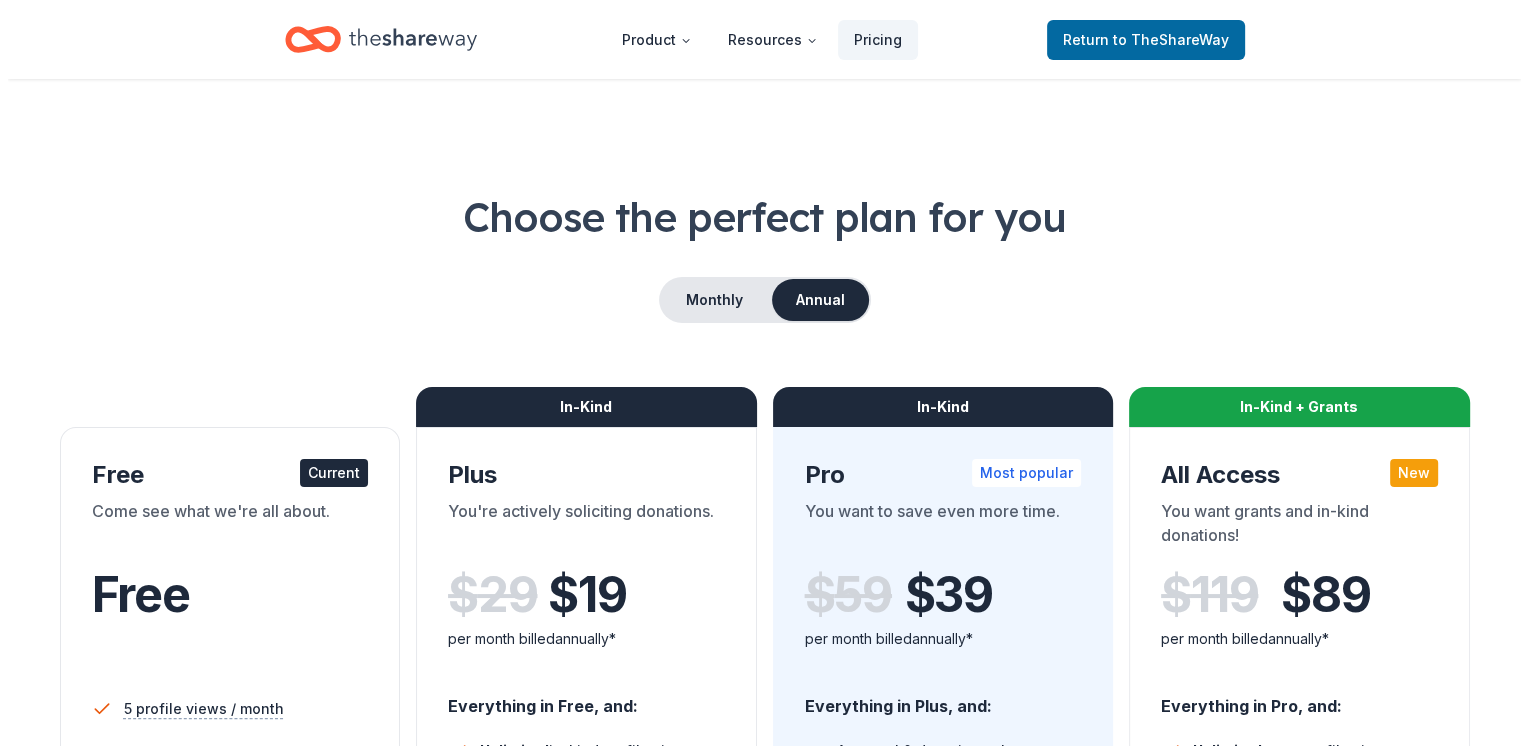 scroll, scrollTop: 0, scrollLeft: 0, axis: both 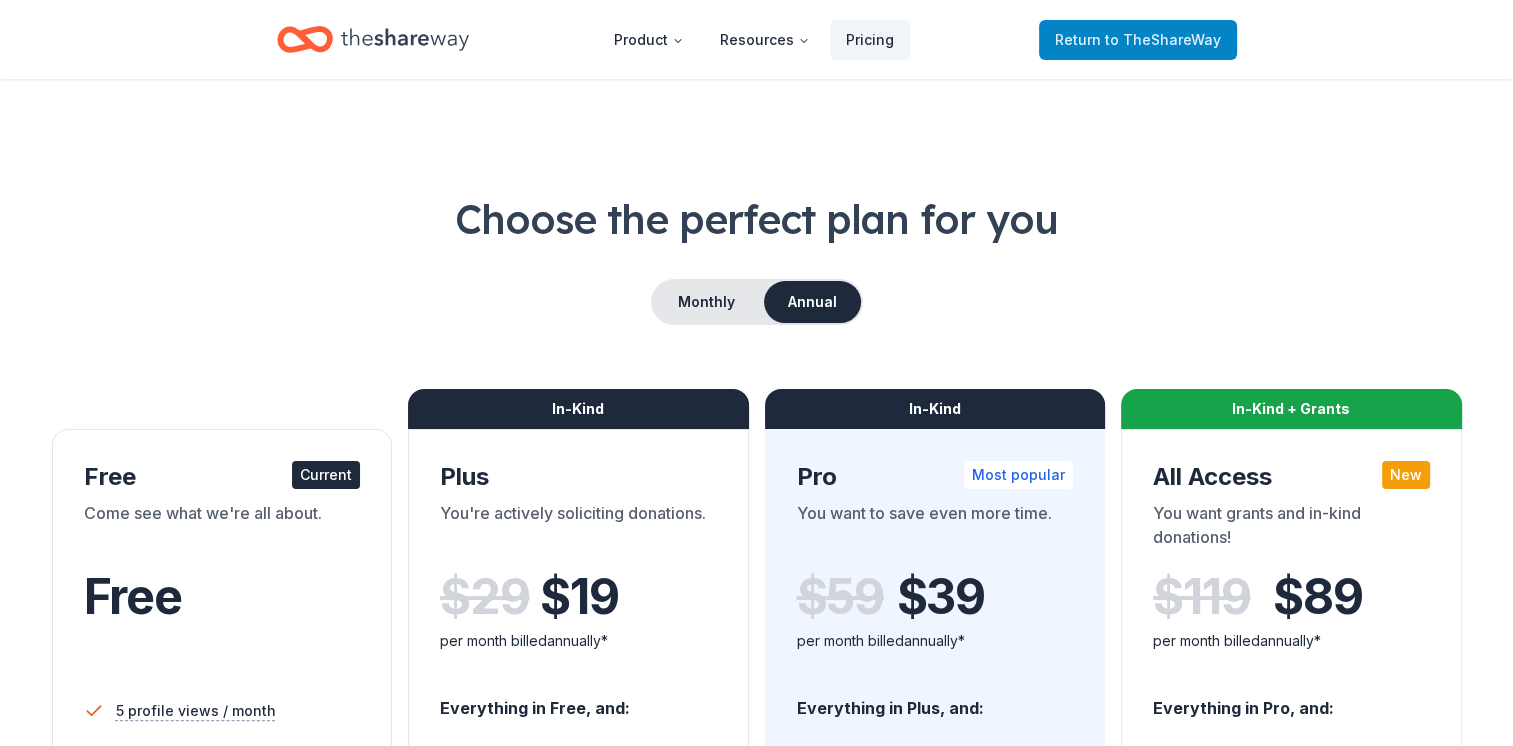 click on "Return to TheShareWay" at bounding box center (1138, 40) 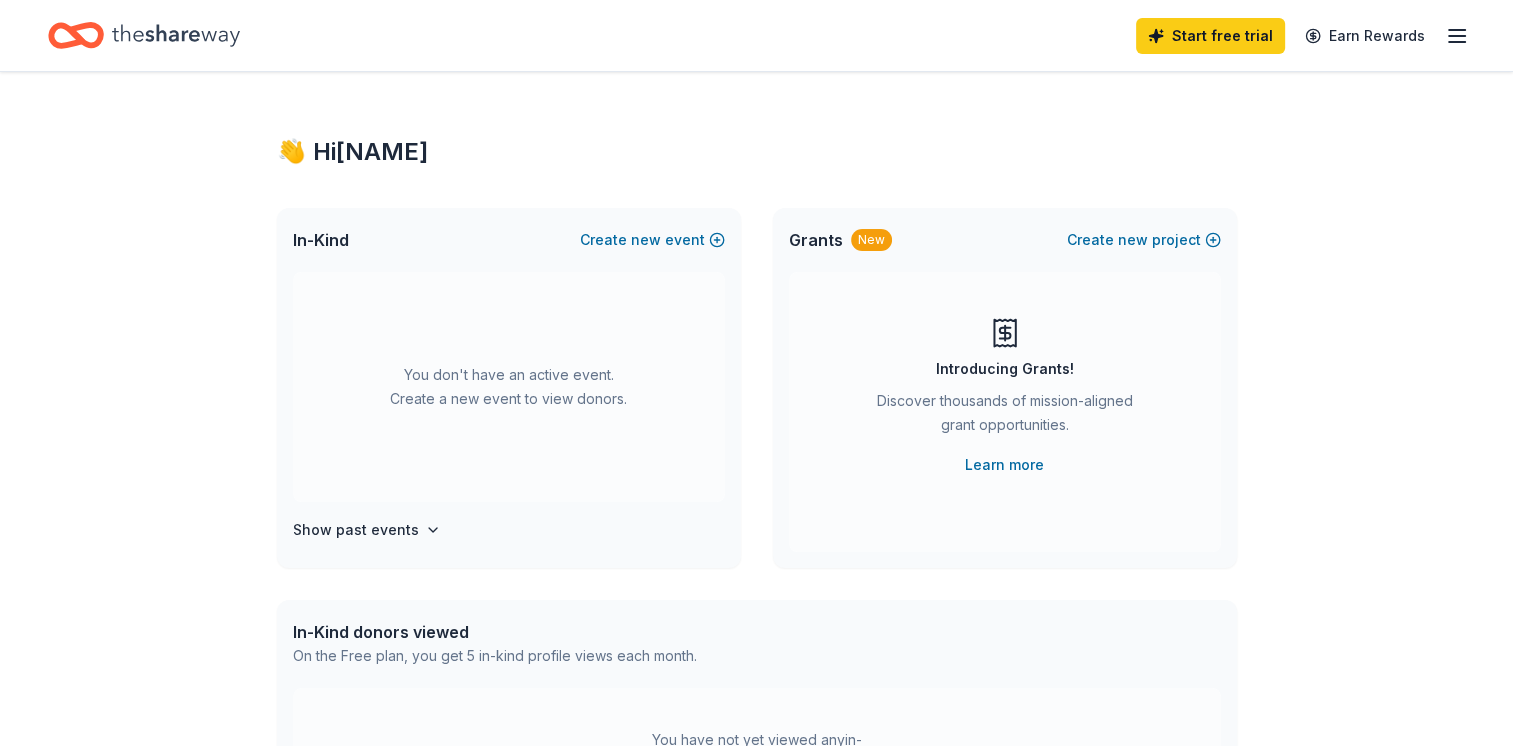 click on "Start free  trial Earn Rewards" at bounding box center [756, 35] 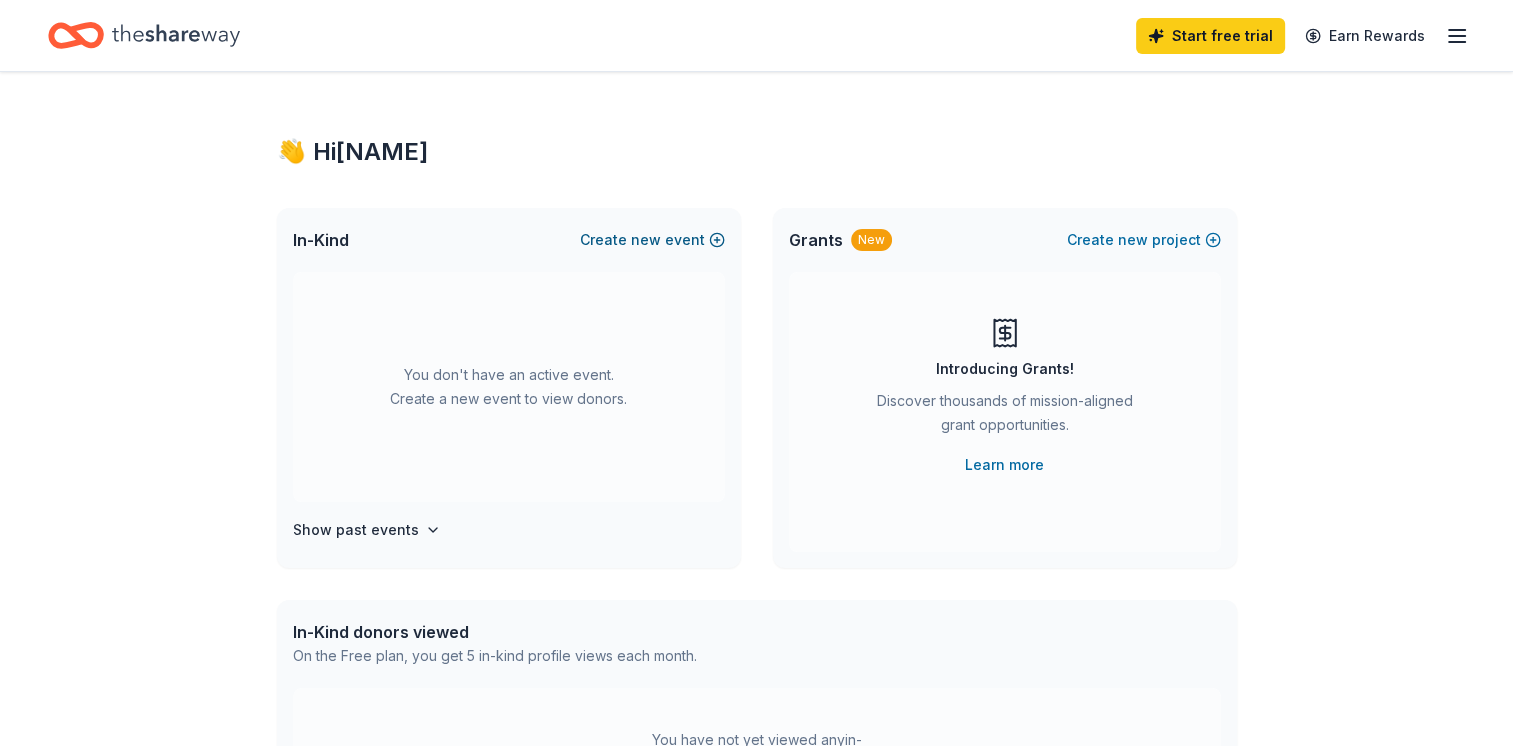 click on "Create  new  event" at bounding box center (652, 240) 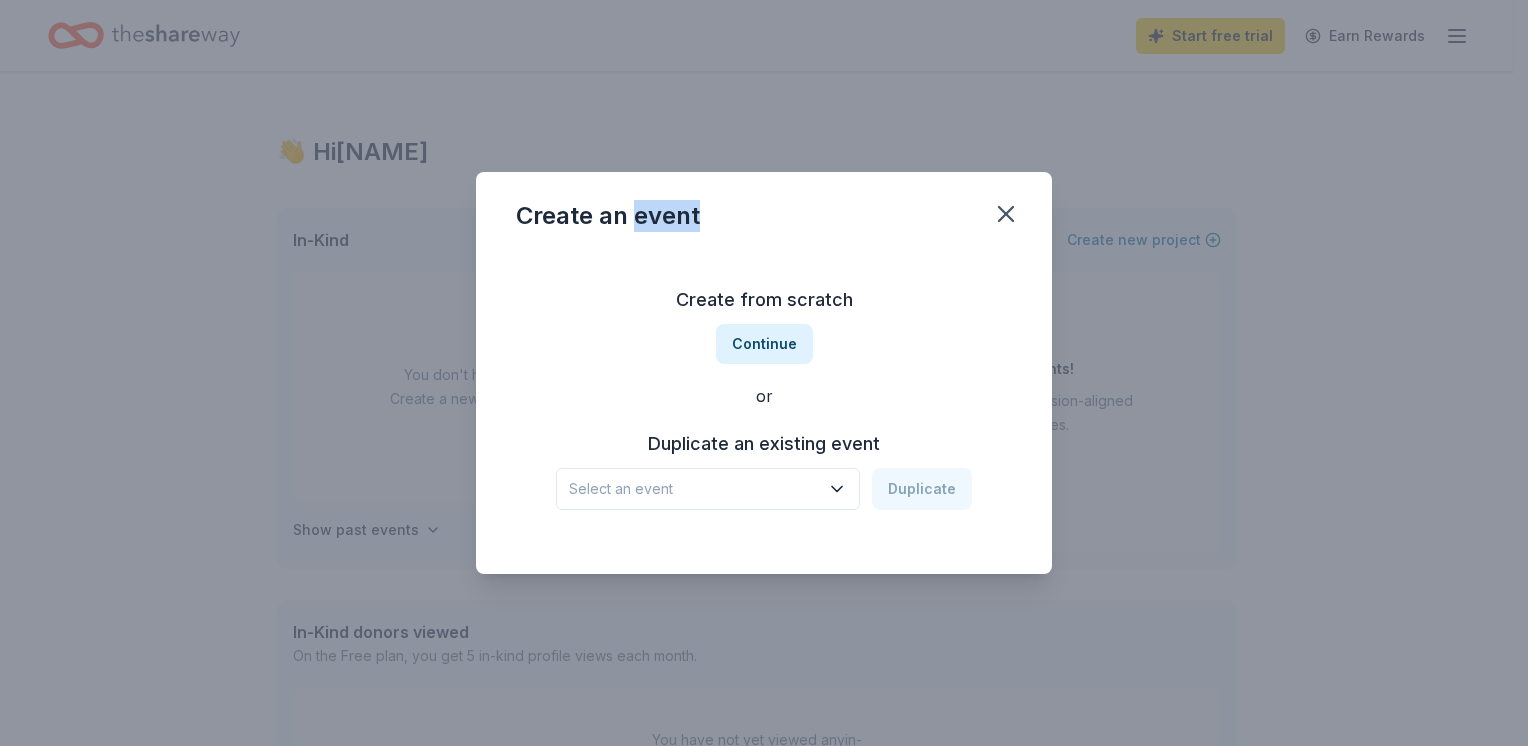 click on "Create an event" at bounding box center (764, 212) 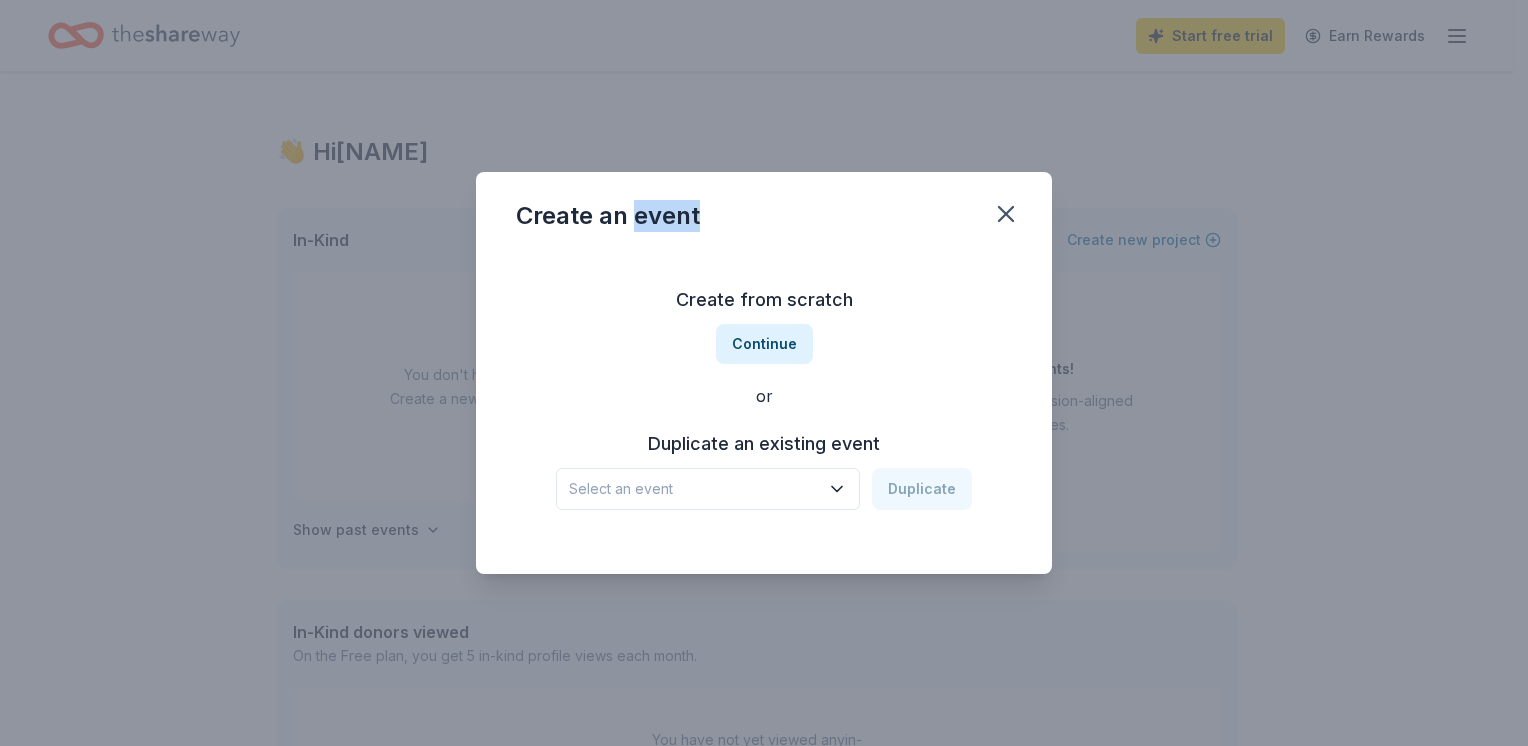 click 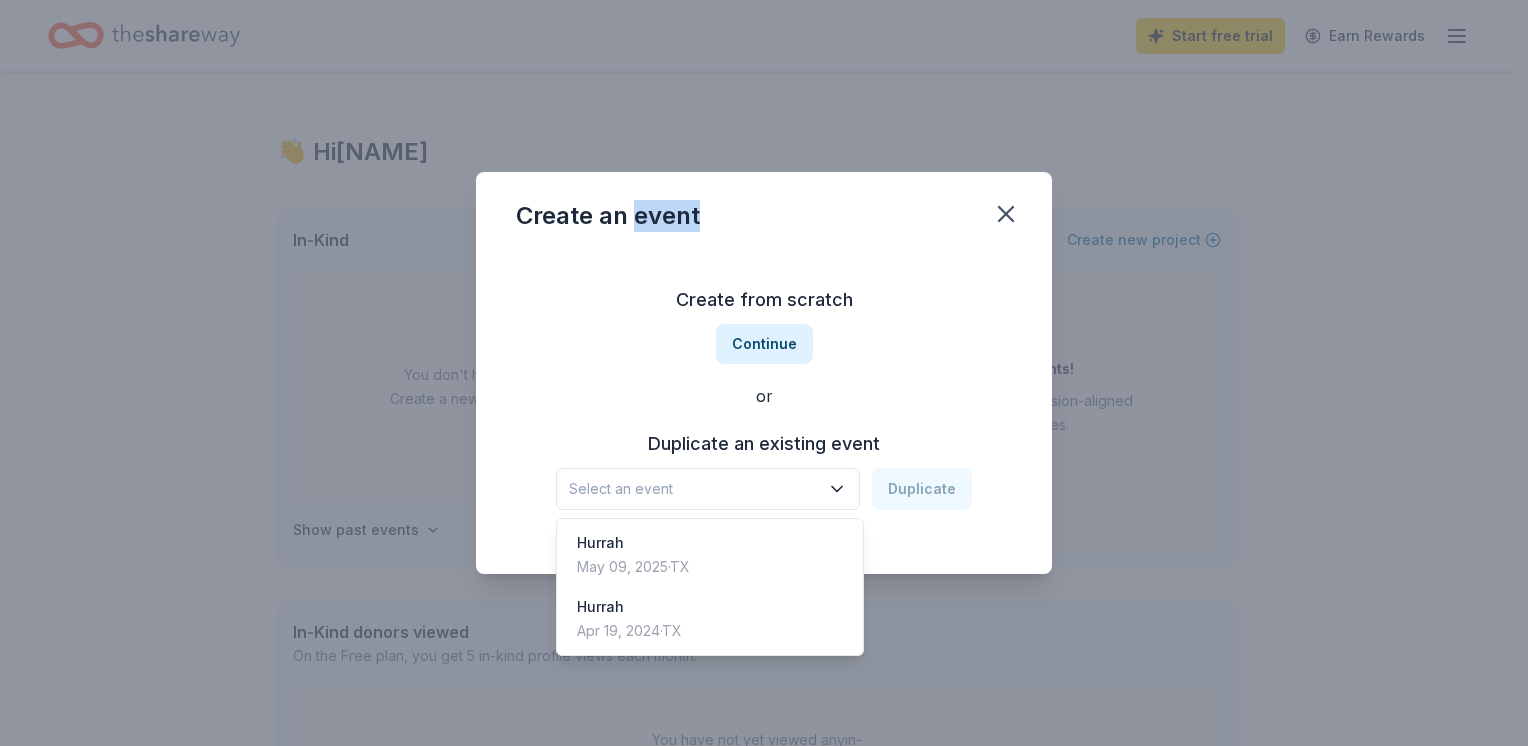 click 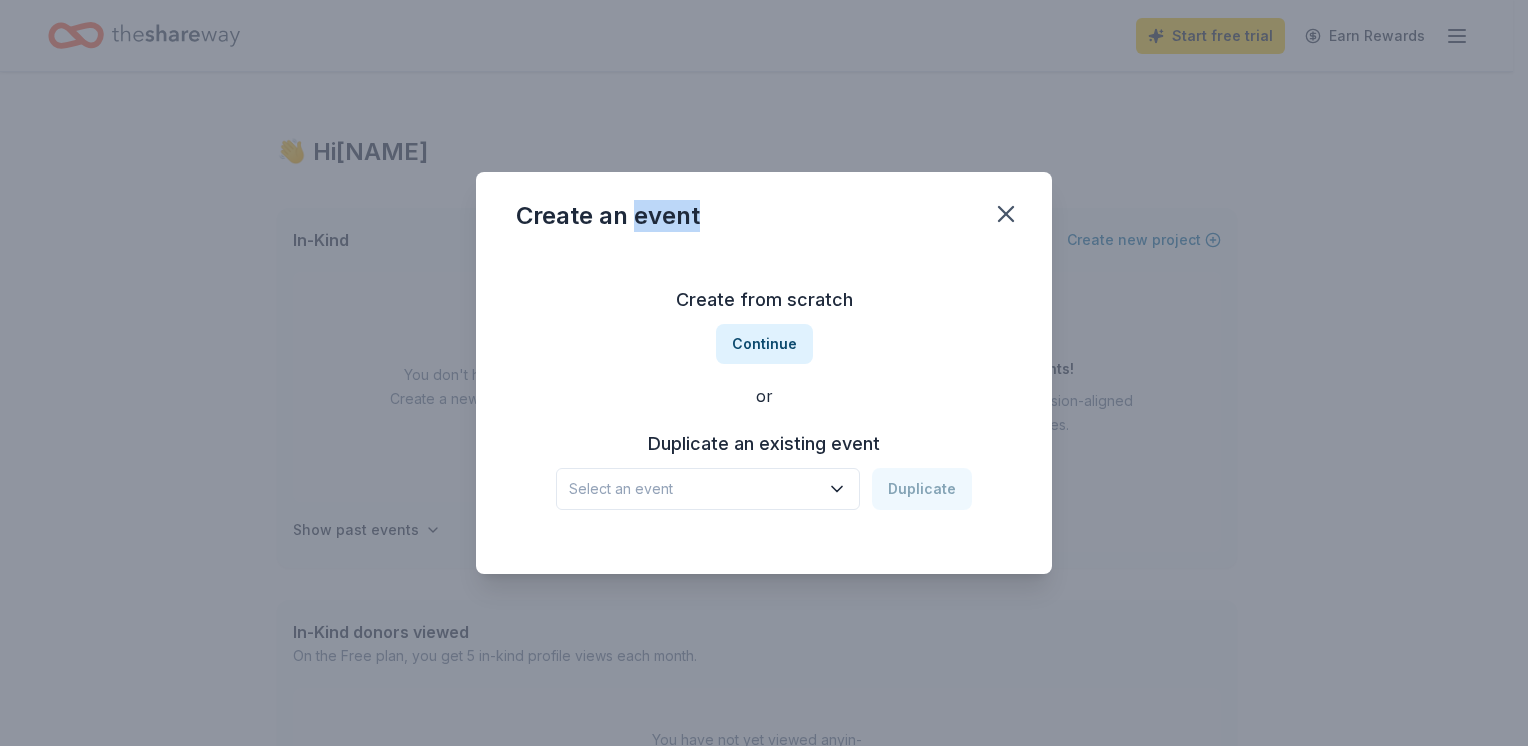 drag, startPoint x: 835, startPoint y: 487, endPoint x: 844, endPoint y: 492, distance: 10.29563 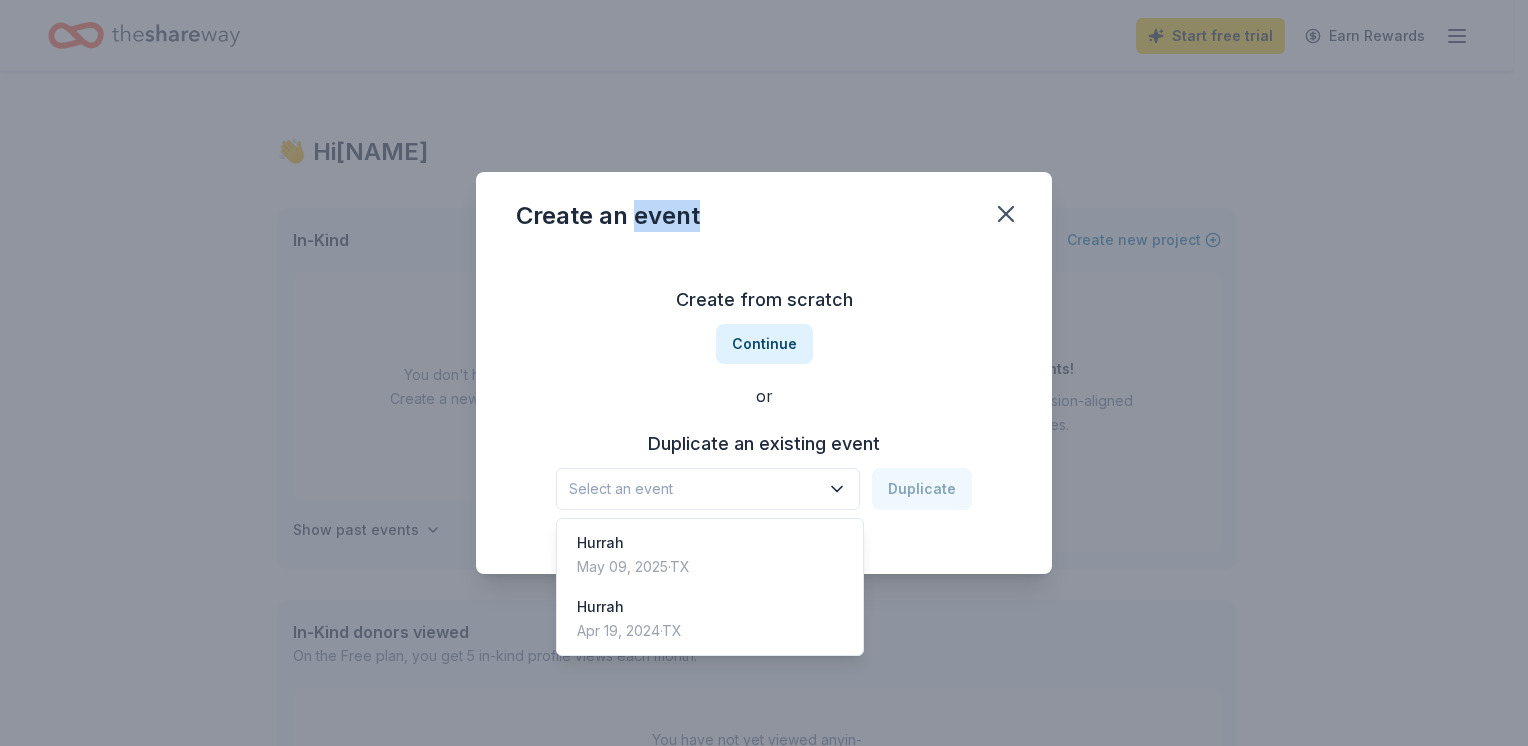 click on "Select an event" at bounding box center (694, 489) 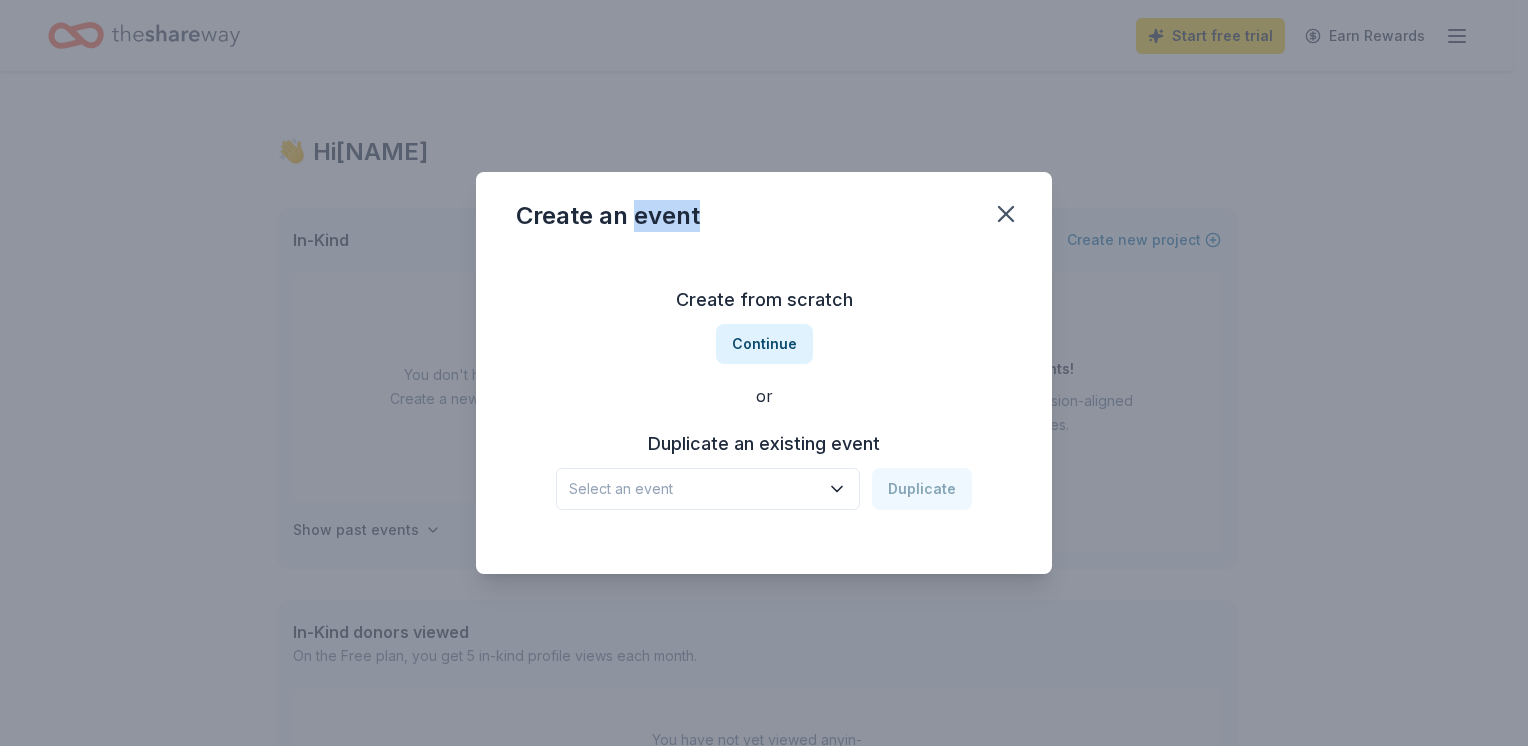 click on "Select an event" at bounding box center (694, 489) 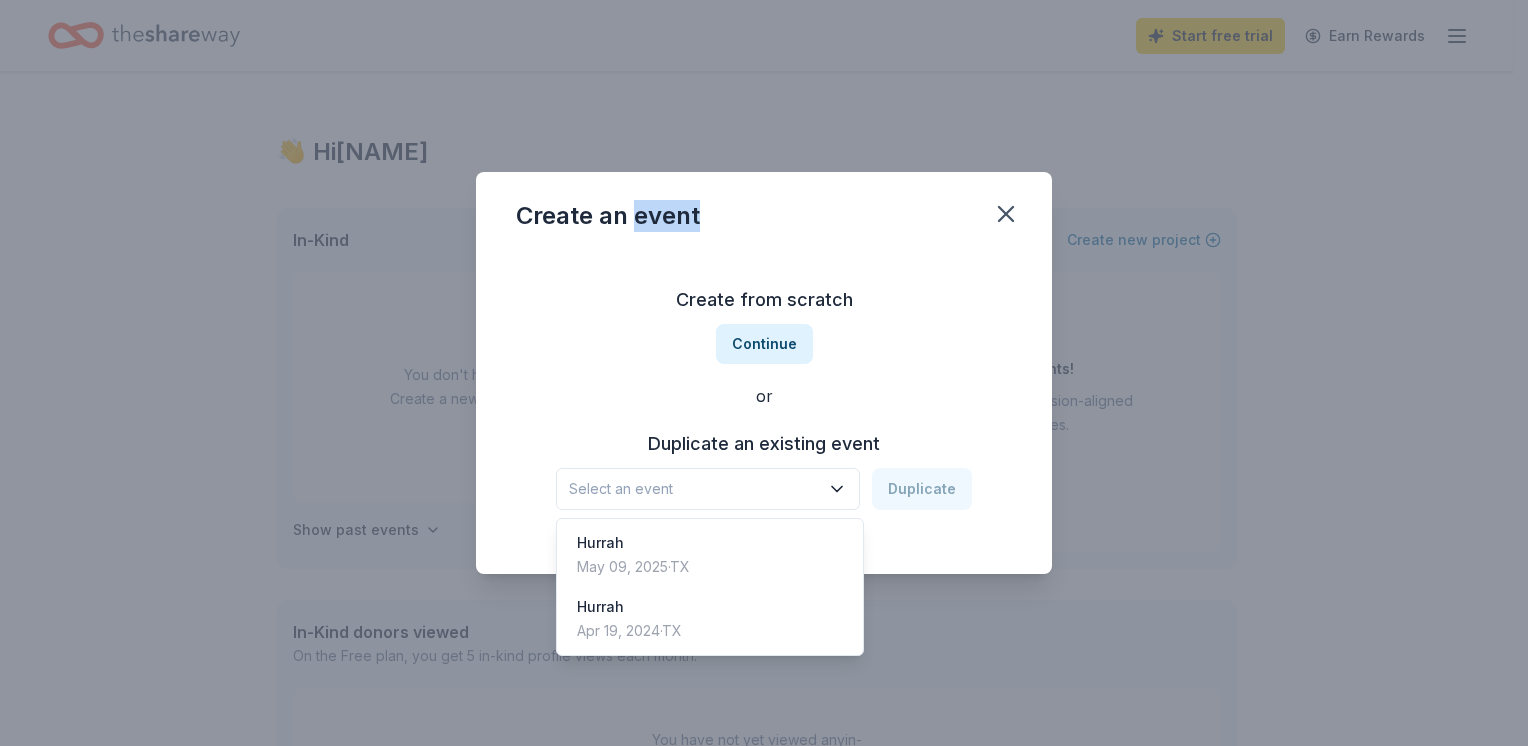 click on "Select an event" at bounding box center (694, 489) 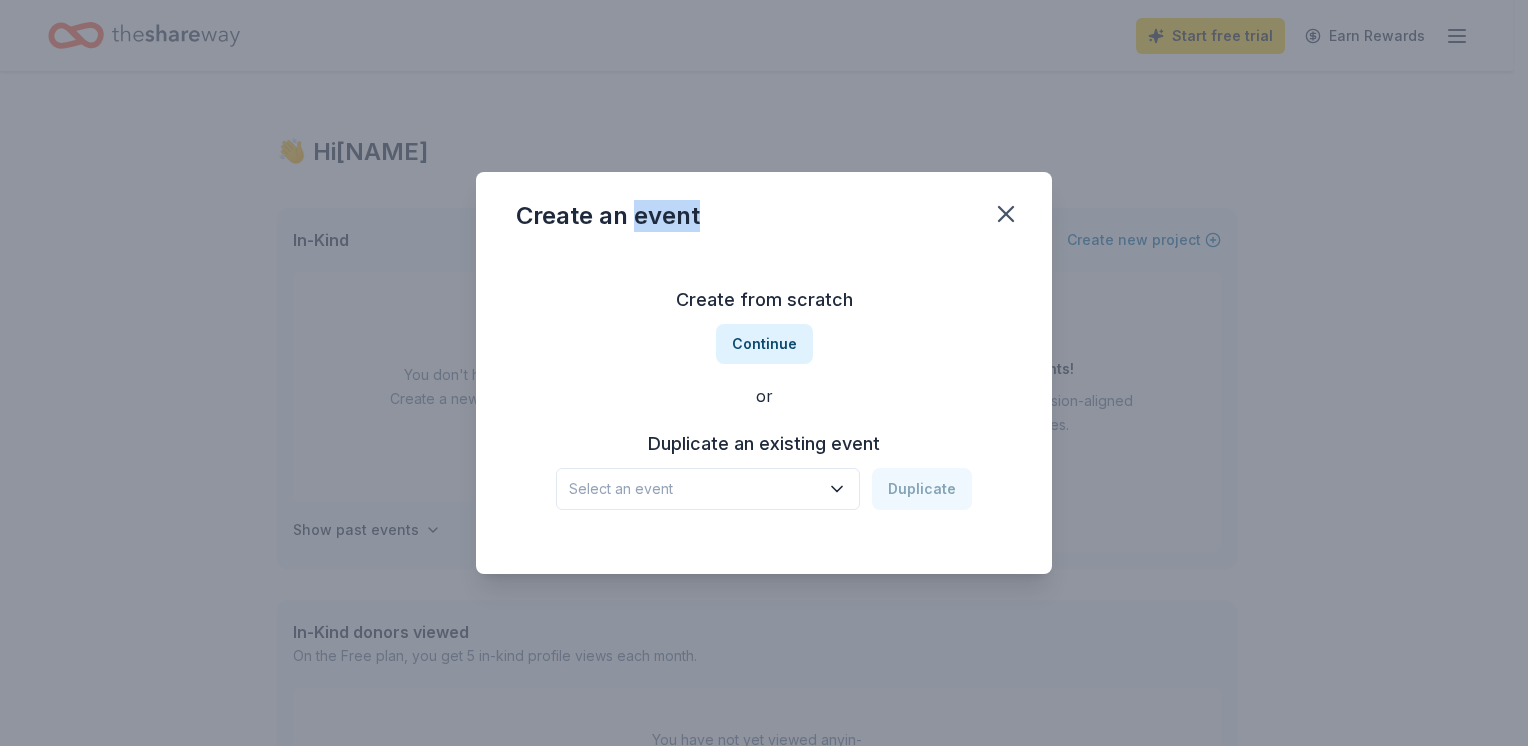 drag, startPoint x: 640, startPoint y: 491, endPoint x: 938, endPoint y: 367, distance: 322.76926 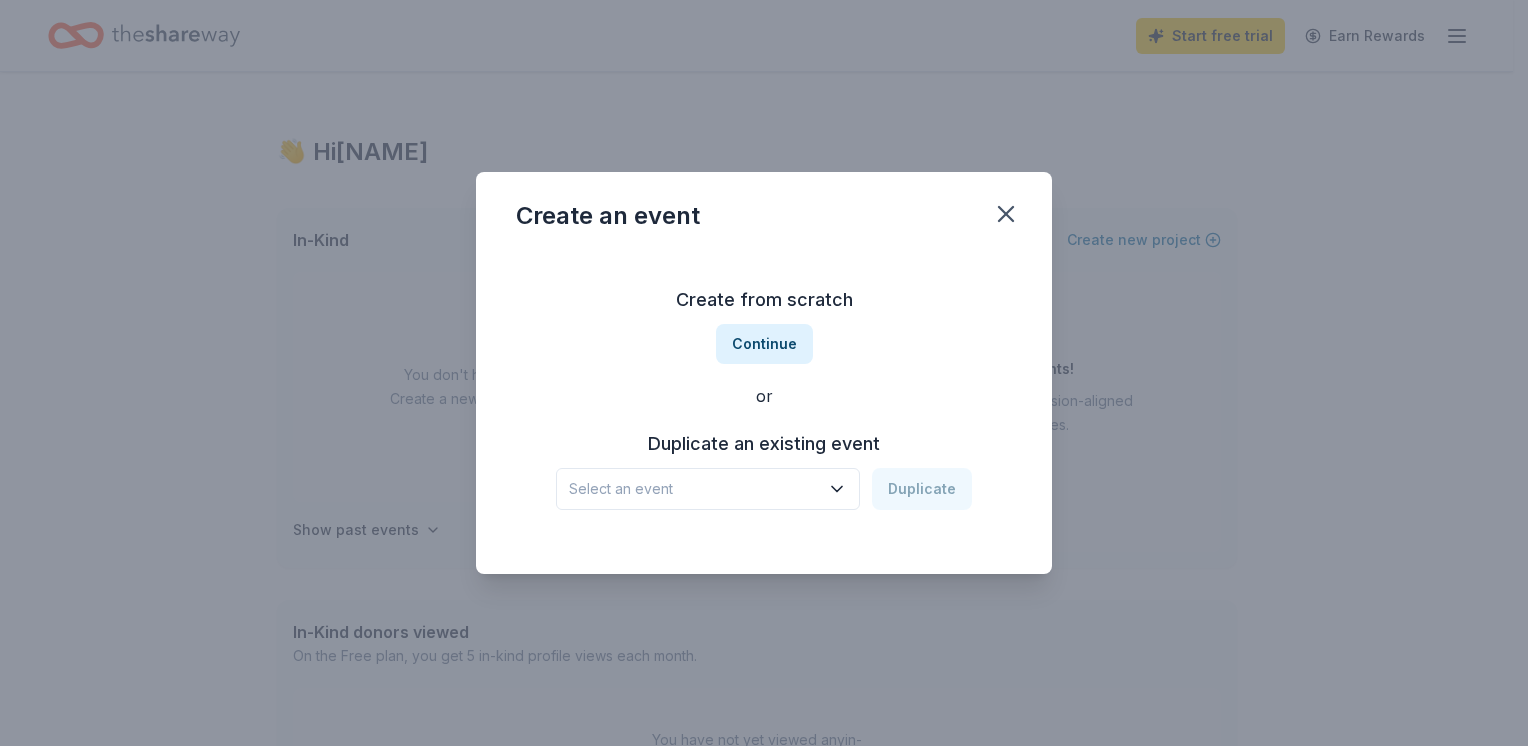 click on "Select an event" at bounding box center (694, 489) 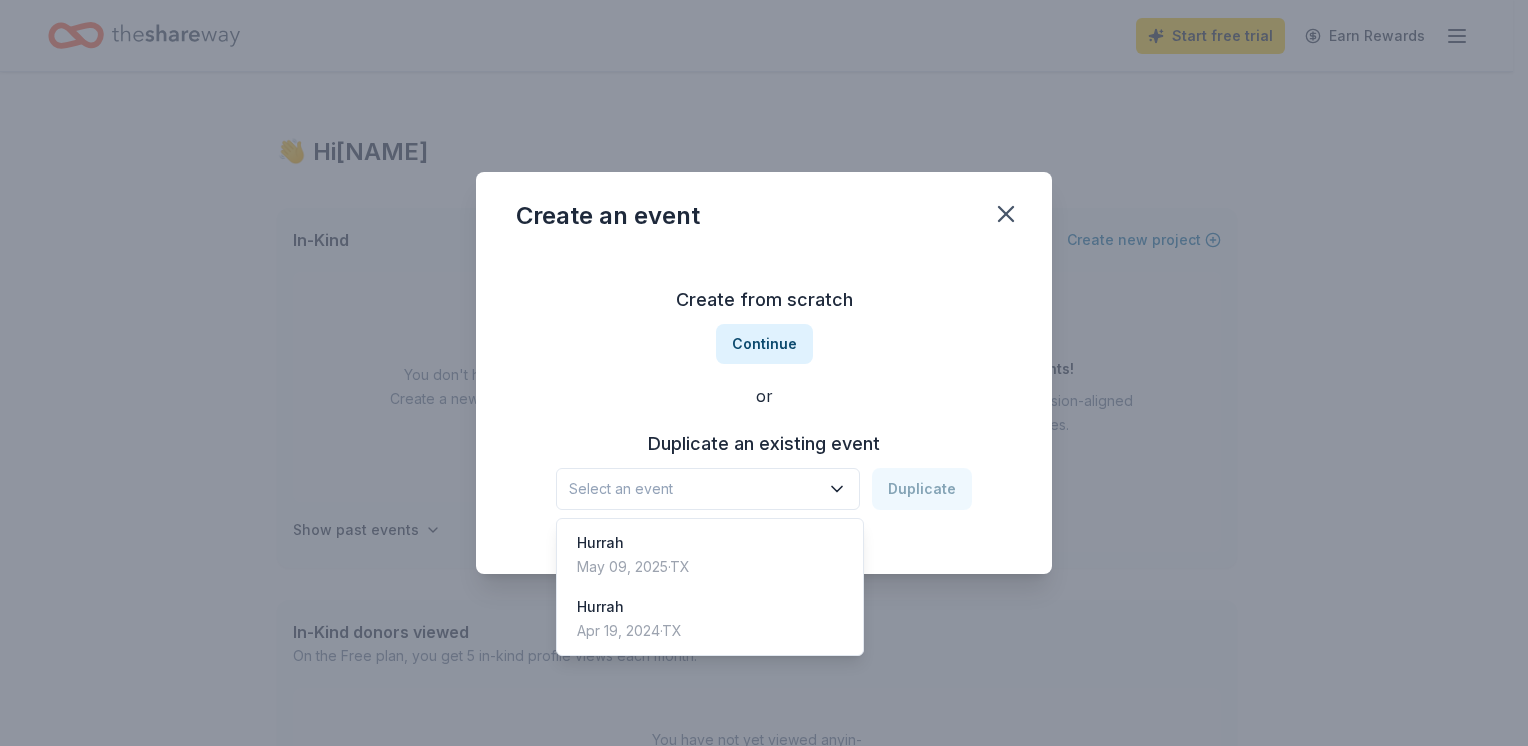 click on "Select an event" at bounding box center [694, 489] 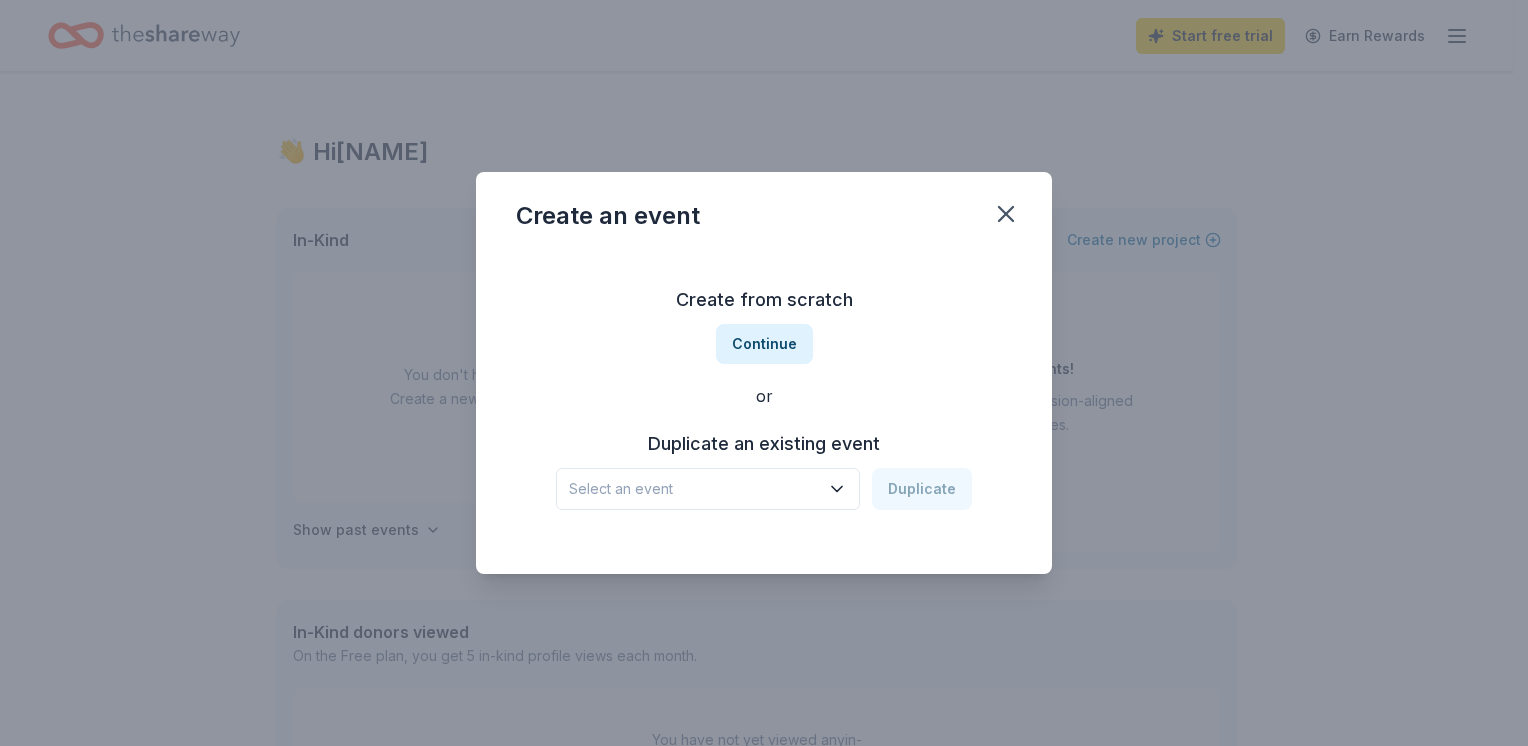 click on "Select an event Duplicate" at bounding box center [764, 489] 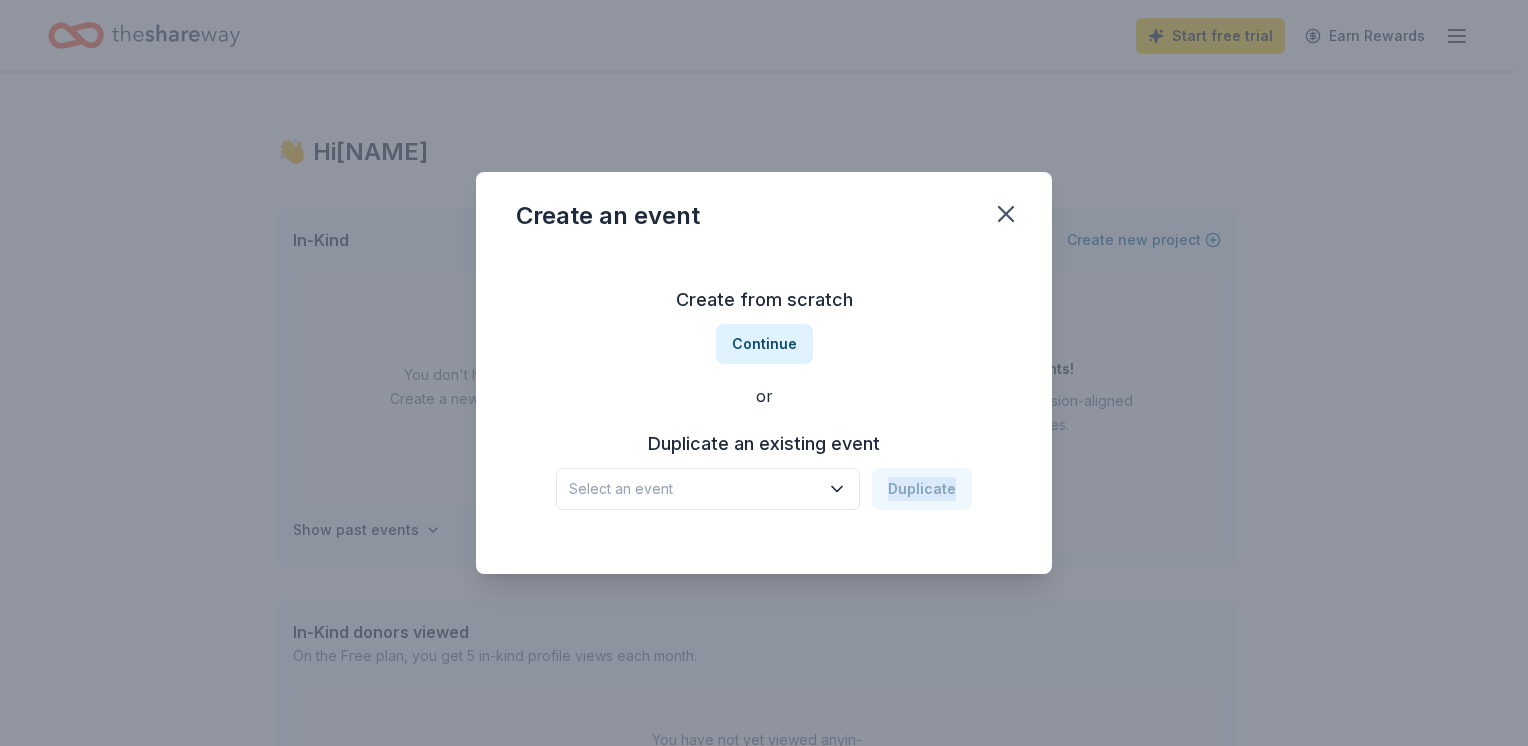 click on "Select an event Duplicate" at bounding box center (764, 489) 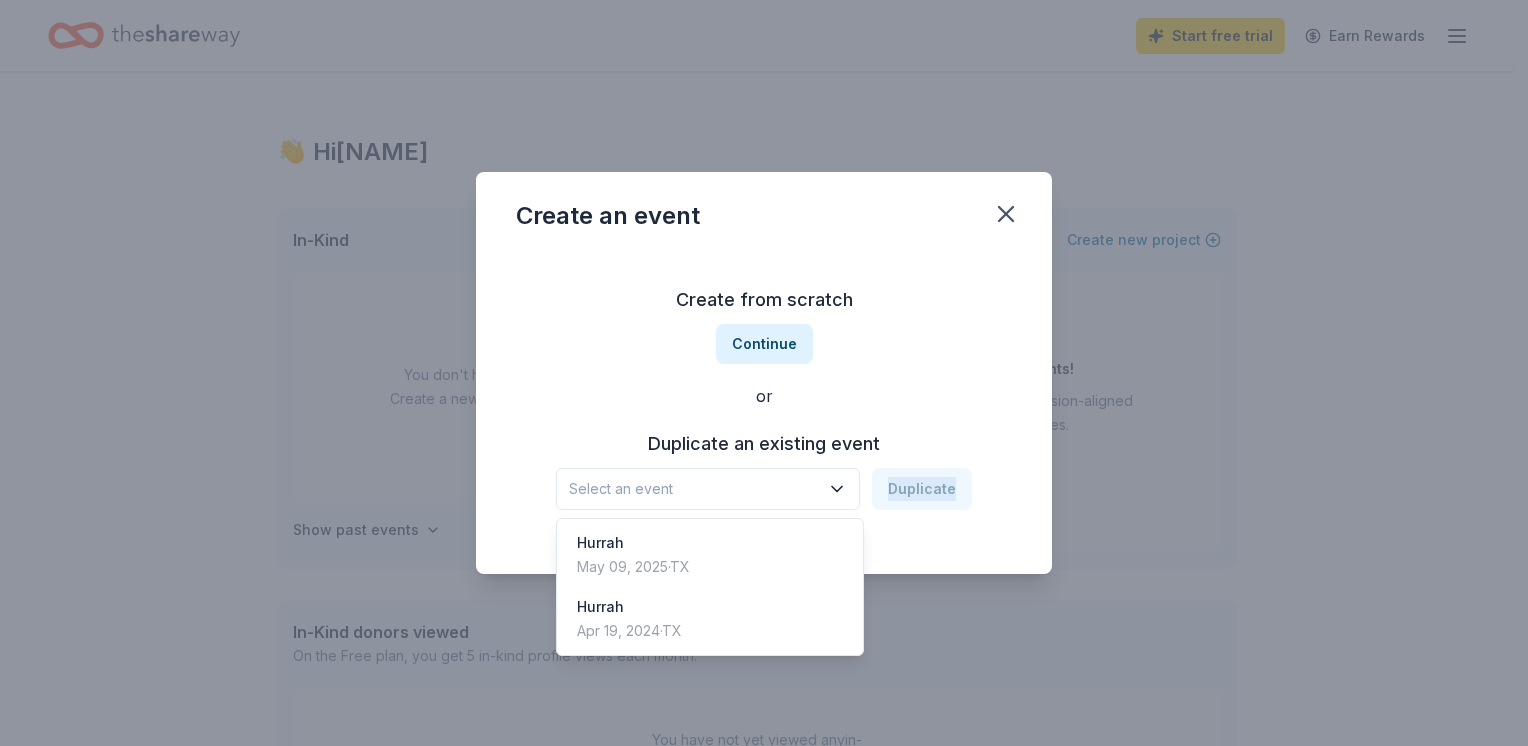 click on "Select an event" at bounding box center (708, 489) 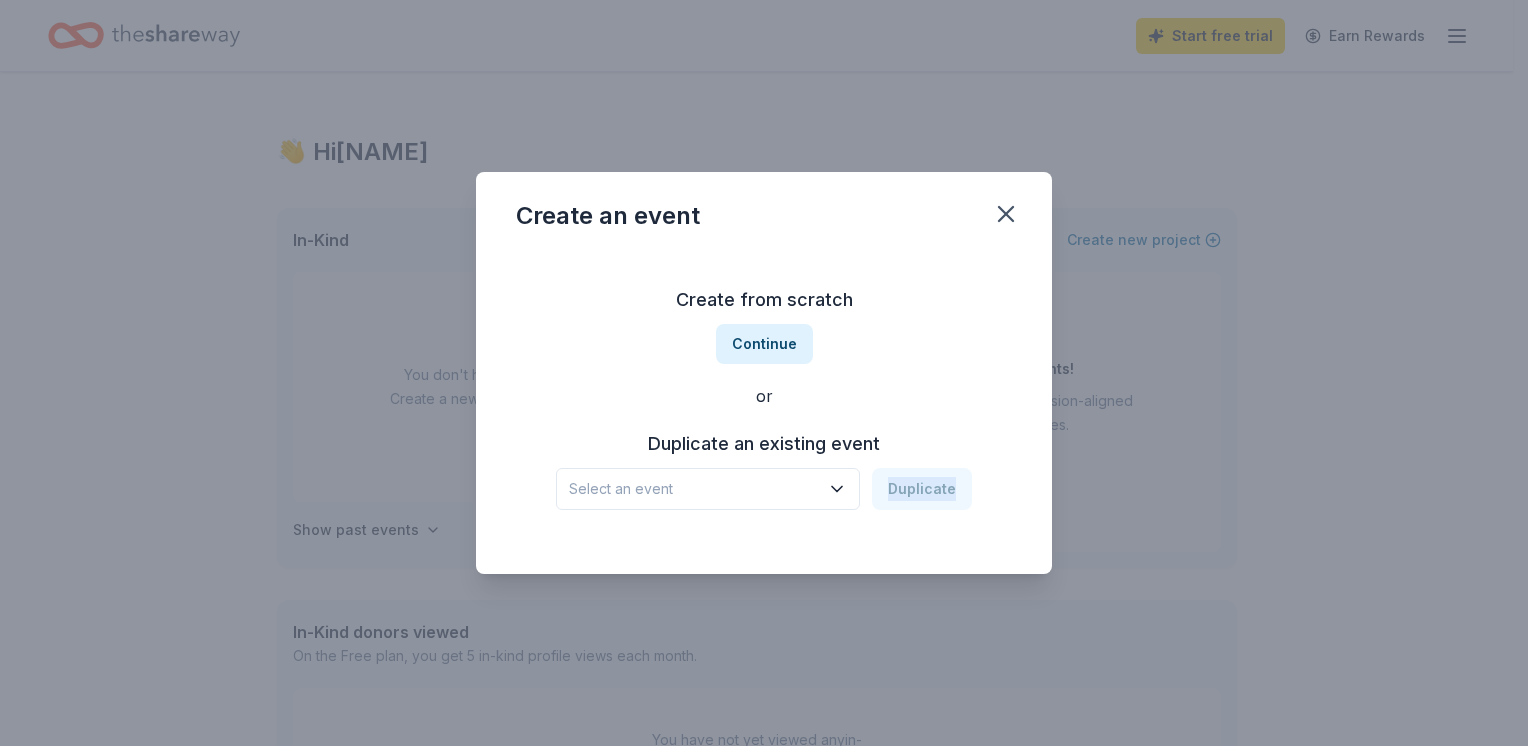 drag, startPoint x: 708, startPoint y: 501, endPoint x: 666, endPoint y: 486, distance: 44.598206 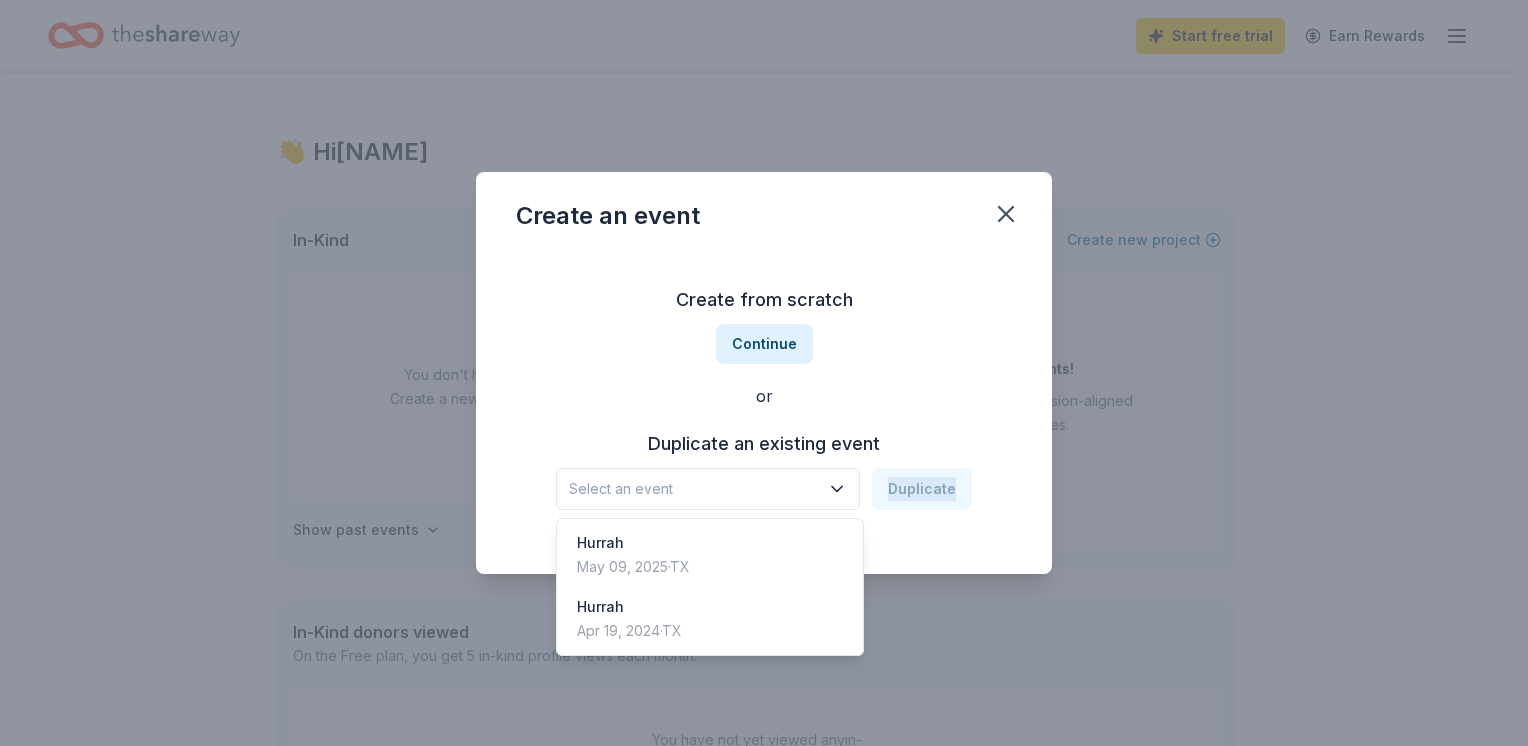 click on "Select an event" at bounding box center [694, 489] 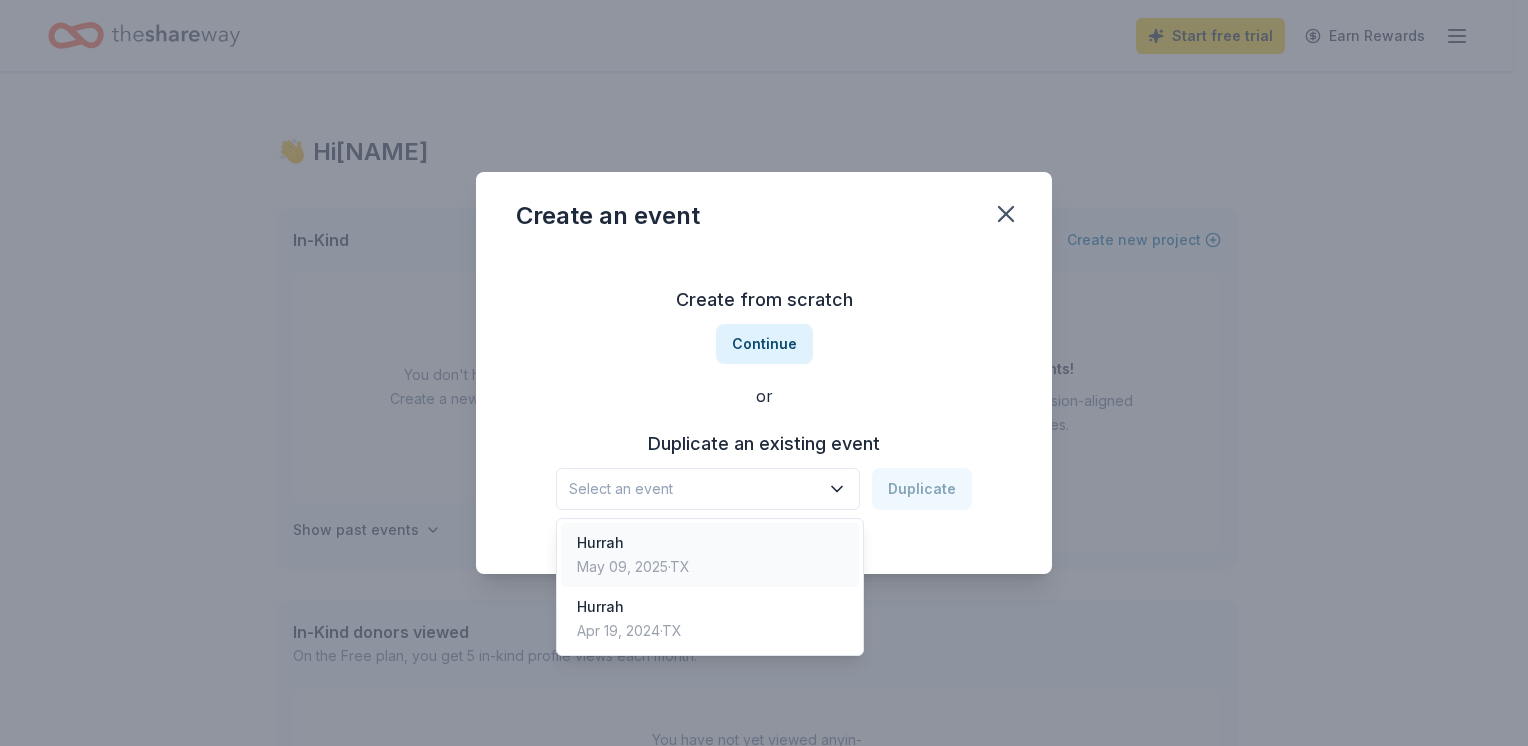 click on "May 09, 2025 · [STATE]" at bounding box center [633, 567] 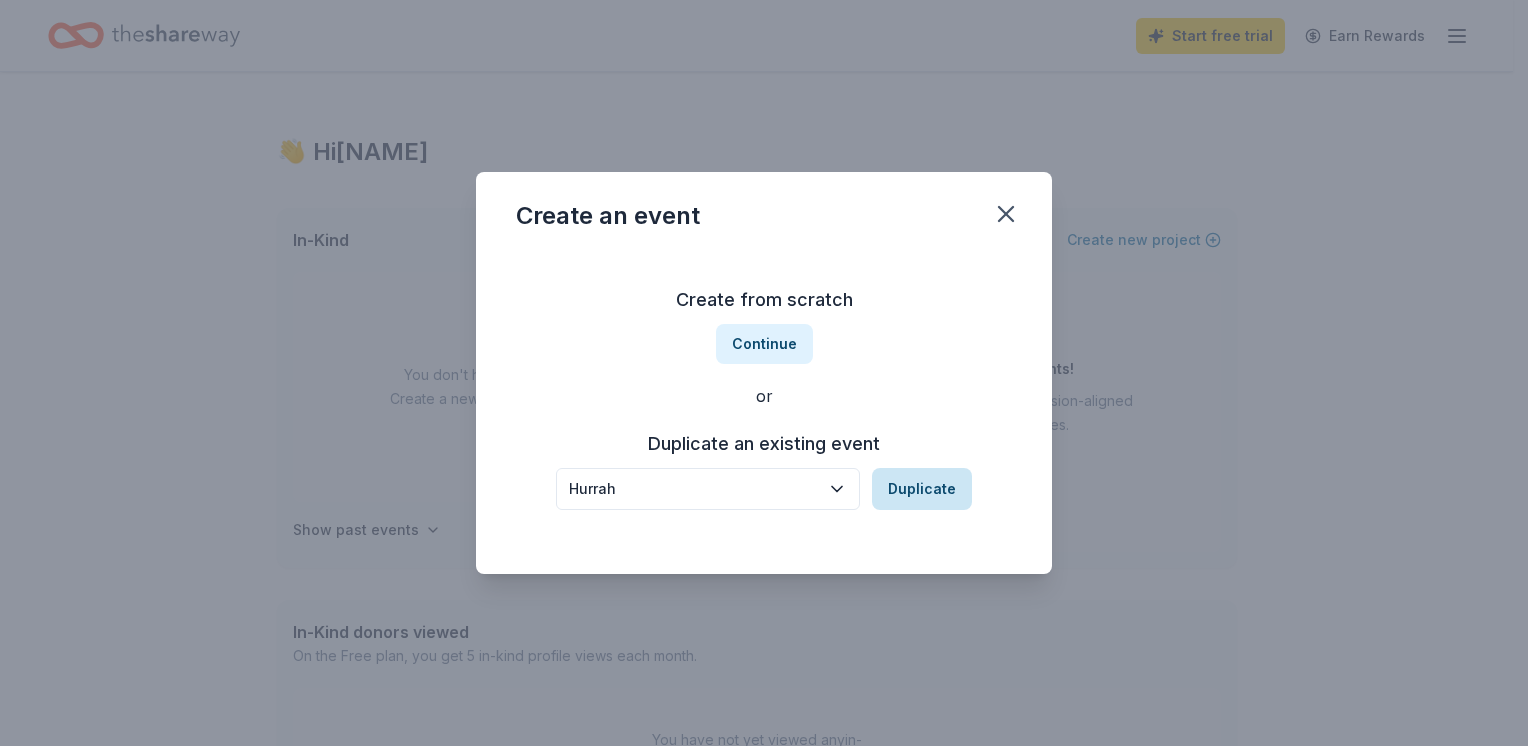 click on "Duplicate" at bounding box center (922, 489) 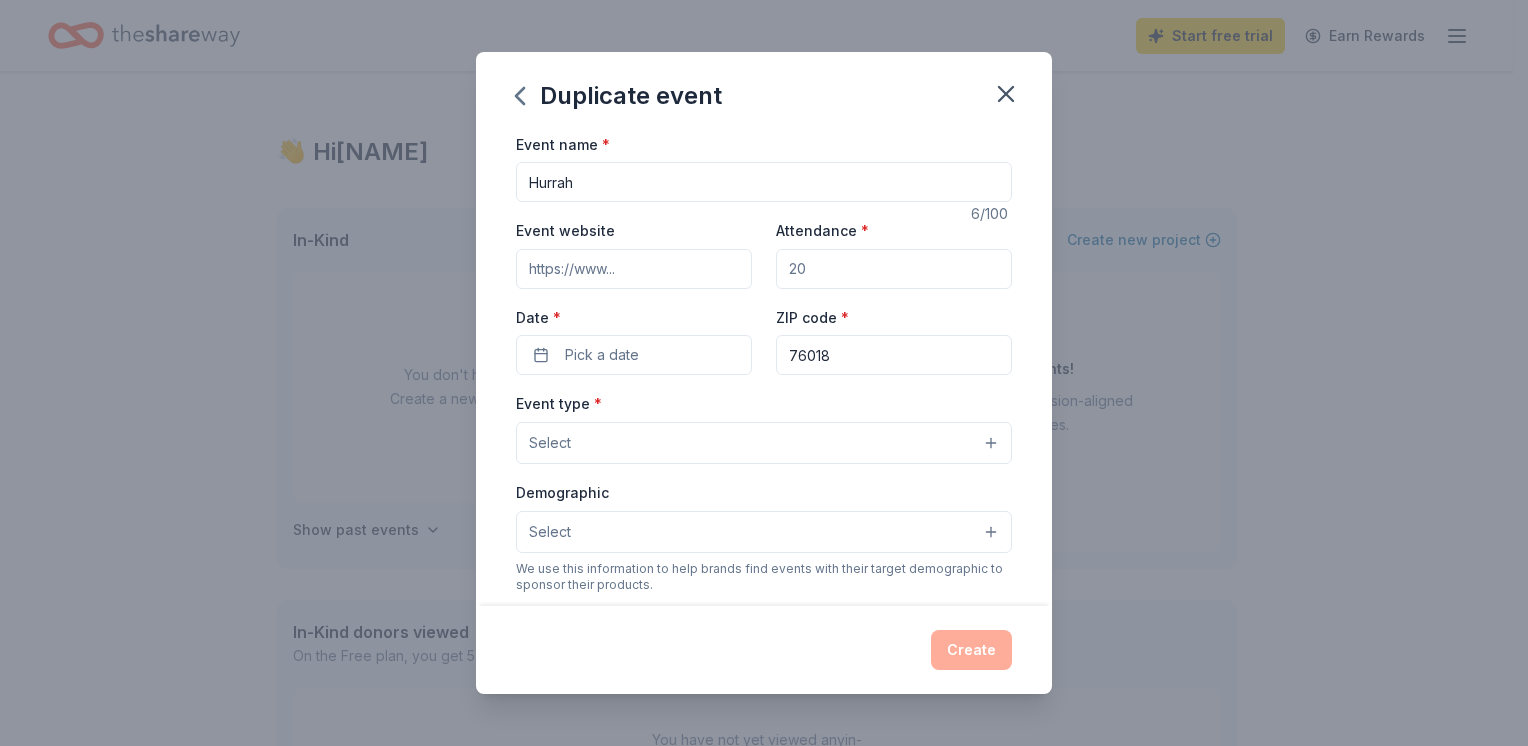 click on "Event website" at bounding box center (634, 269) 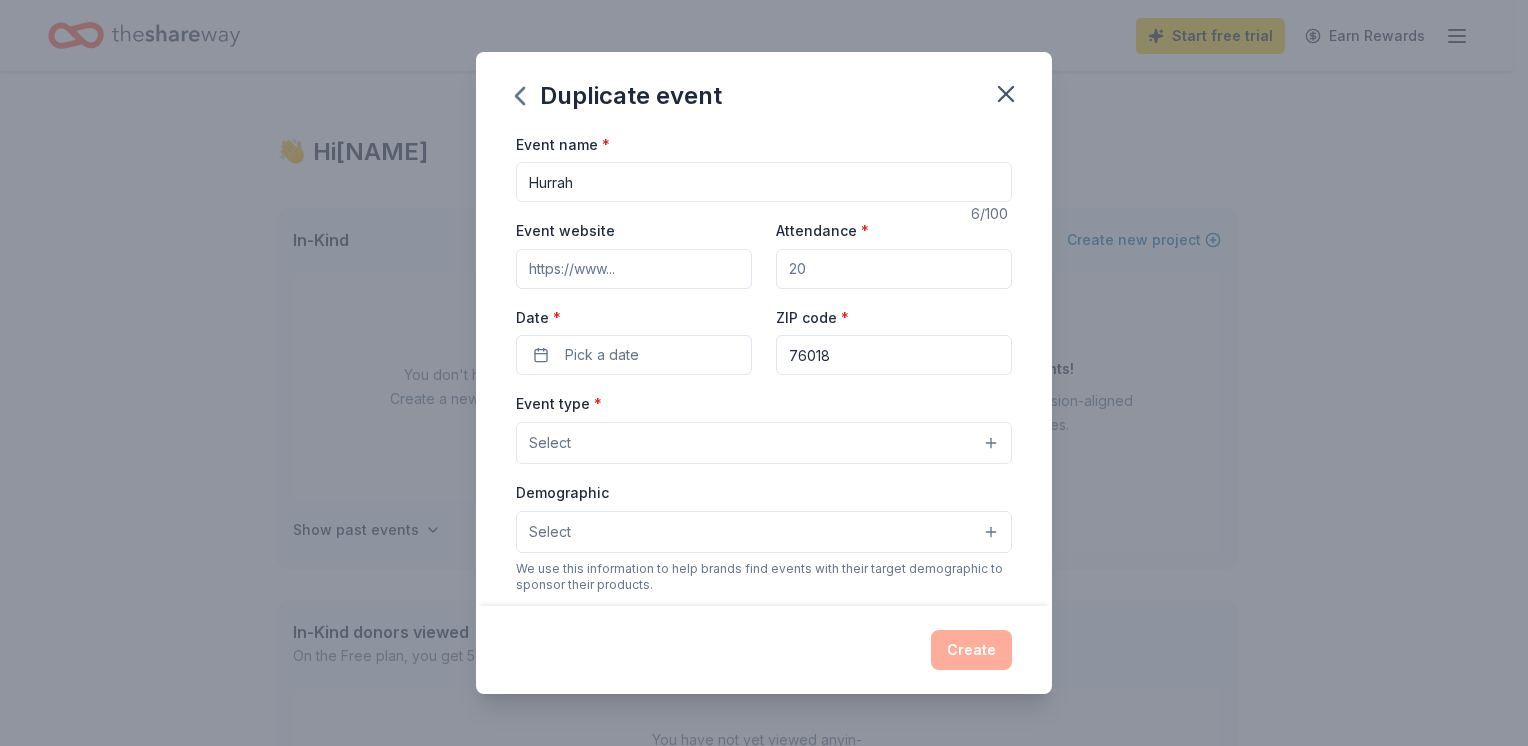 click on "Attendance *" at bounding box center [894, 269] 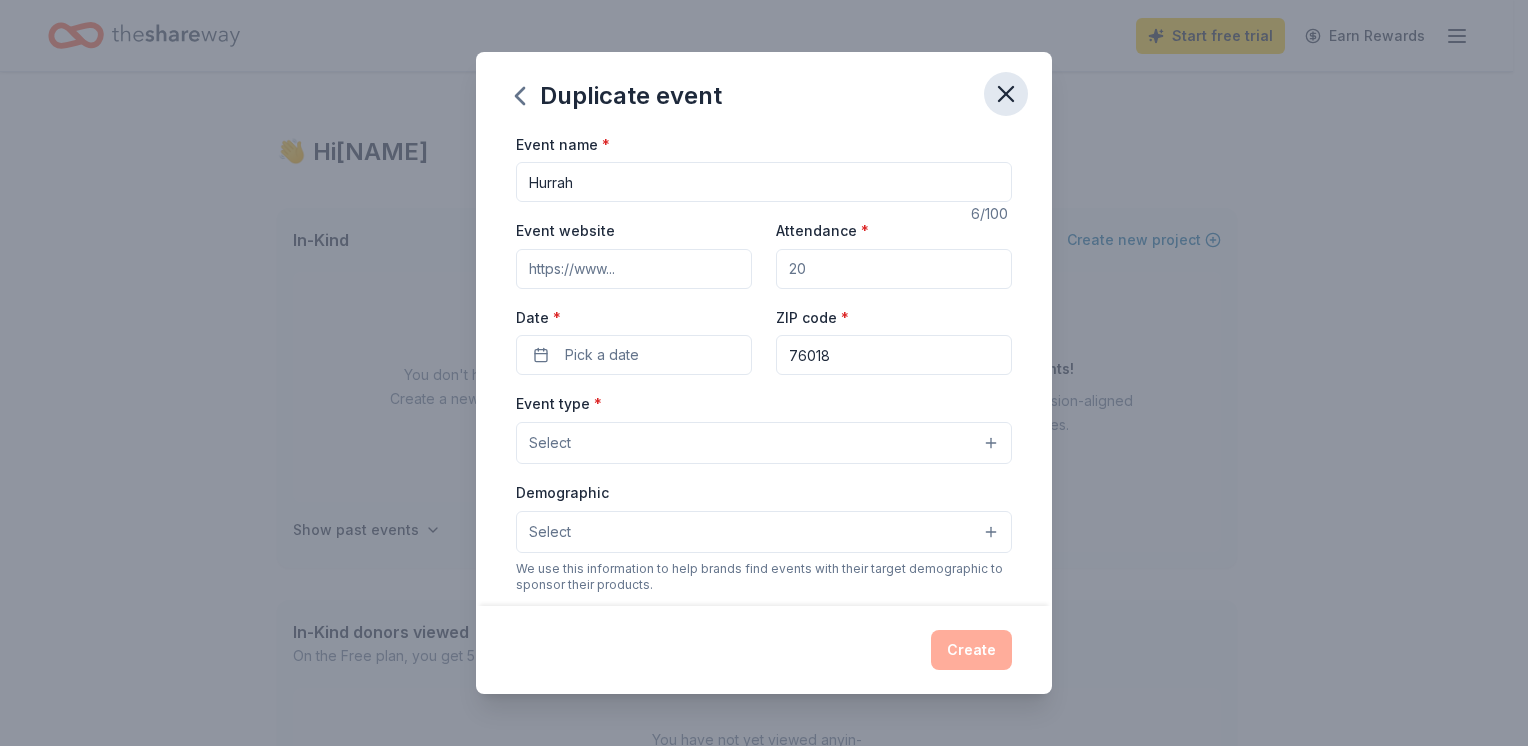 click 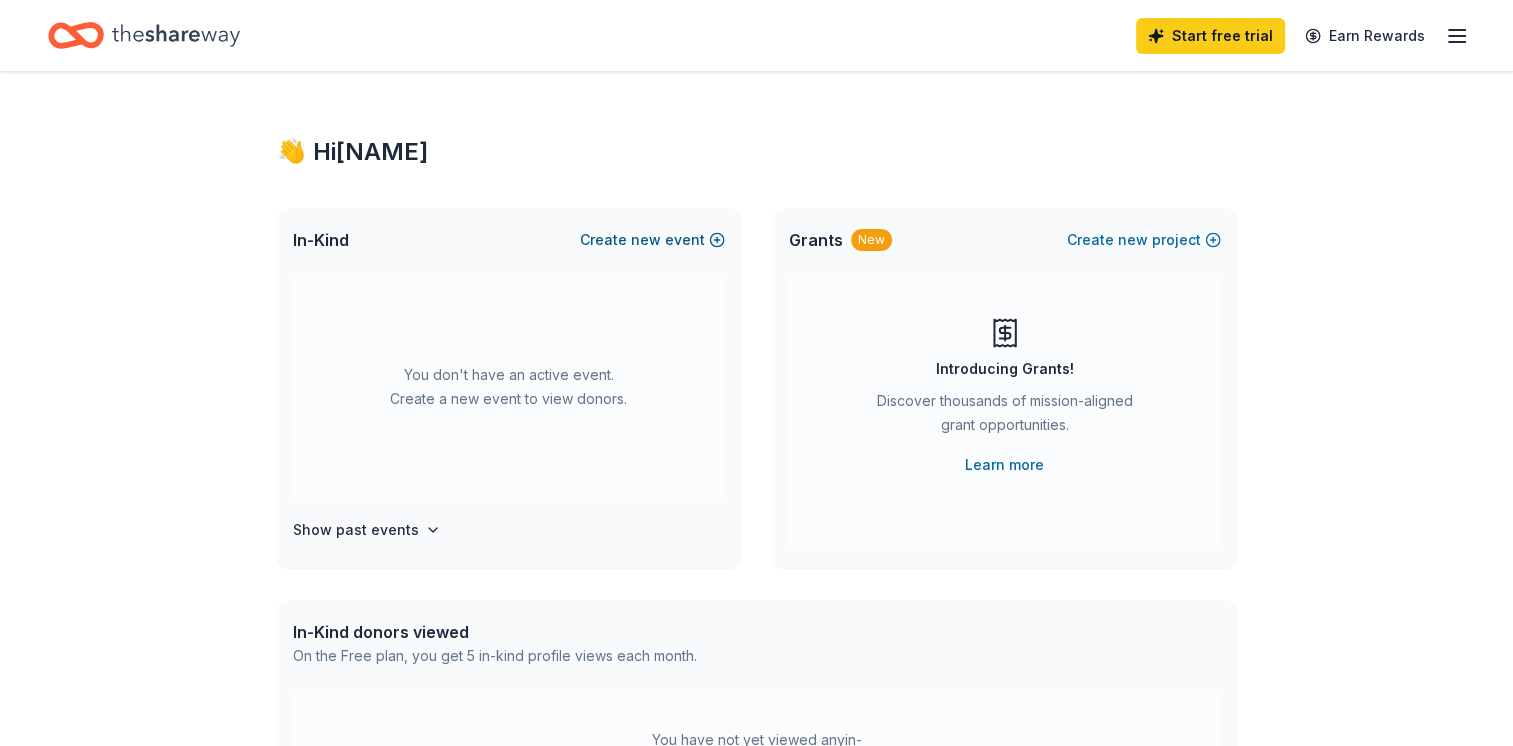 click on "Create  new  event" at bounding box center (652, 240) 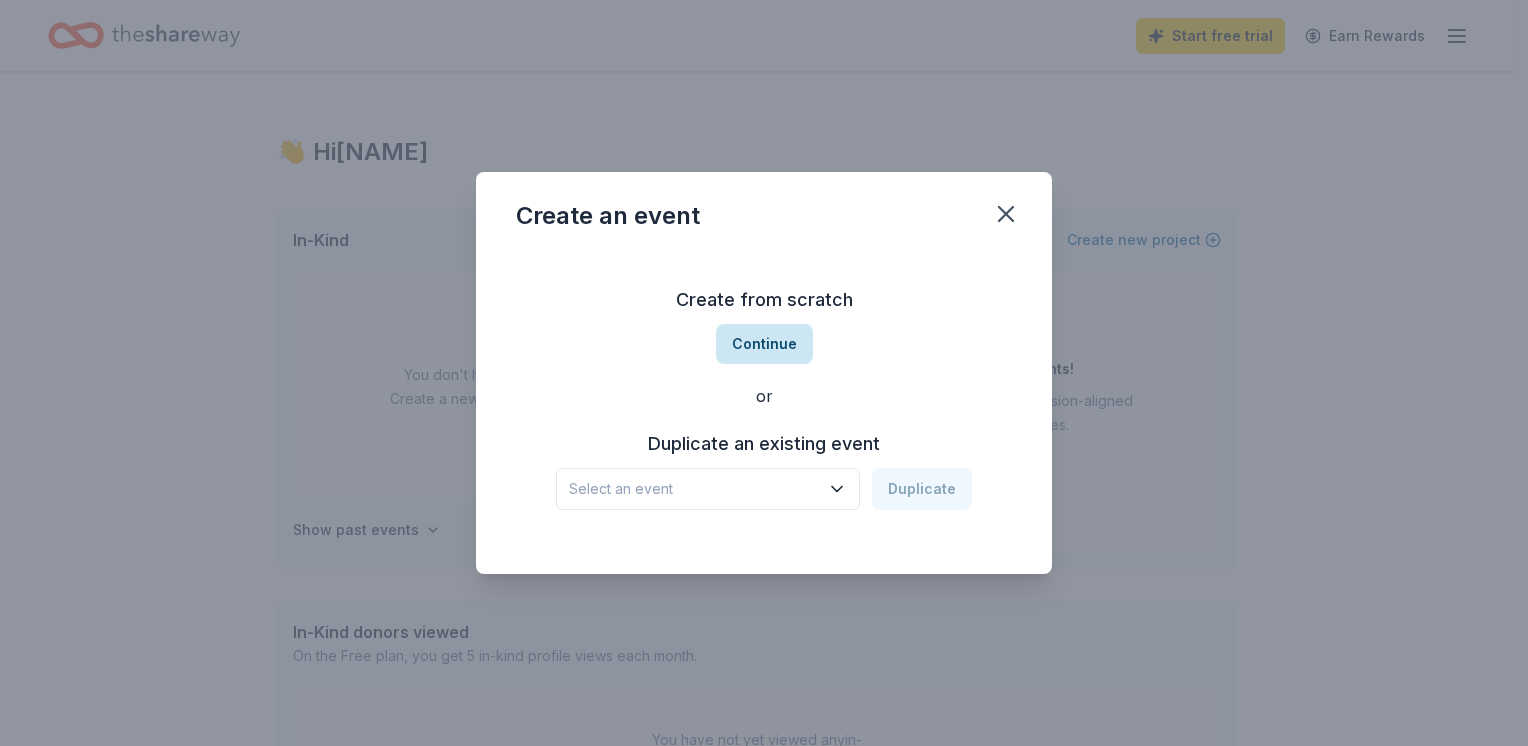 drag, startPoint x: 691, startPoint y: 242, endPoint x: 753, endPoint y: 347, distance: 121.93851 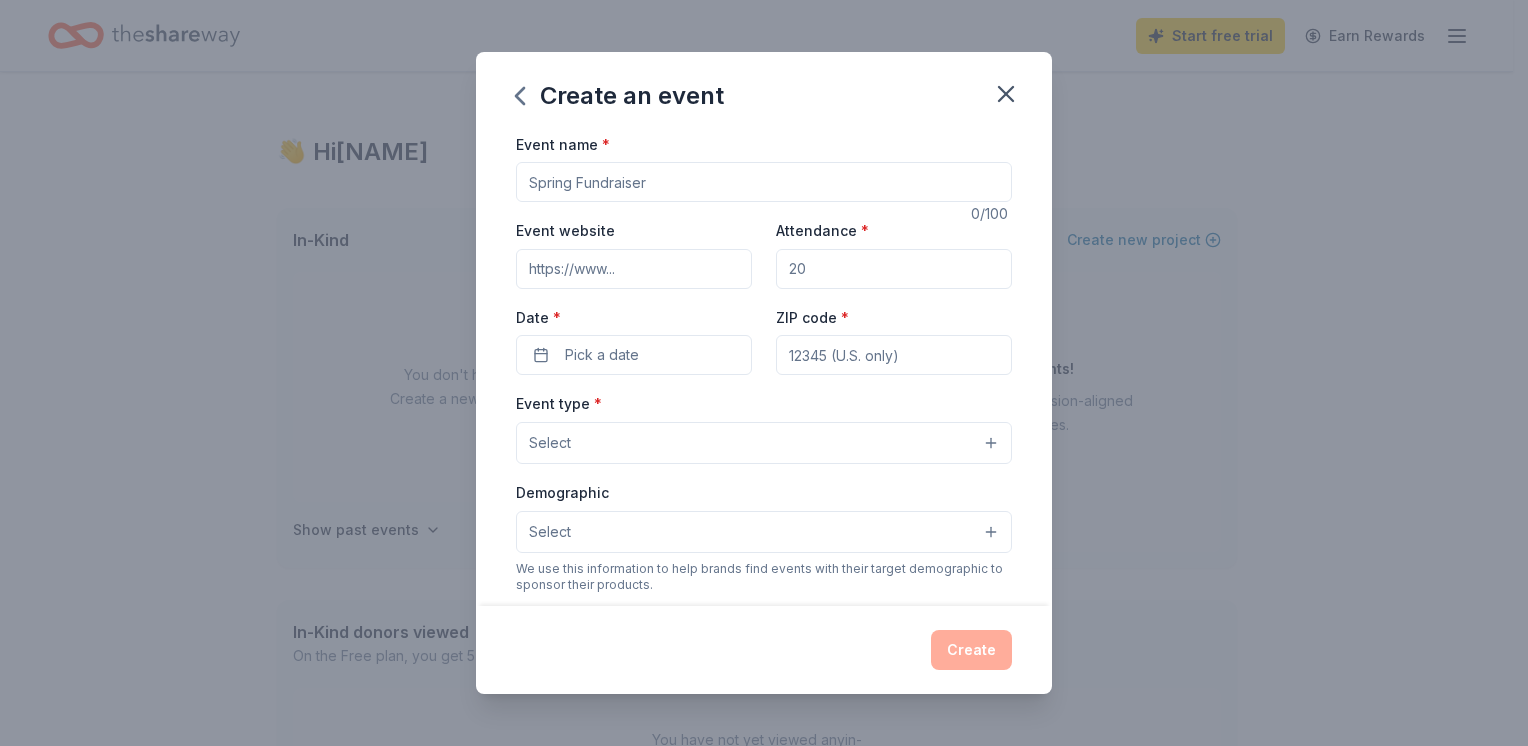 click on "Event website Attendance * Date * Pick a date ZIP code *" at bounding box center (764, 296) 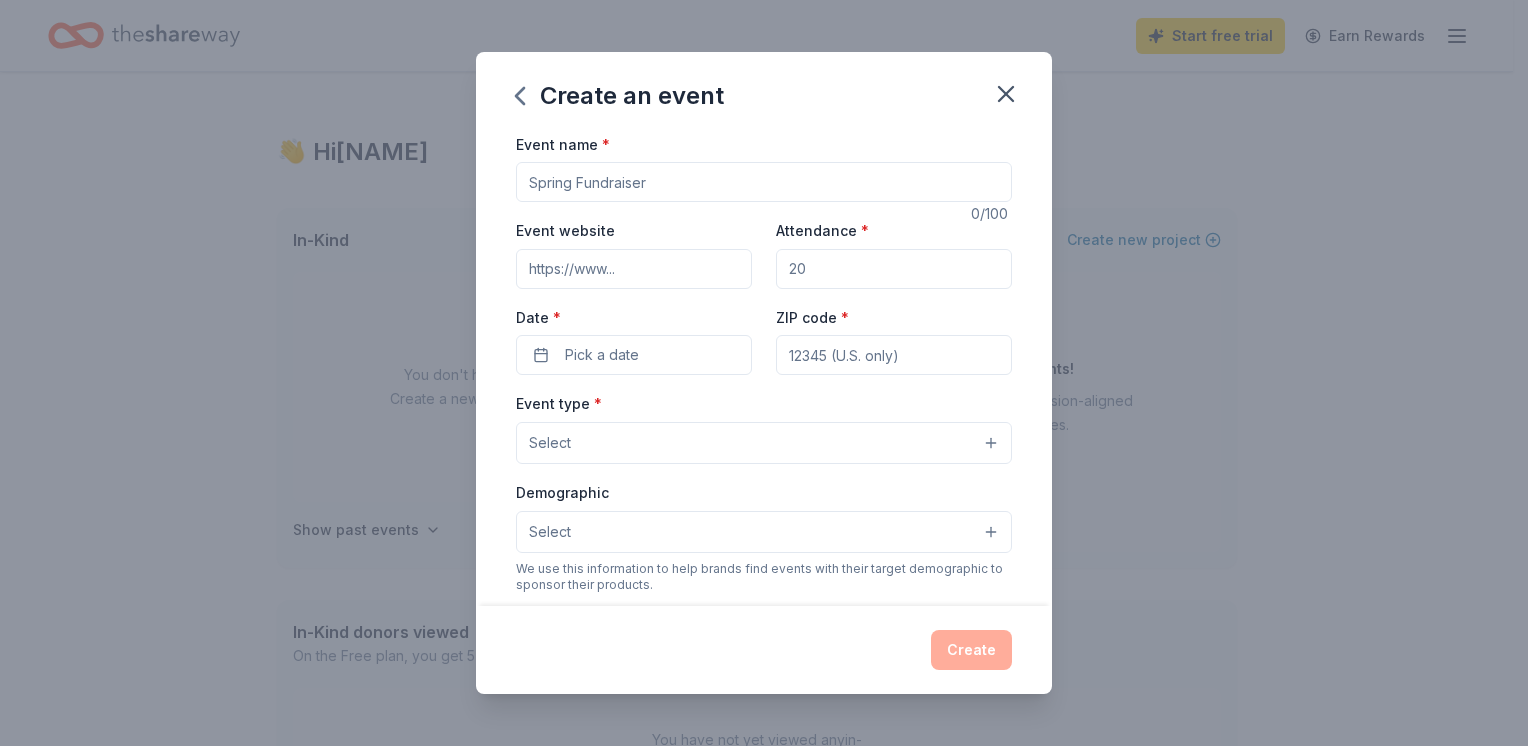 drag, startPoint x: 753, startPoint y: 347, endPoint x: 691, endPoint y: 183, distance: 175.32826 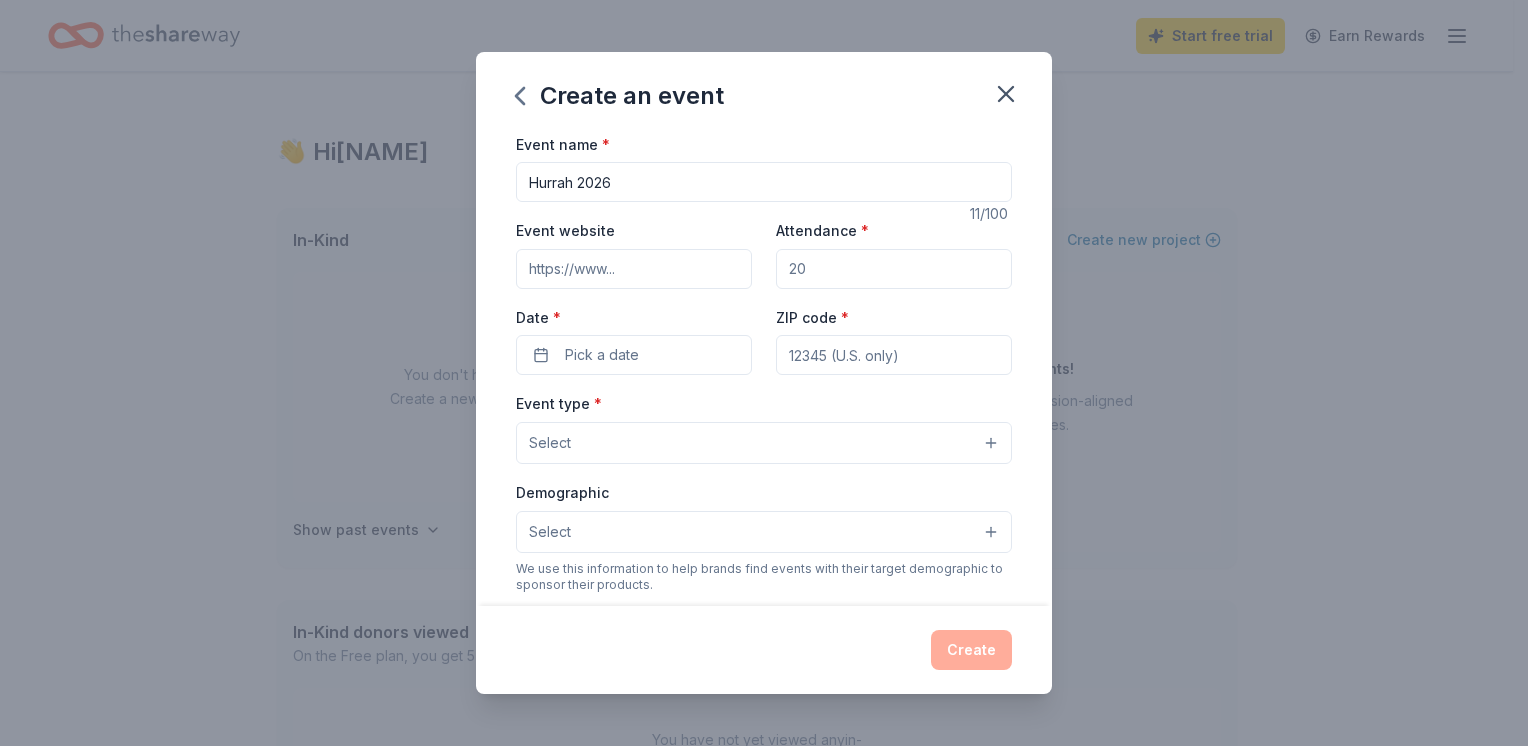type on "Hurrah 2026" 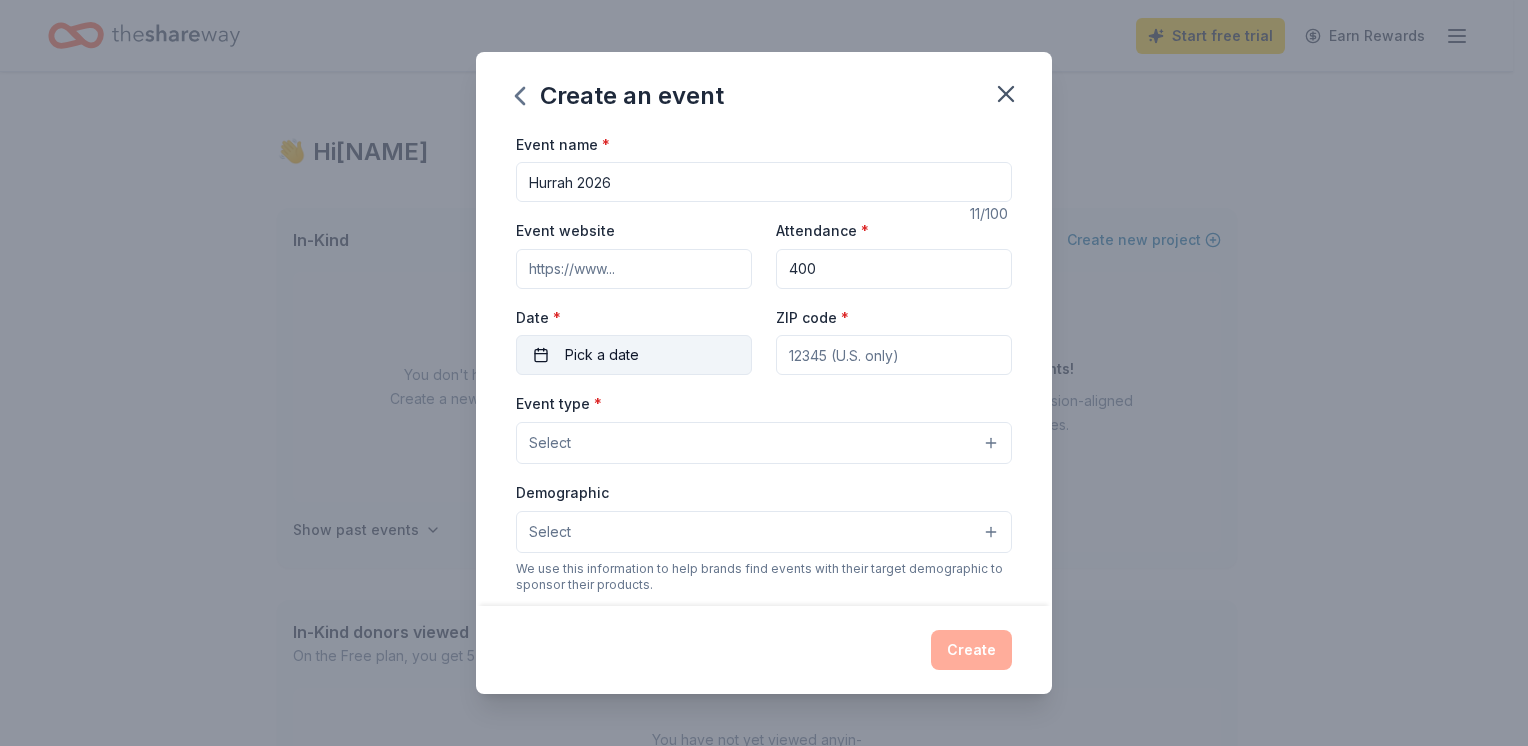type on "400" 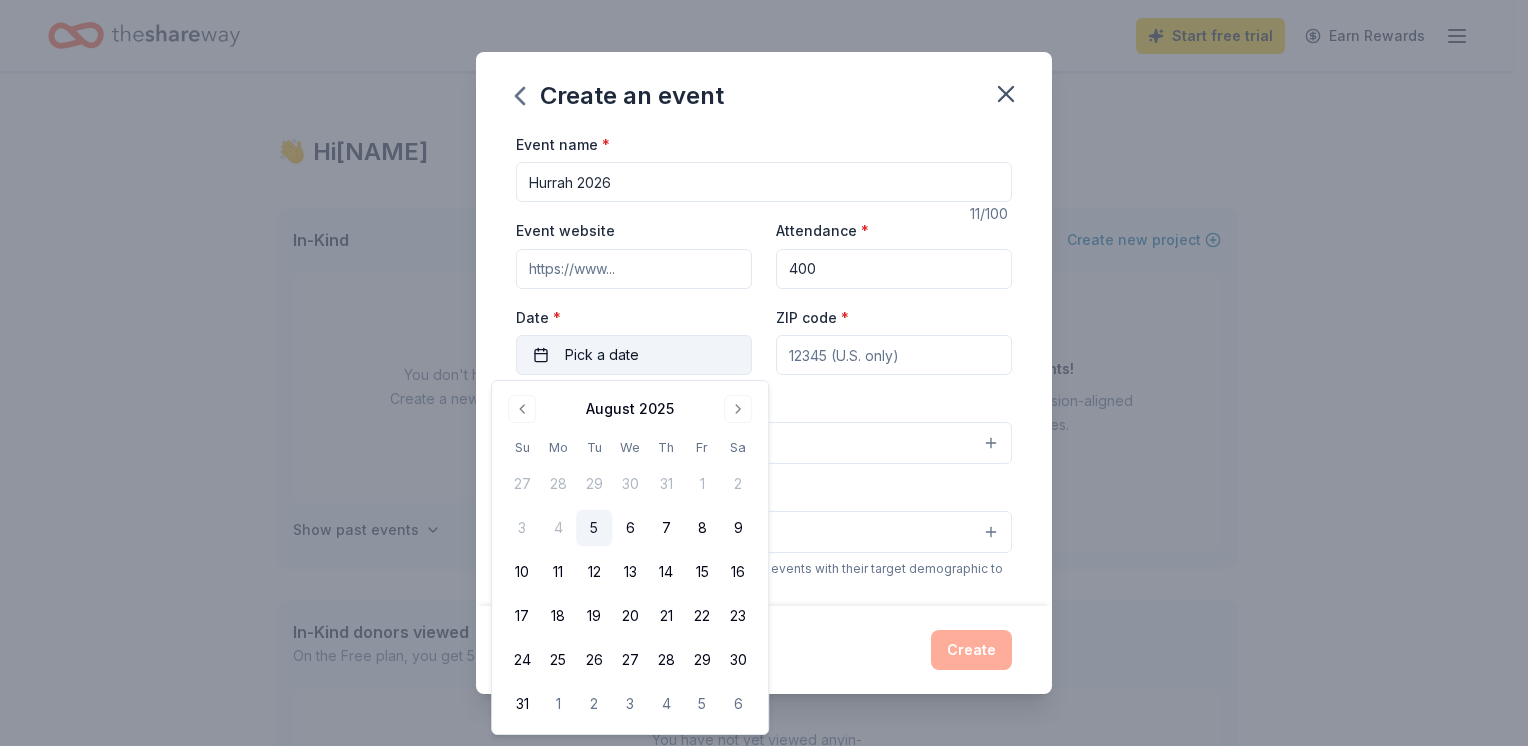 click on "Pick a date" at bounding box center [634, 355] 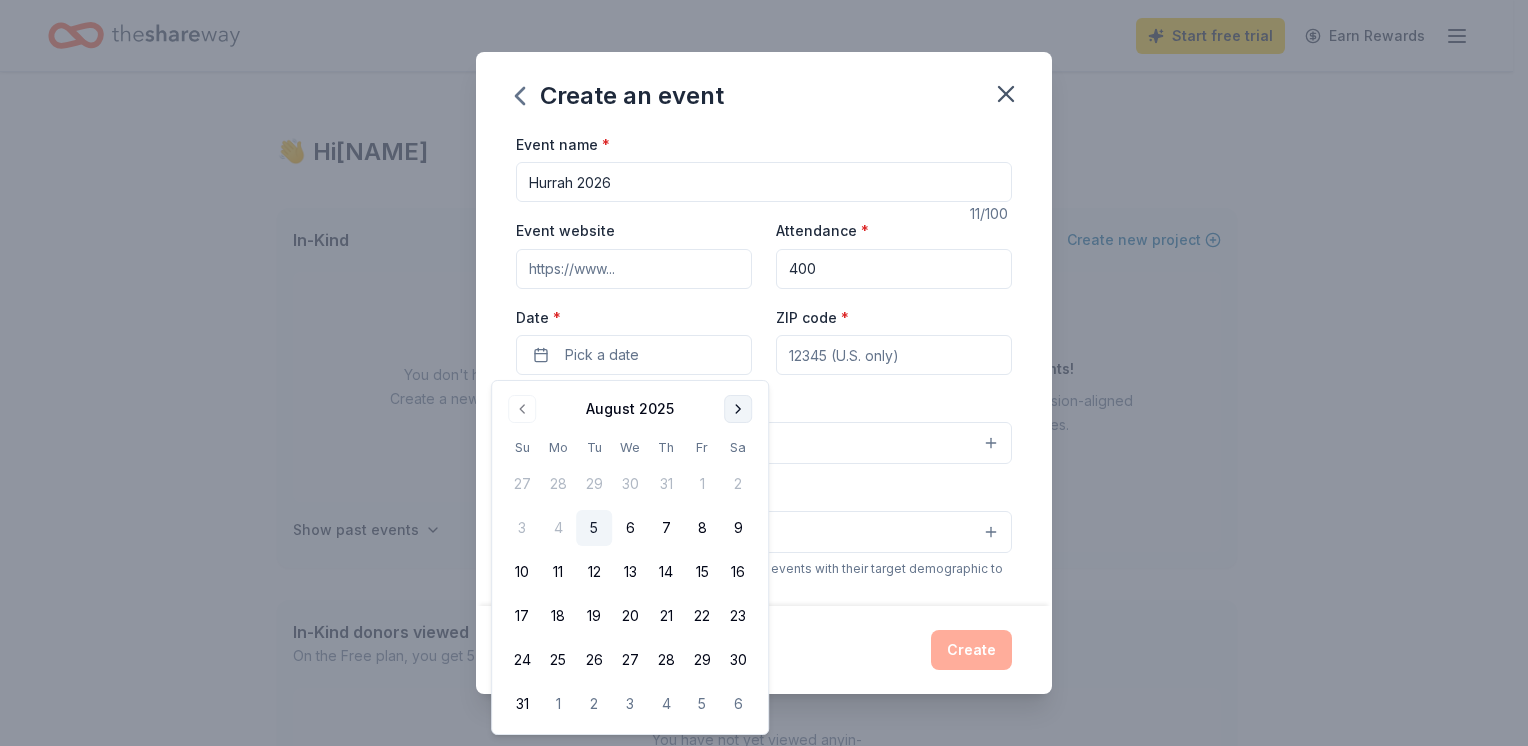 click at bounding box center [738, 409] 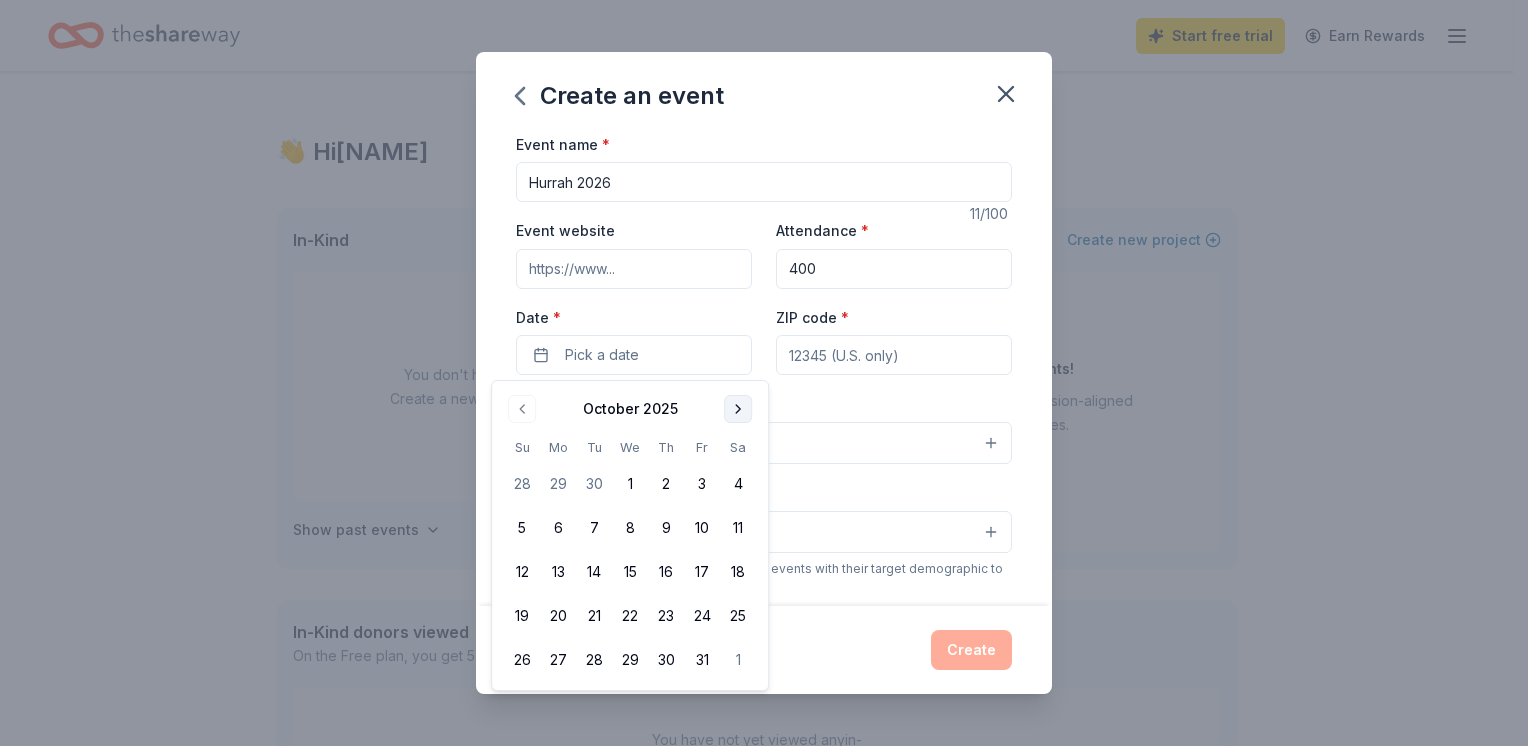click at bounding box center (738, 409) 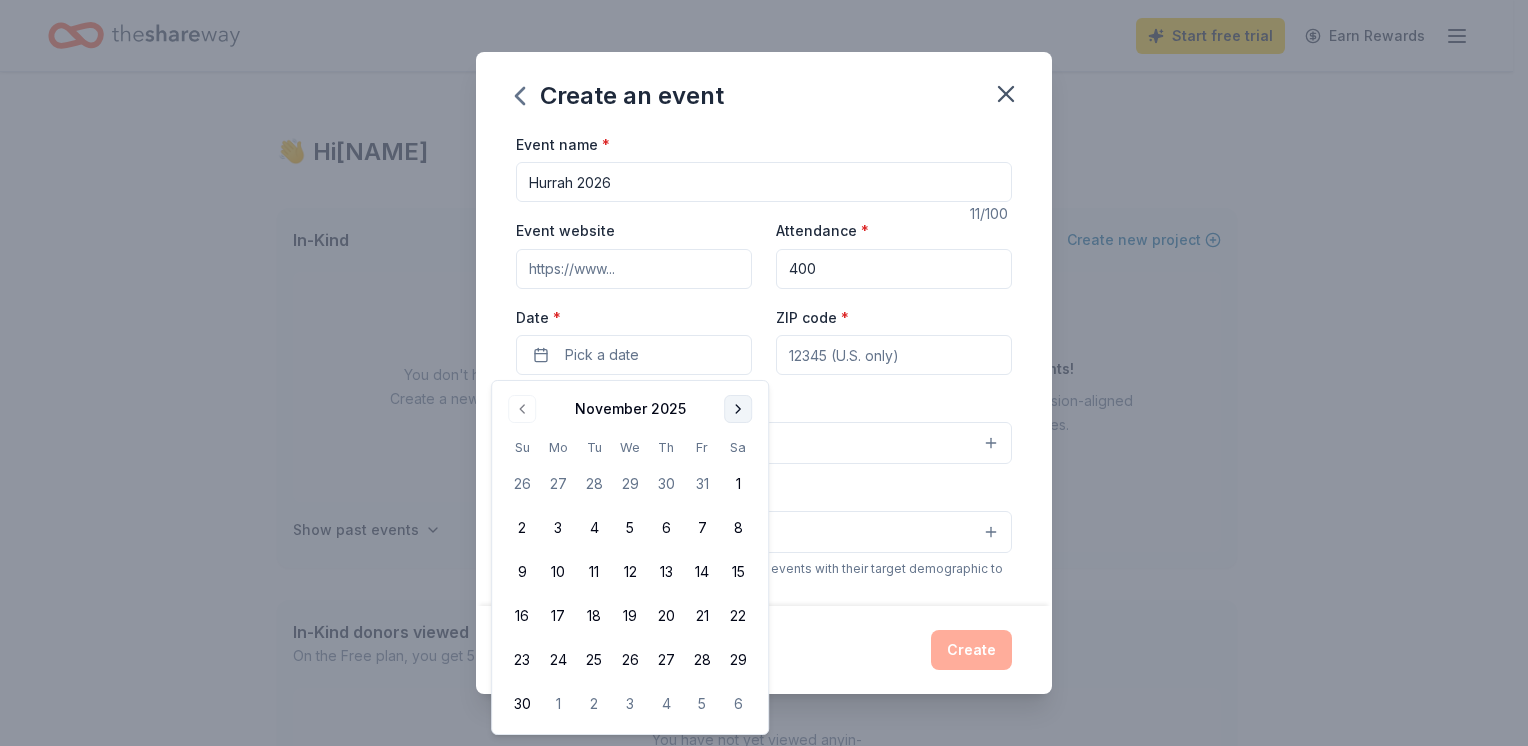 click at bounding box center (738, 409) 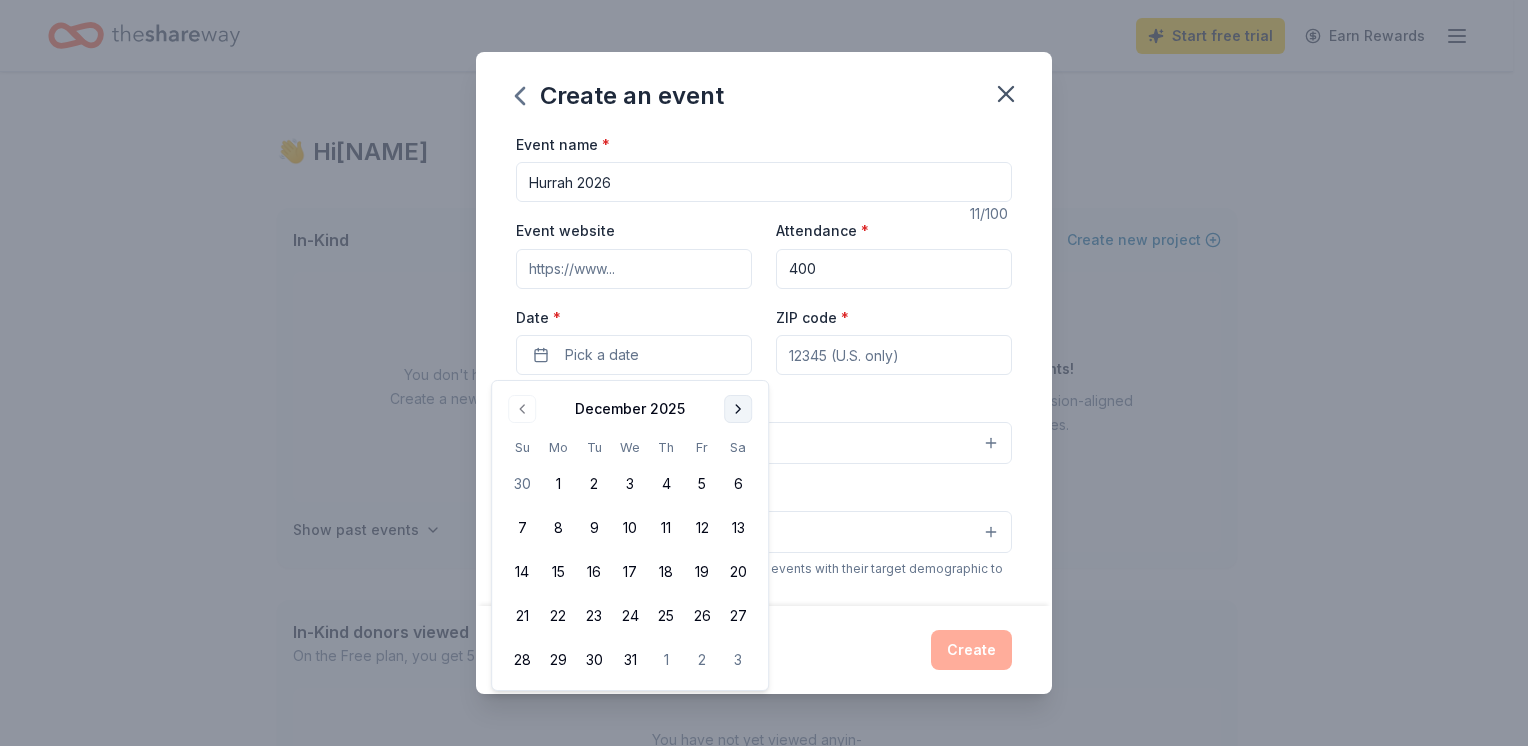 click at bounding box center [738, 409] 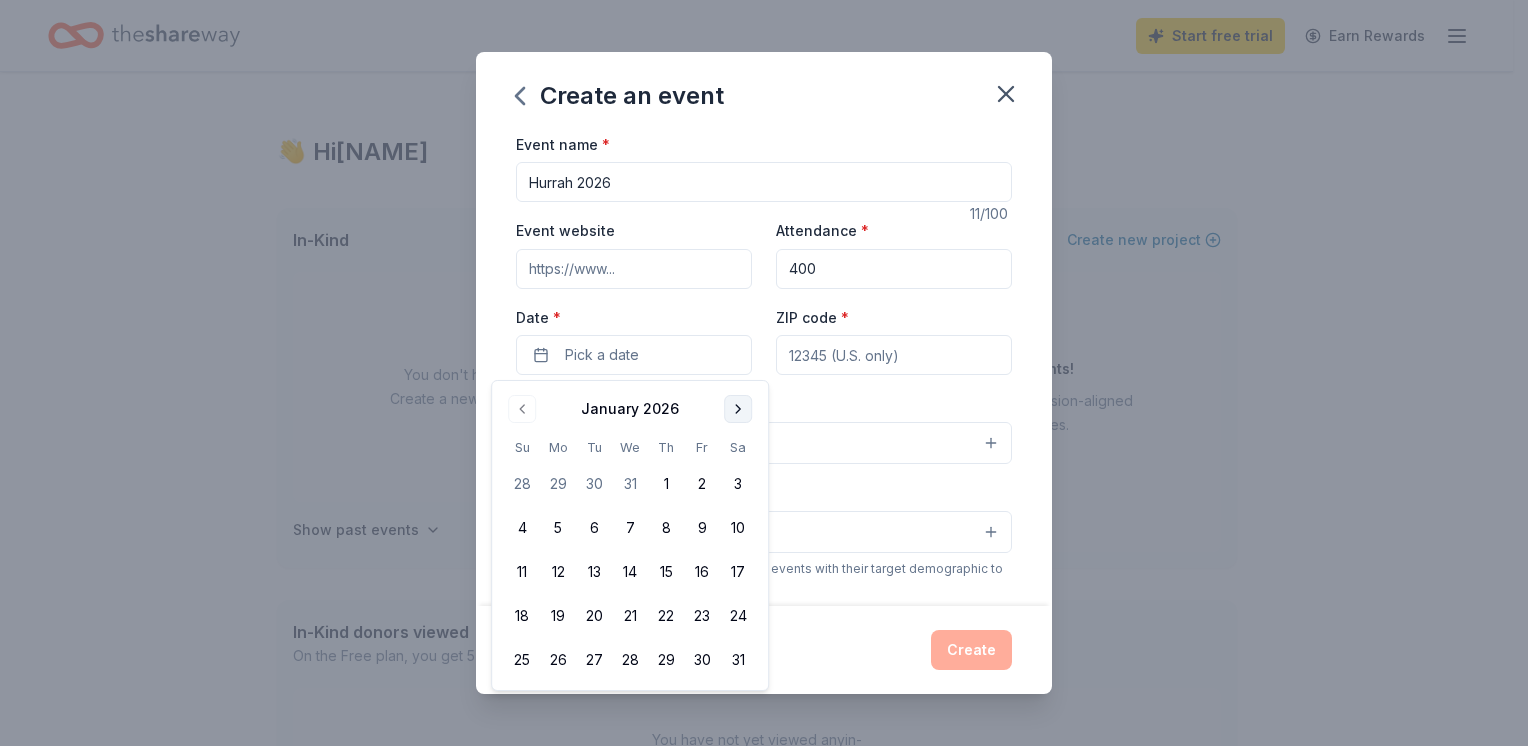 click at bounding box center (738, 409) 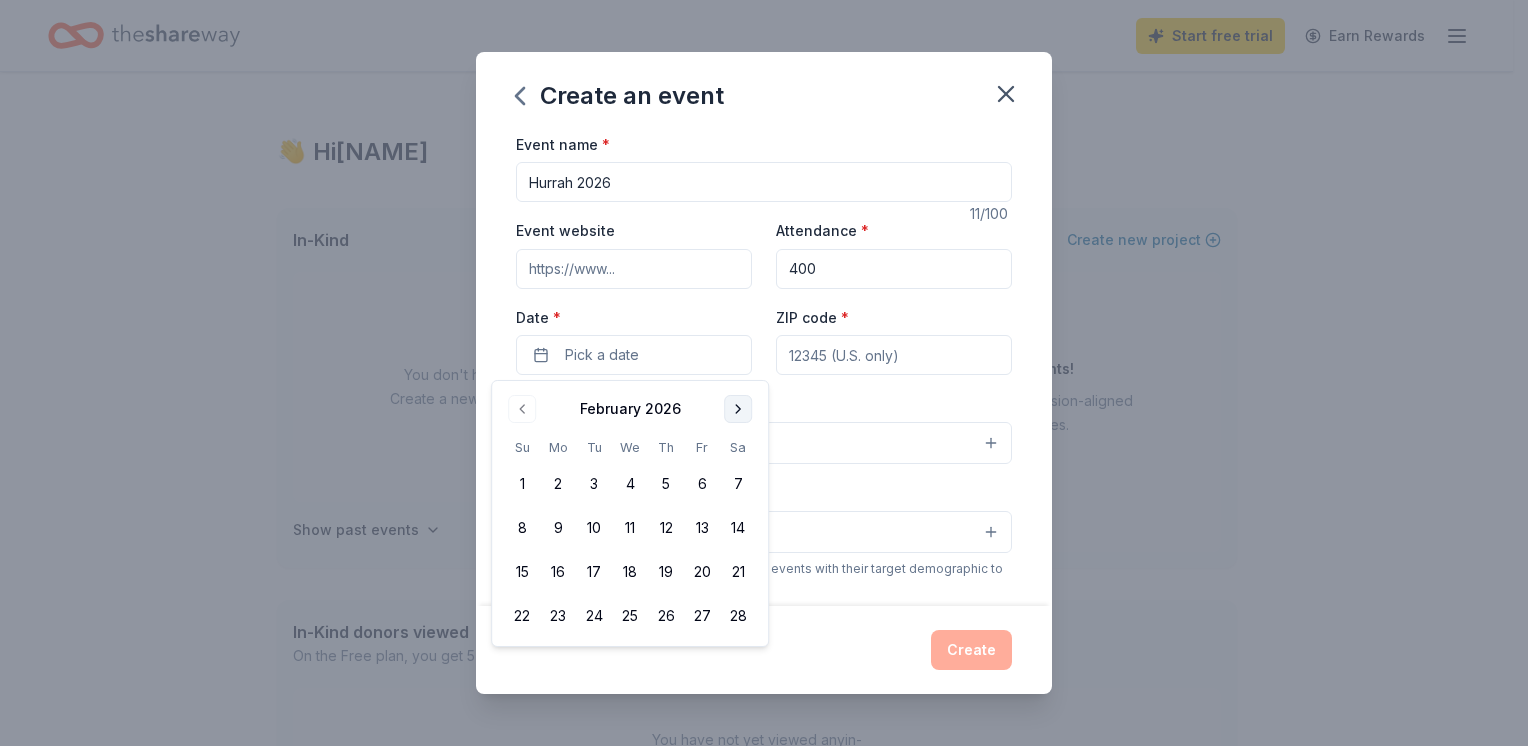 click at bounding box center (738, 409) 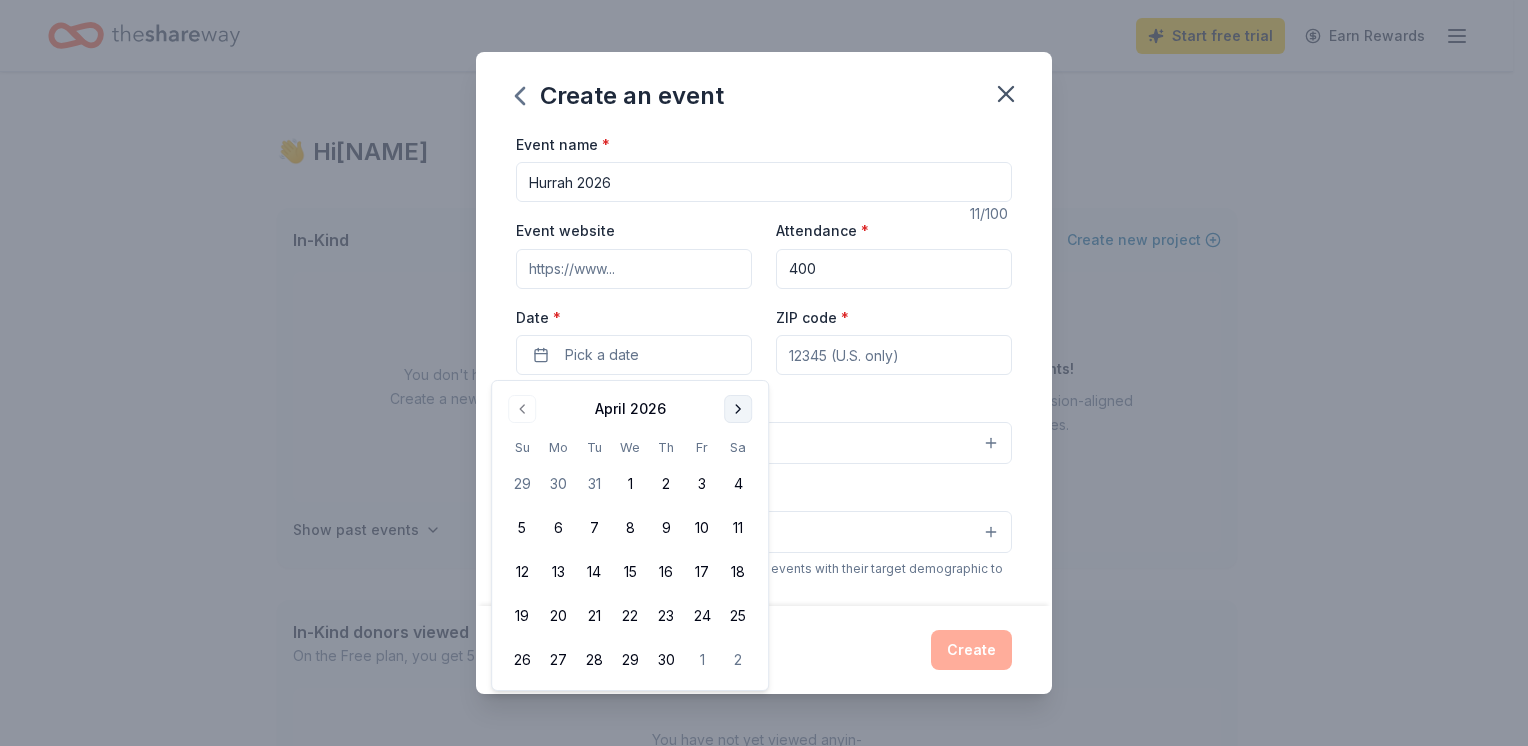 click at bounding box center [738, 409] 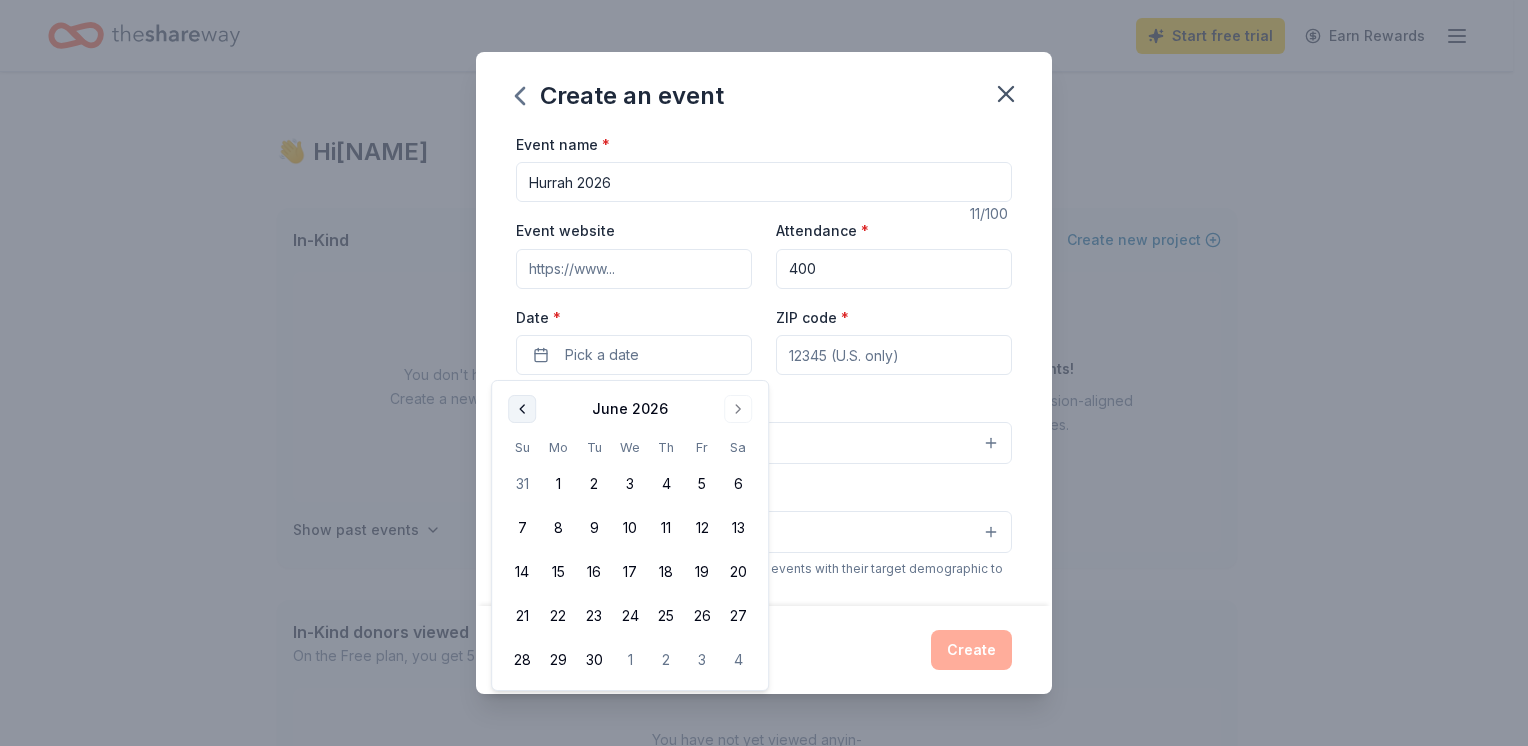click at bounding box center (522, 409) 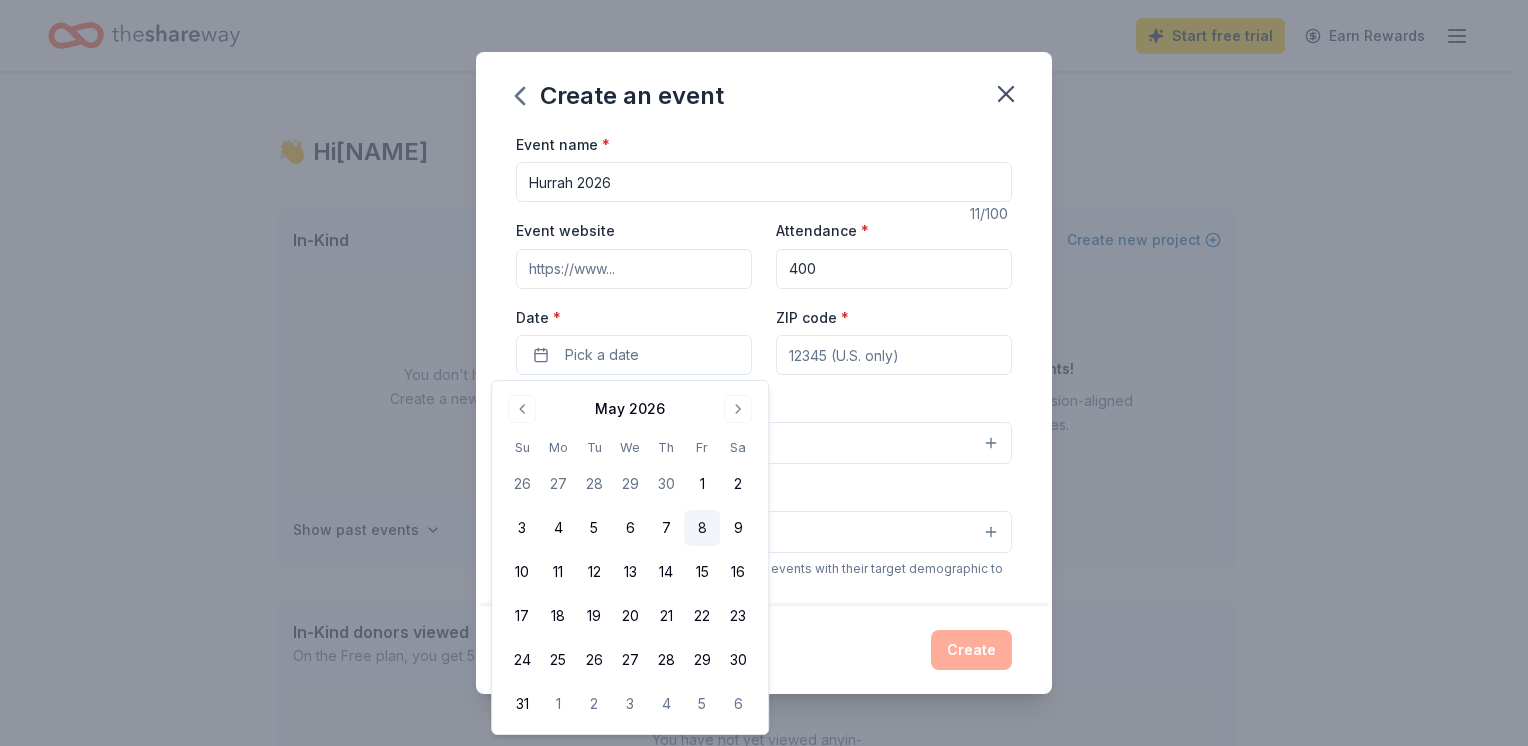click on "8" at bounding box center (702, 528) 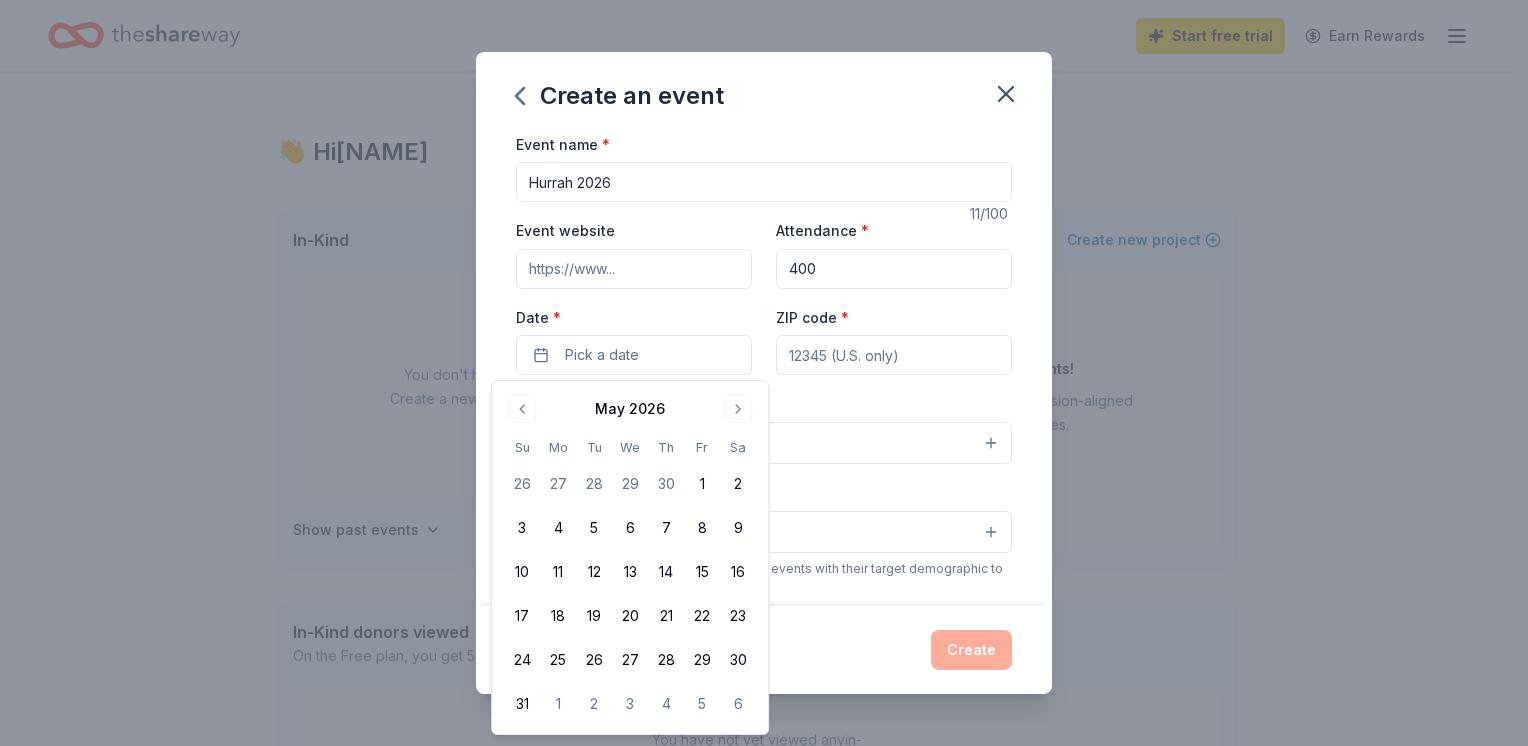 click on "ZIP code *" at bounding box center [894, 355] 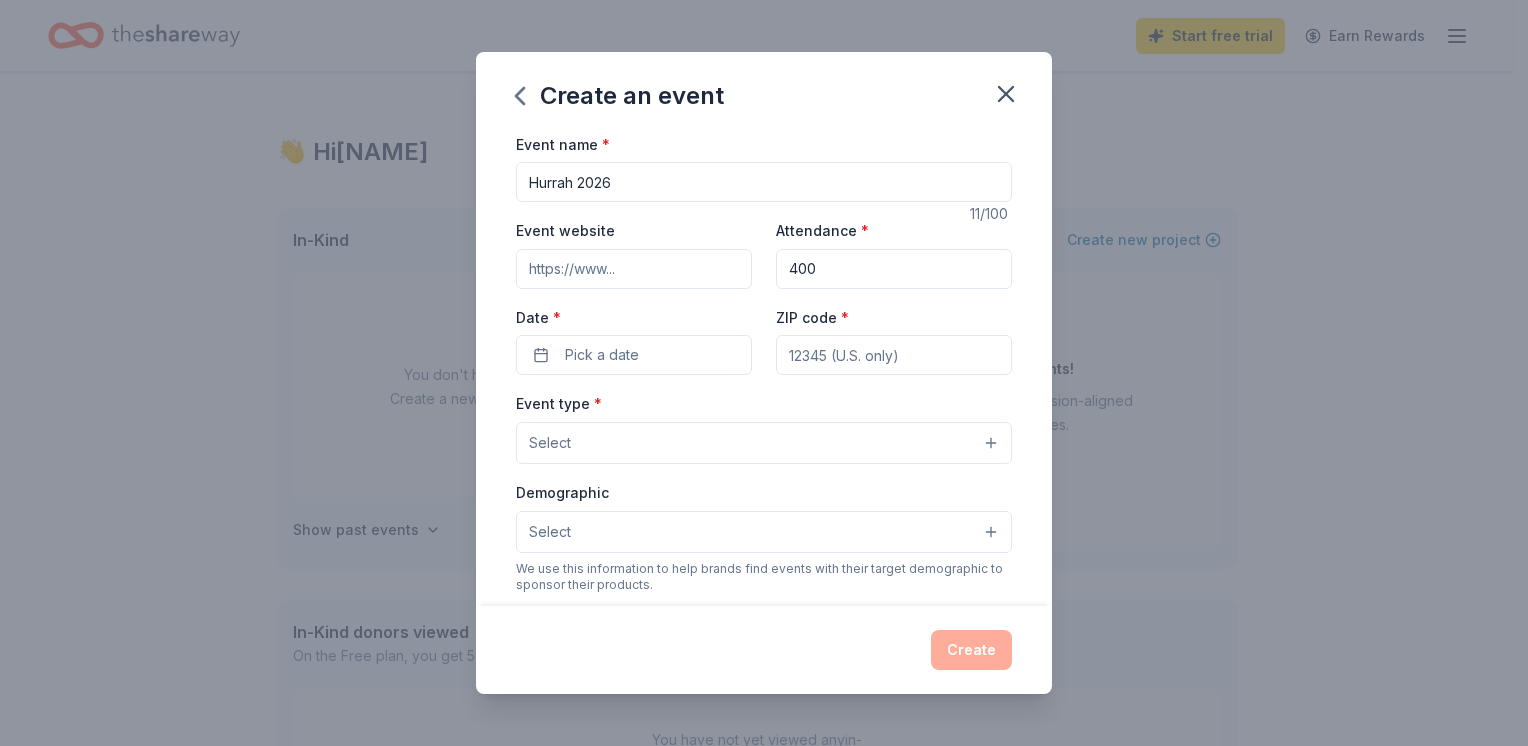 click on "Select" at bounding box center [764, 443] 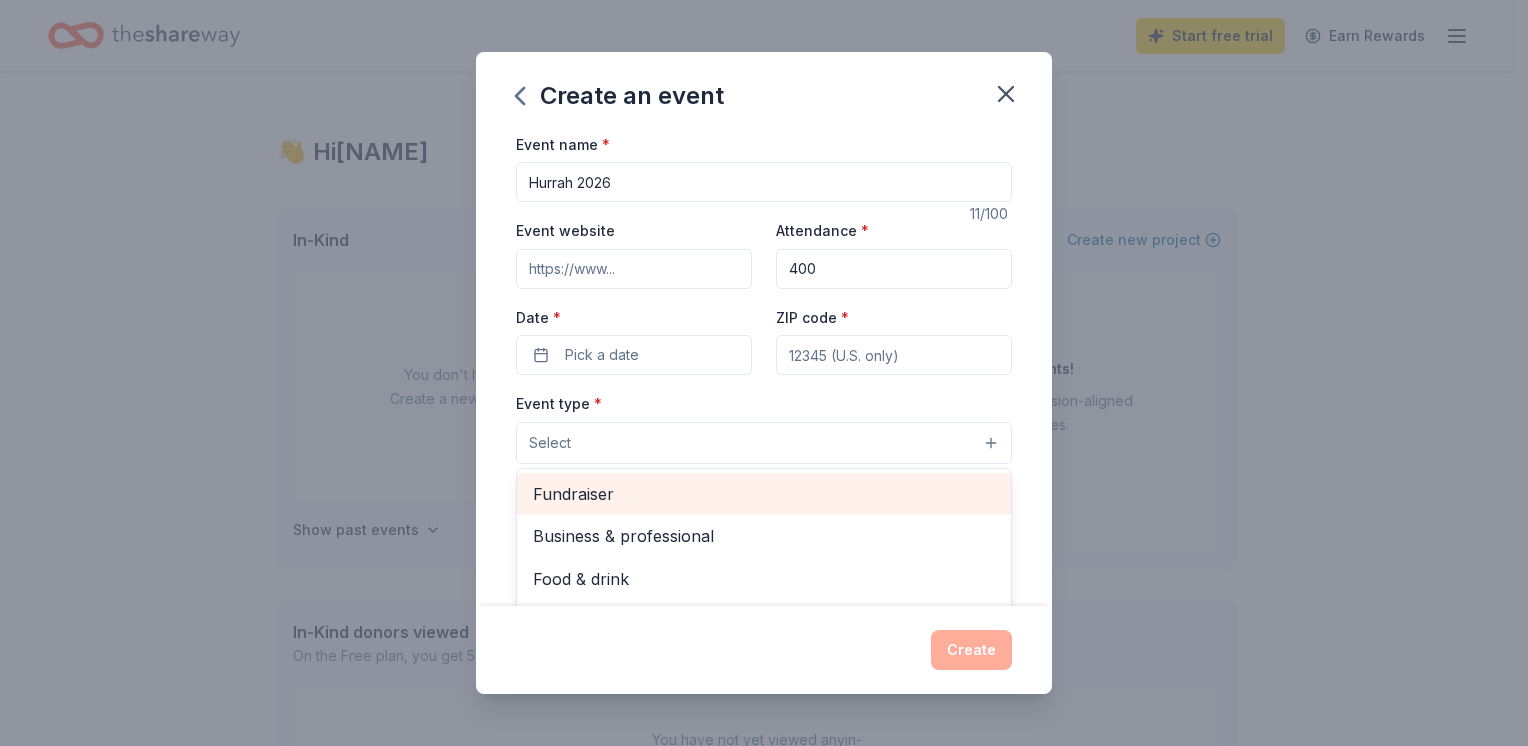 click on "Fundraiser" at bounding box center [764, 494] 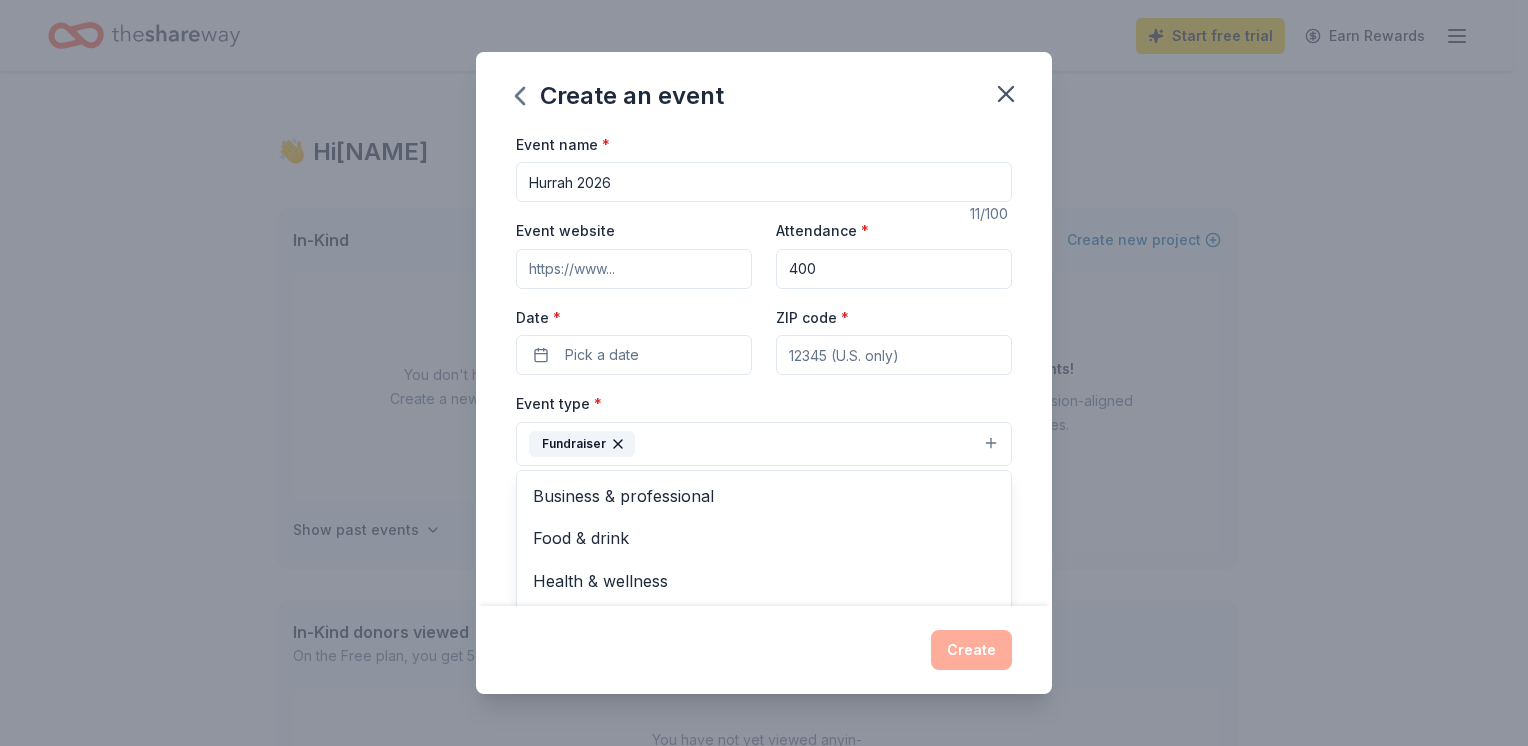 click on "Event name * Hurrah 2026 11 /100 Event website Attendance * 400 Date * Pick a date ZIP code * Event type * Fundraiser Business & professional Food & drink Health & wellness Hobbies Music Performing & visual arts Demographic Select We use this information to help brands find events with their target demographic to sponsor their products. Mailing address Apt/unit Description What are you looking for? * Auction & raffle Meals Snacks Desserts Alcohol Beverages Send me reminders Email me reminders of donor application deadlines Recurring event" at bounding box center [764, 595] 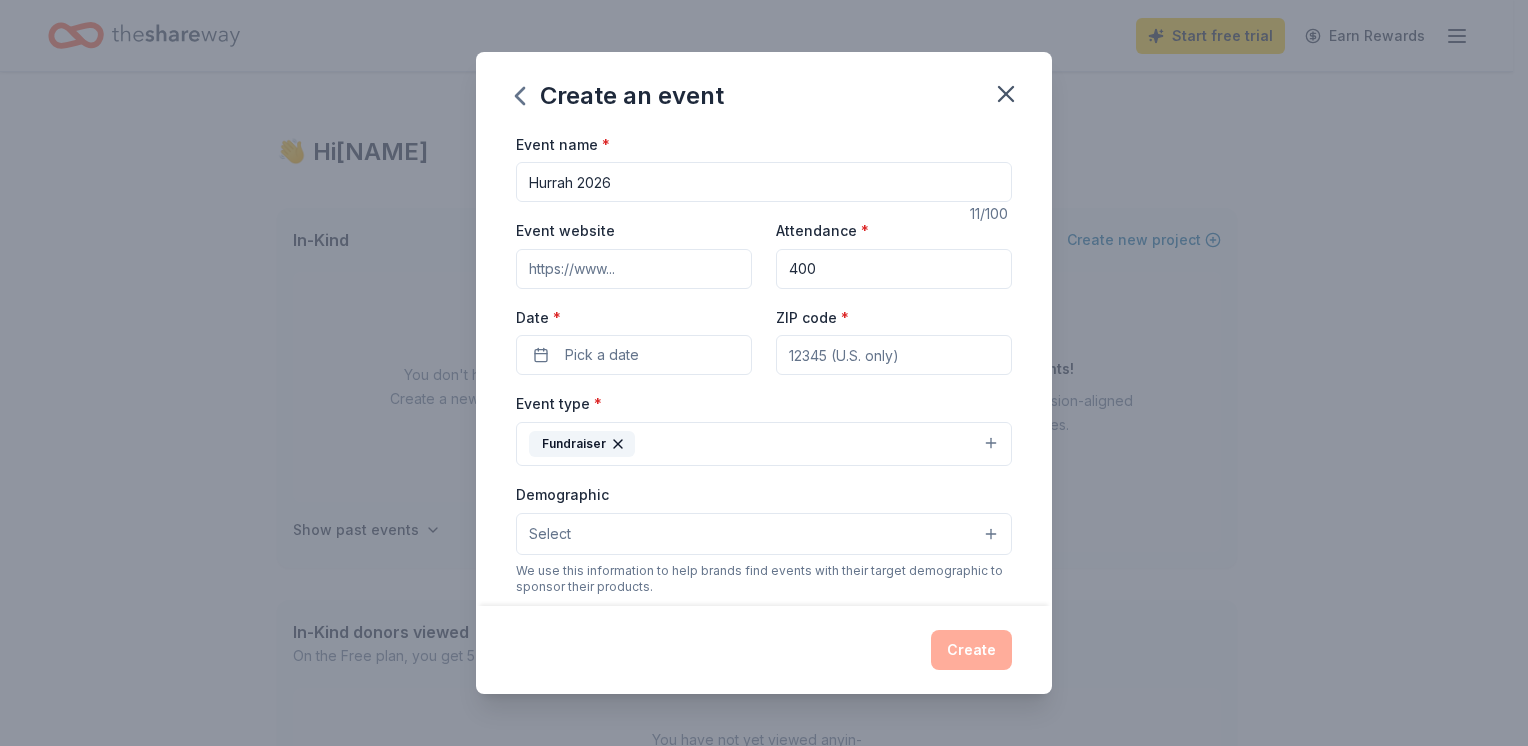click on "Select" at bounding box center [764, 534] 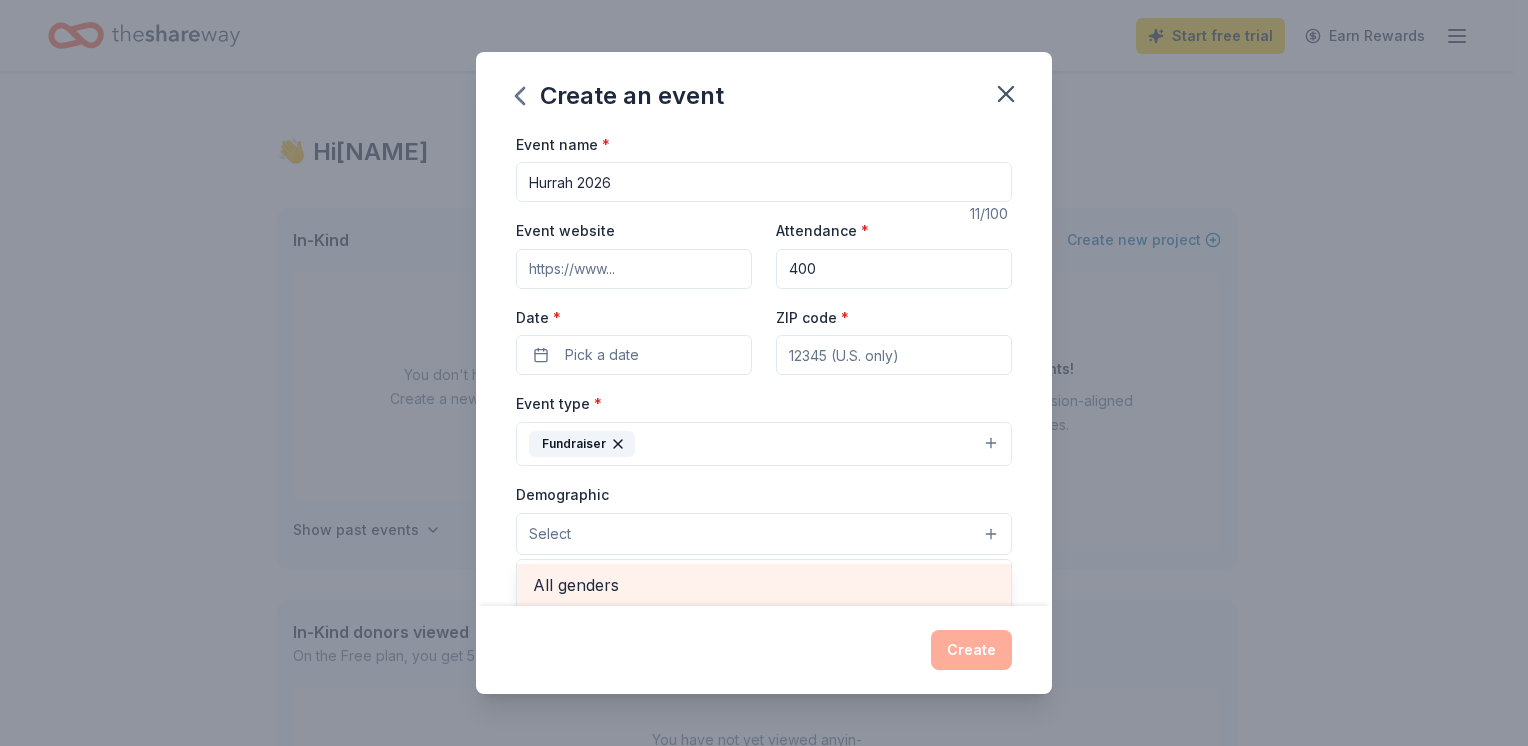 click on "All genders" at bounding box center (764, 585) 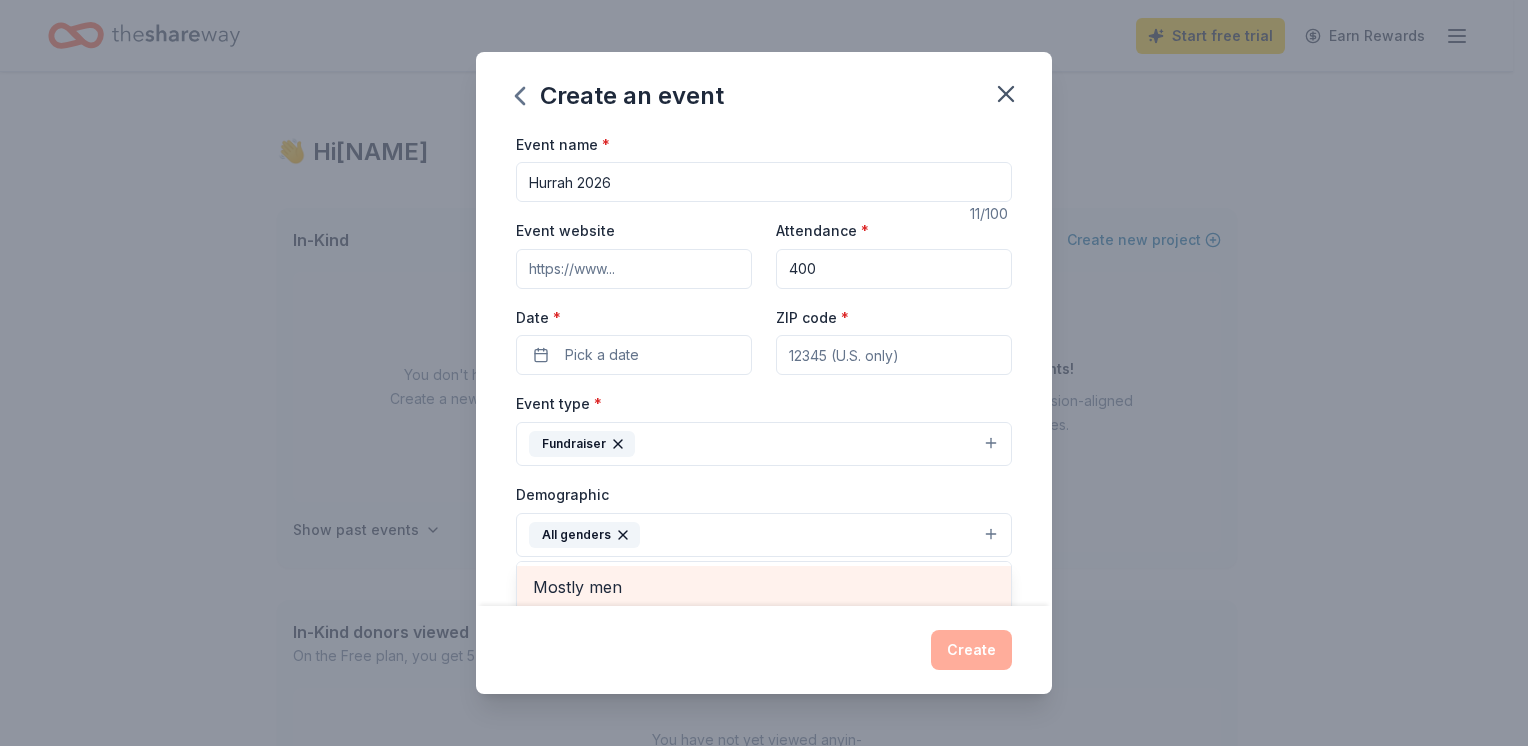 scroll, scrollTop: 0, scrollLeft: 0, axis: both 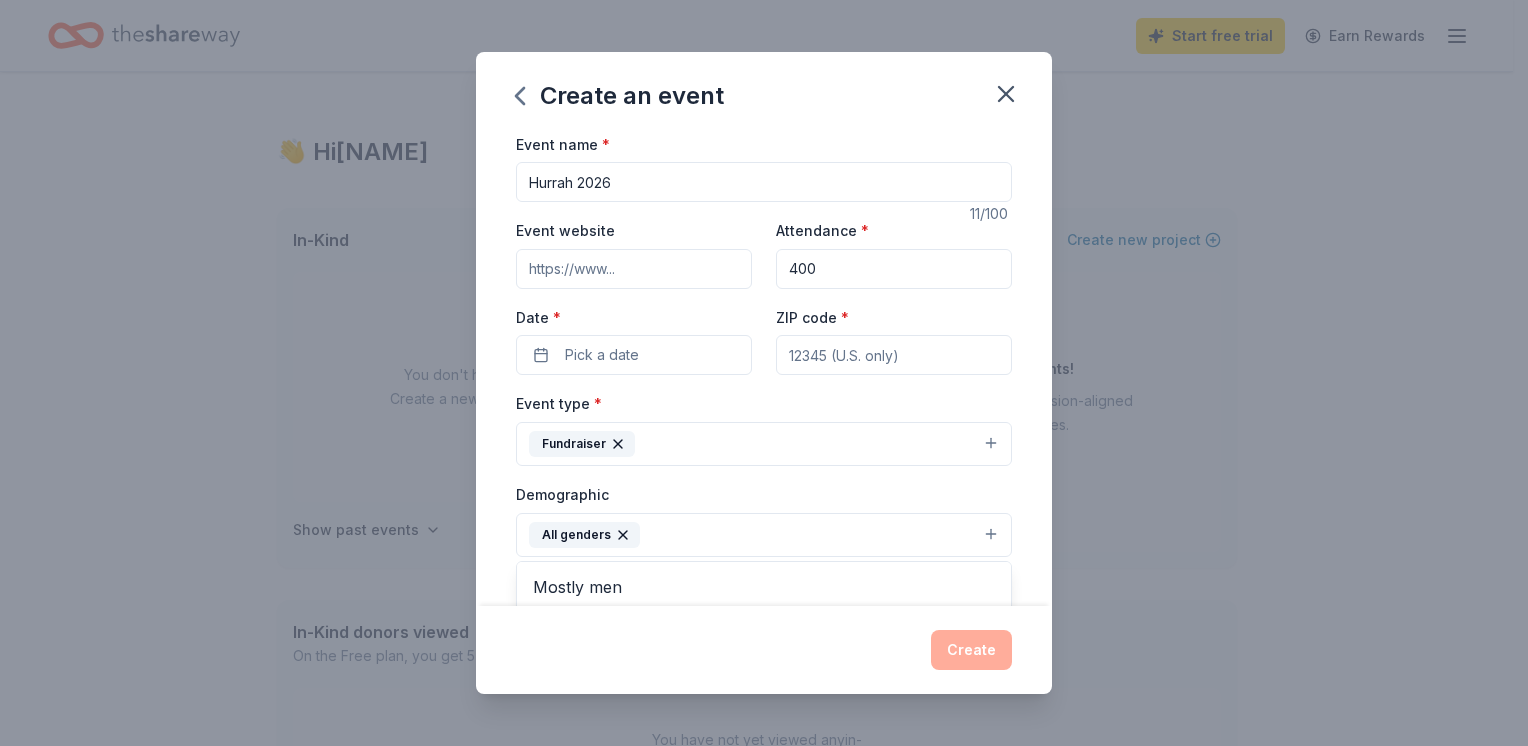 click on "Event name * Hurrah 2026 11 /100 Event website Attendance * 400 Date * Pick a date ZIP code * Event type * Fundraiser Demographic All genders Mostly men Mostly women All ages 0-10 yrs 10-20 yrs 20-30 yrs 30-40 yrs 40-50 yrs 50-60 yrs 60-70 yrs 70-80 yrs 80+ yrs We use this information to help brands find events with their target demographic to sponsor their products. Mailing address Apt/unit Description What are you looking for? * Auction & raffle Meals Snacks Desserts Alcohol Beverages Send me reminders Email me reminders of donor application deadlines Recurring event" at bounding box center (764, 596) 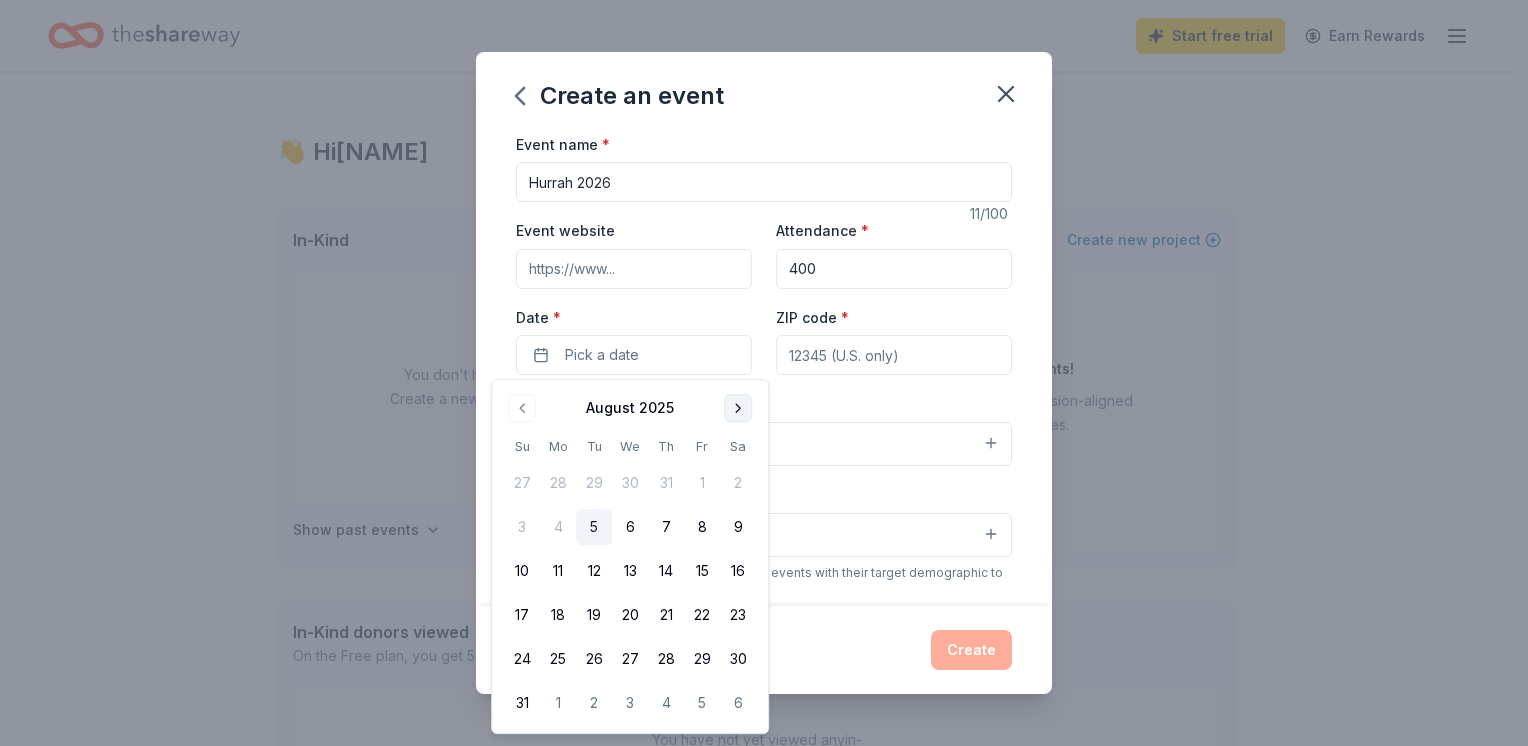 click at bounding box center [738, 408] 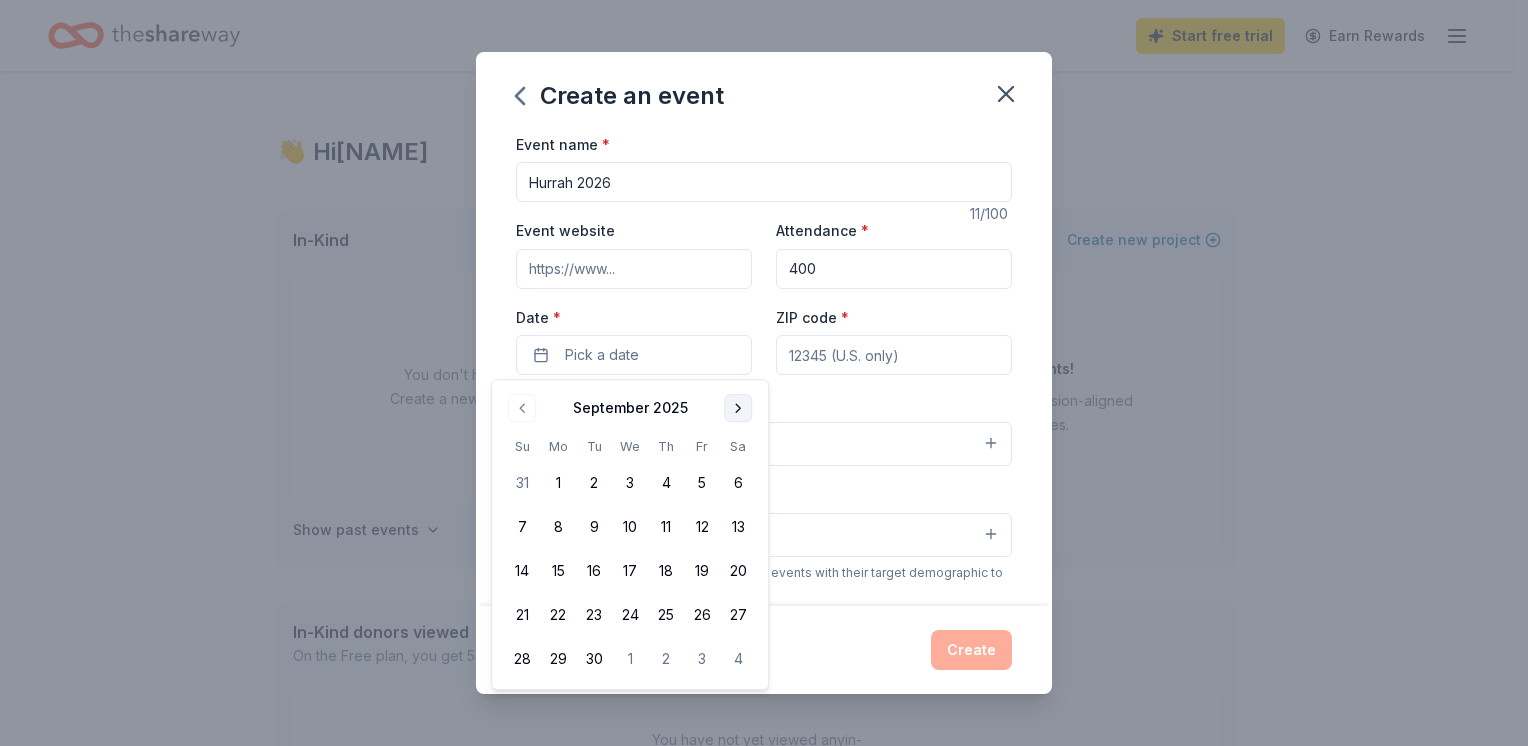click at bounding box center [738, 408] 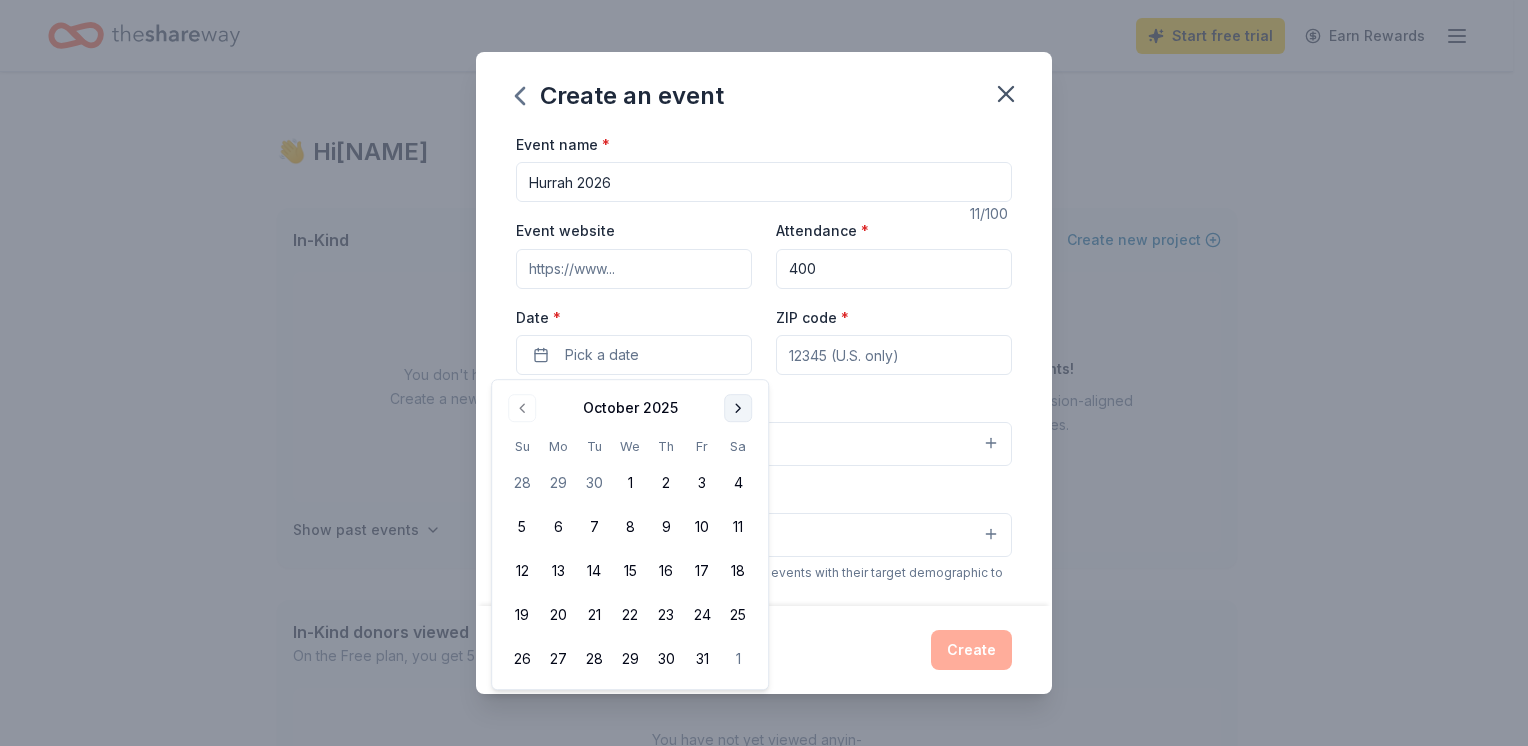 click at bounding box center [738, 408] 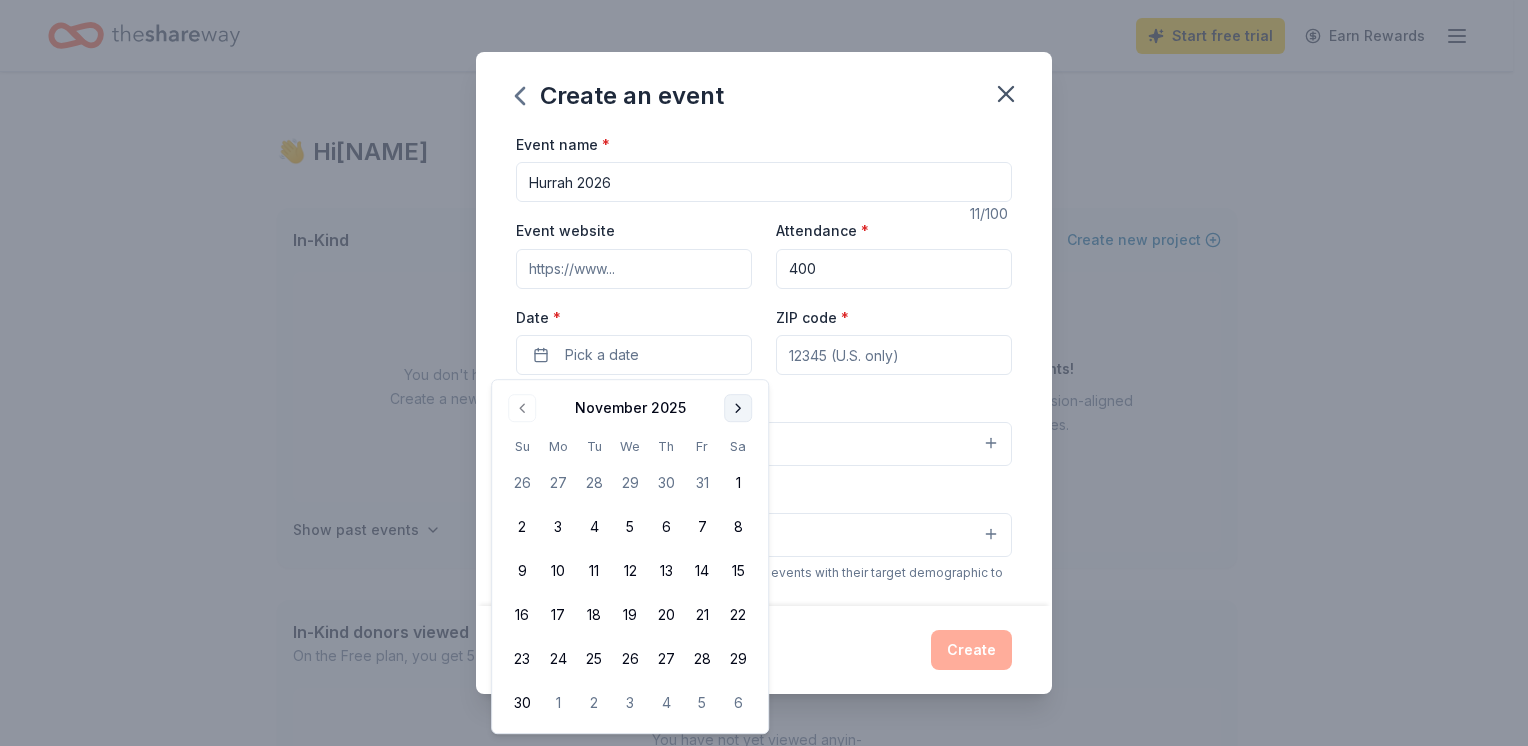 click at bounding box center (738, 408) 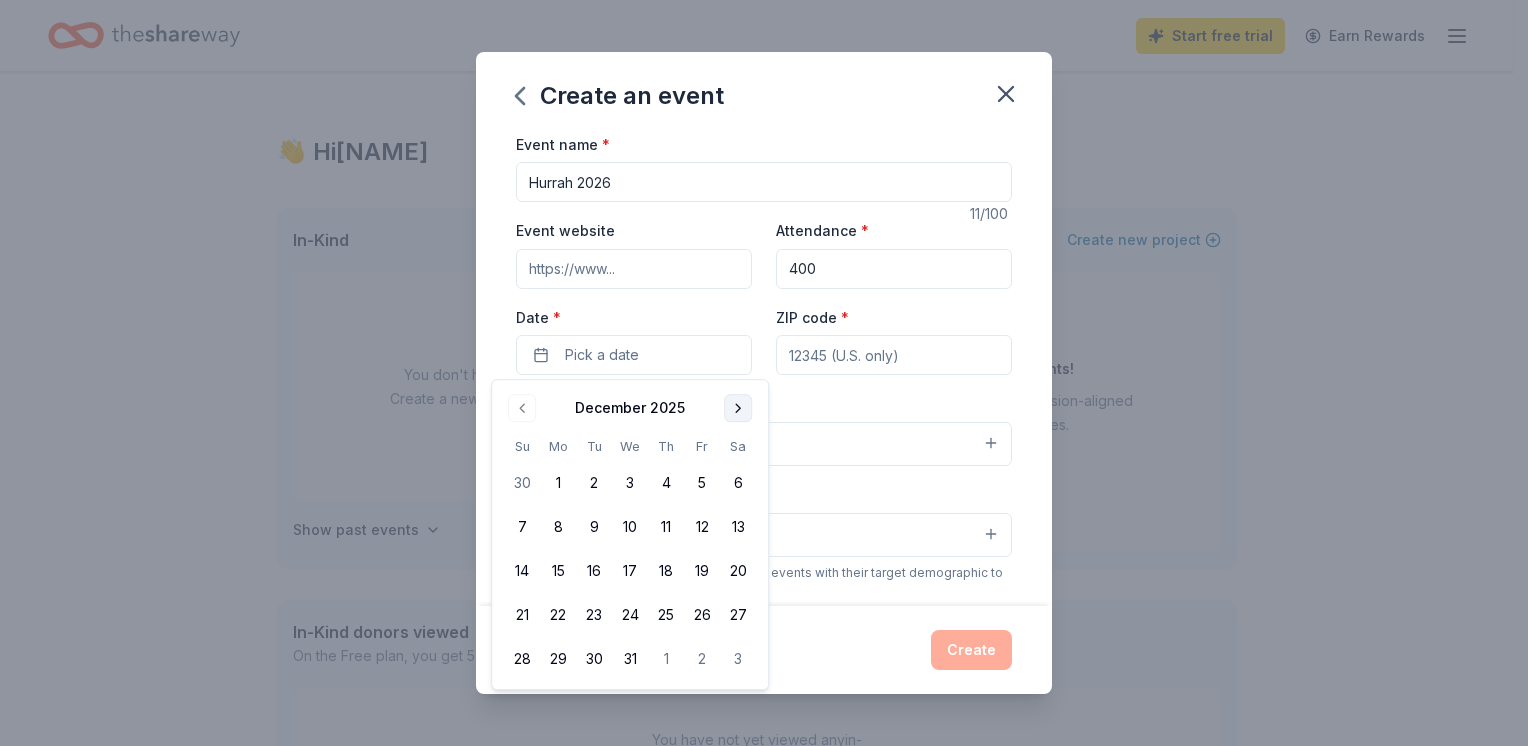 click at bounding box center [738, 408] 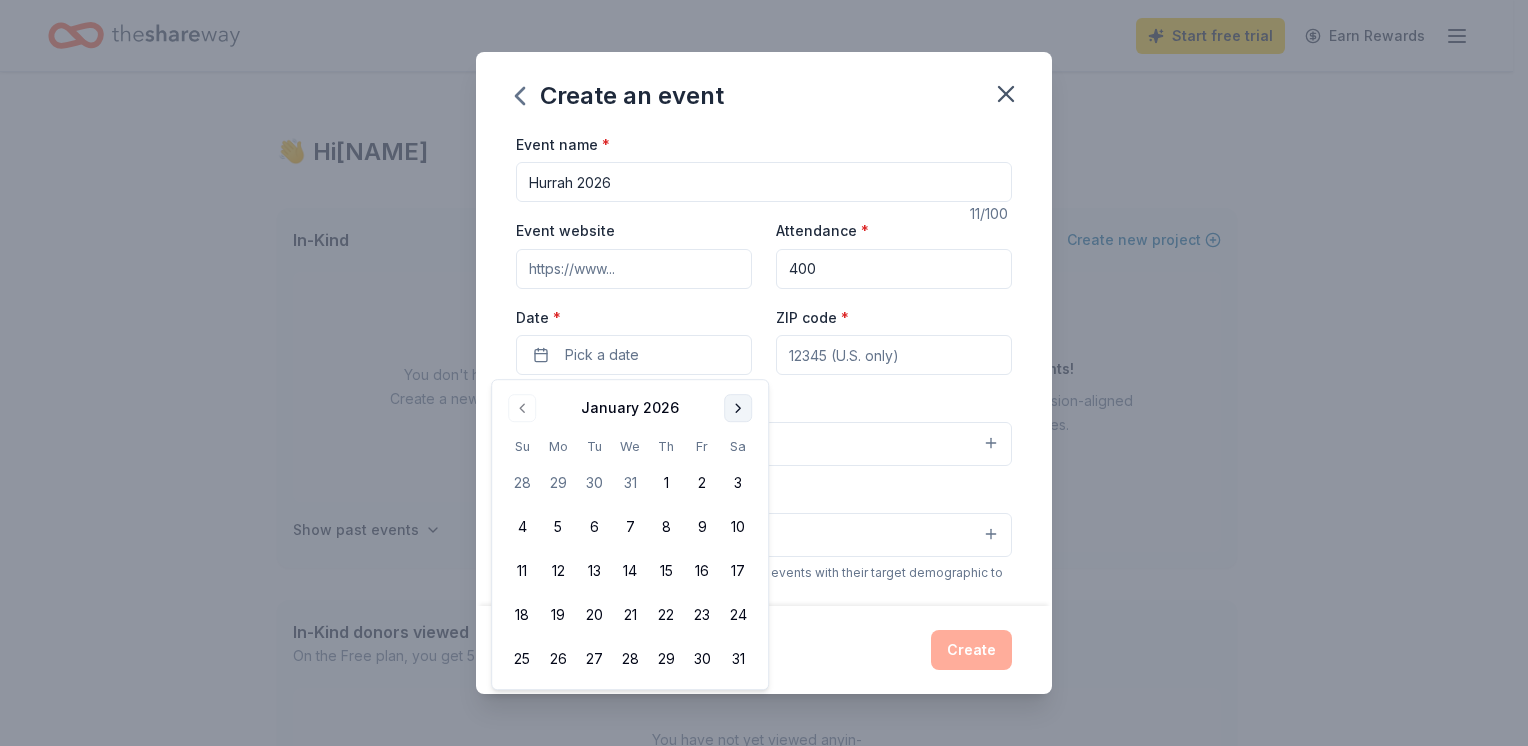 click at bounding box center [738, 408] 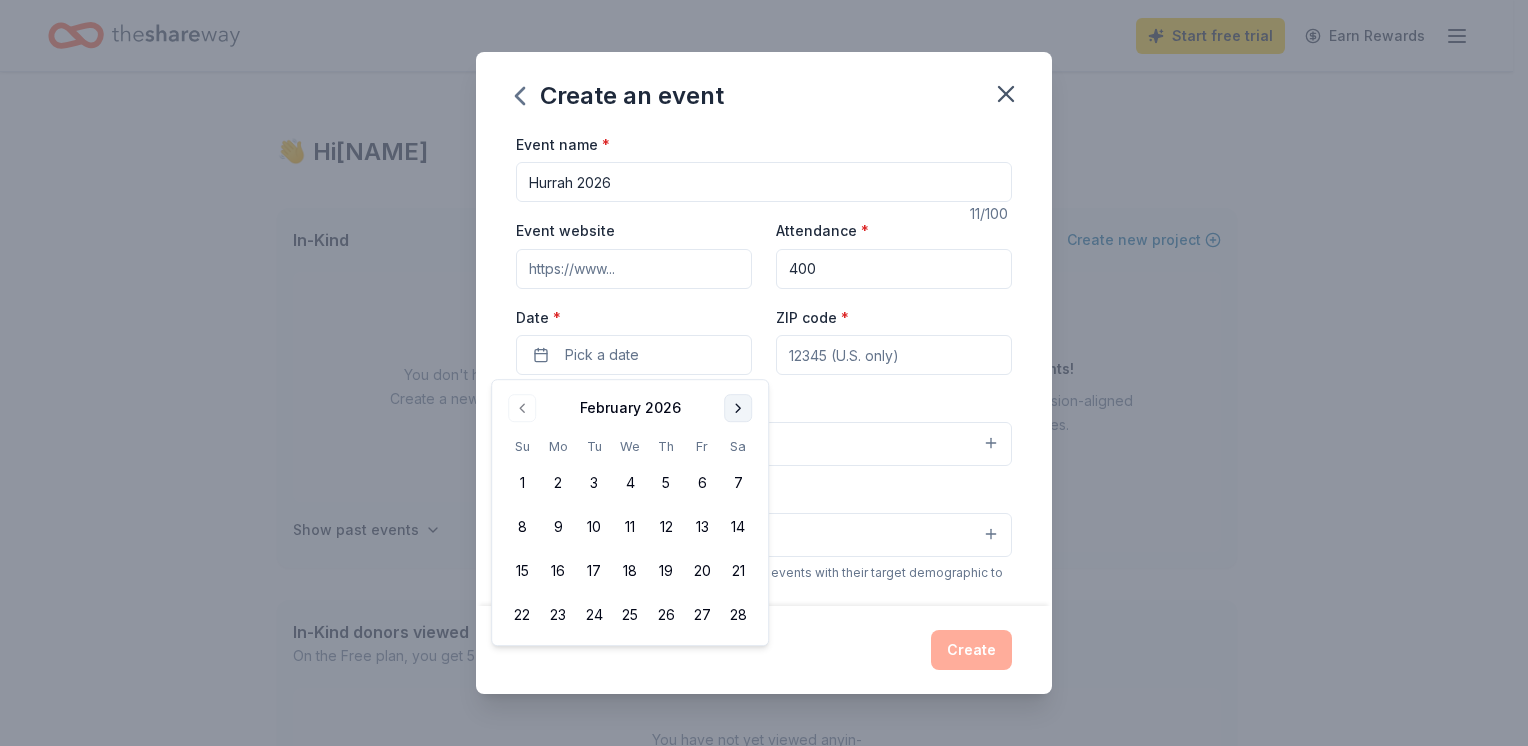 click at bounding box center (738, 408) 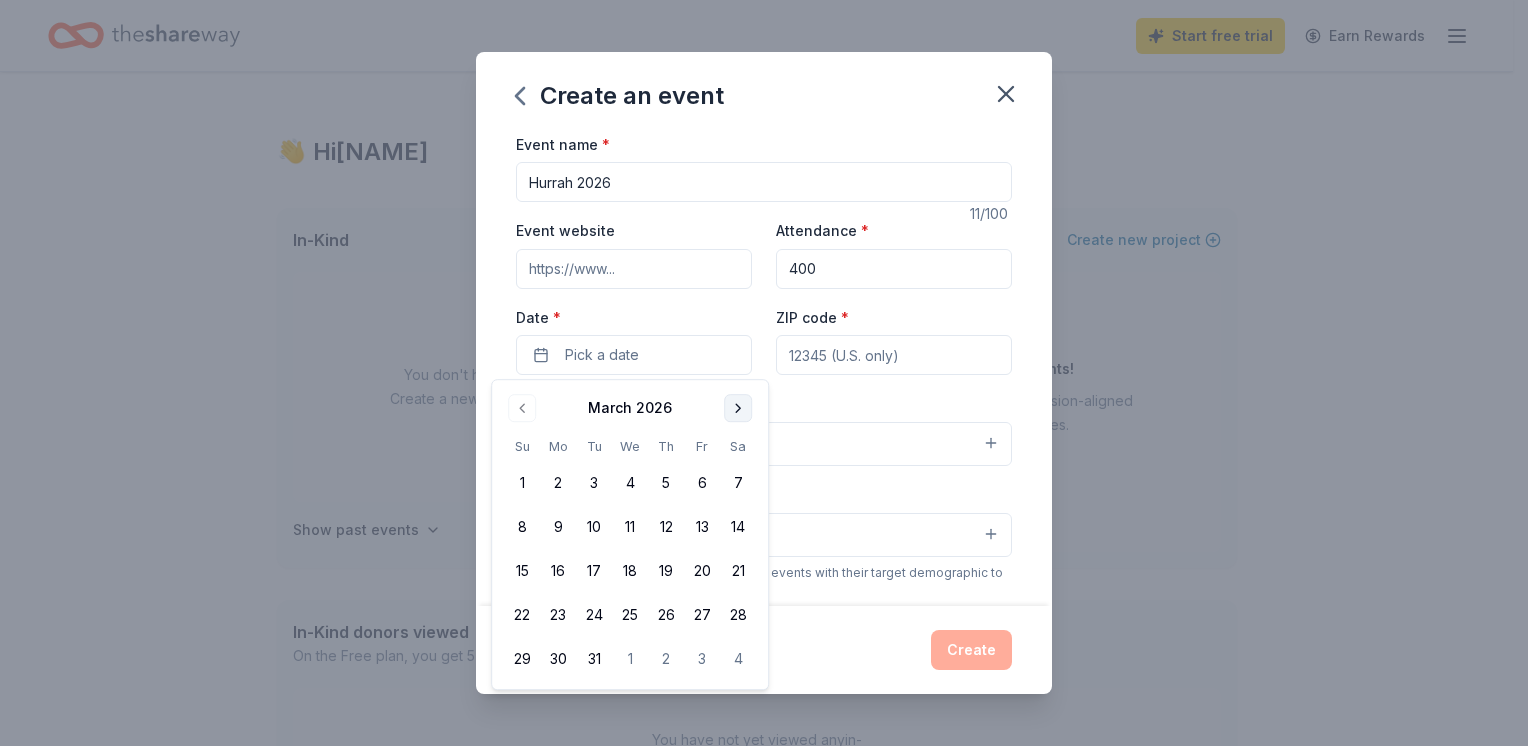 click at bounding box center [738, 408] 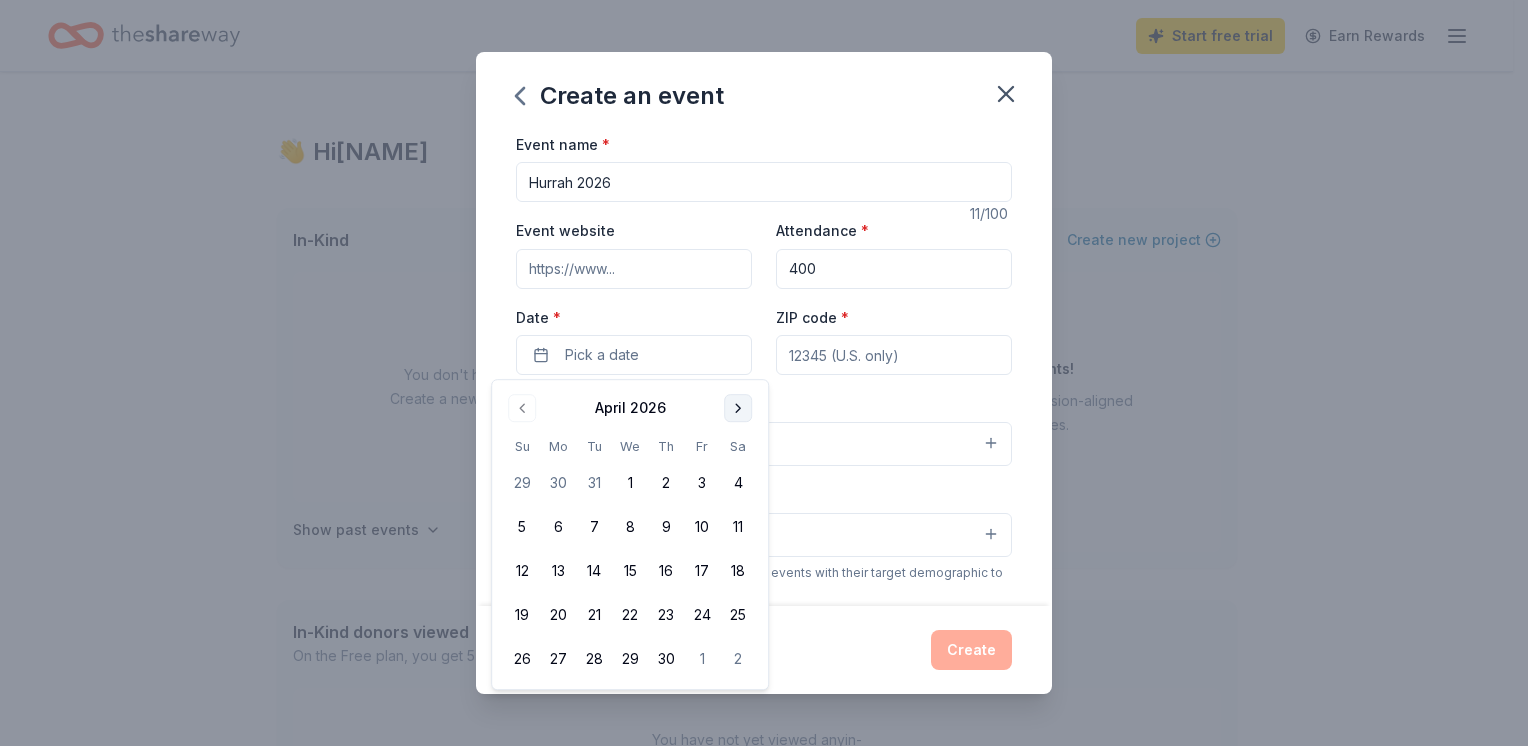 click at bounding box center [738, 408] 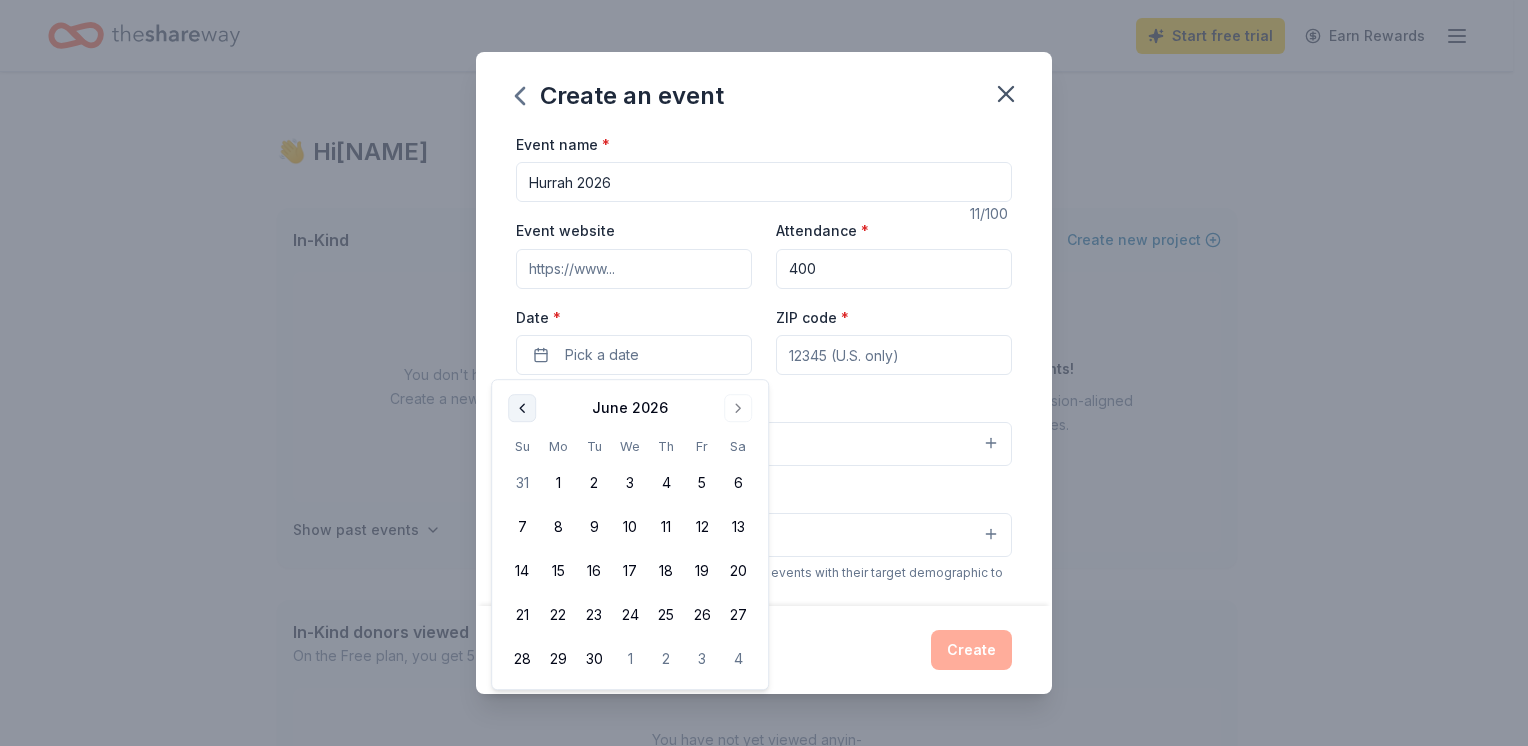 click at bounding box center (522, 408) 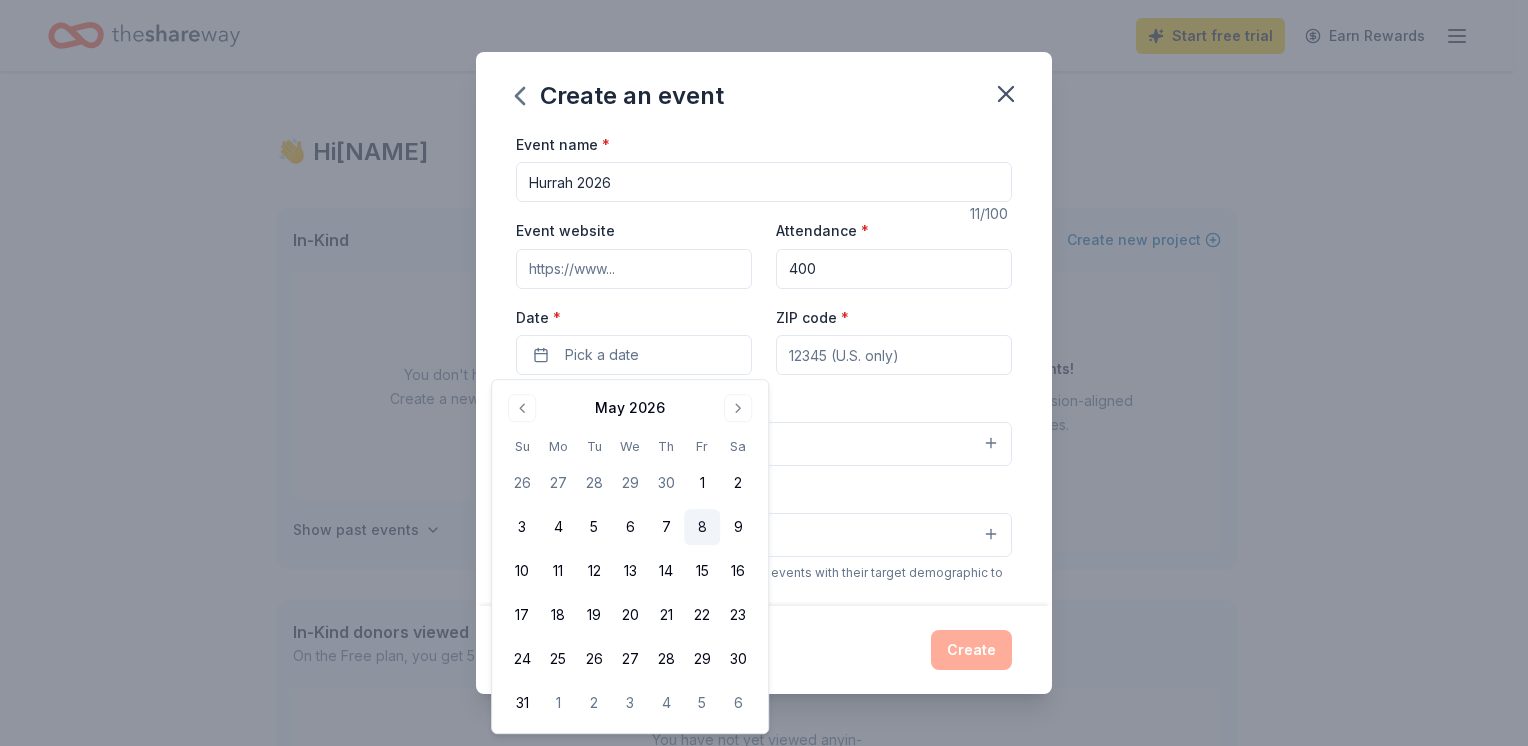 click on "8" at bounding box center [702, 527] 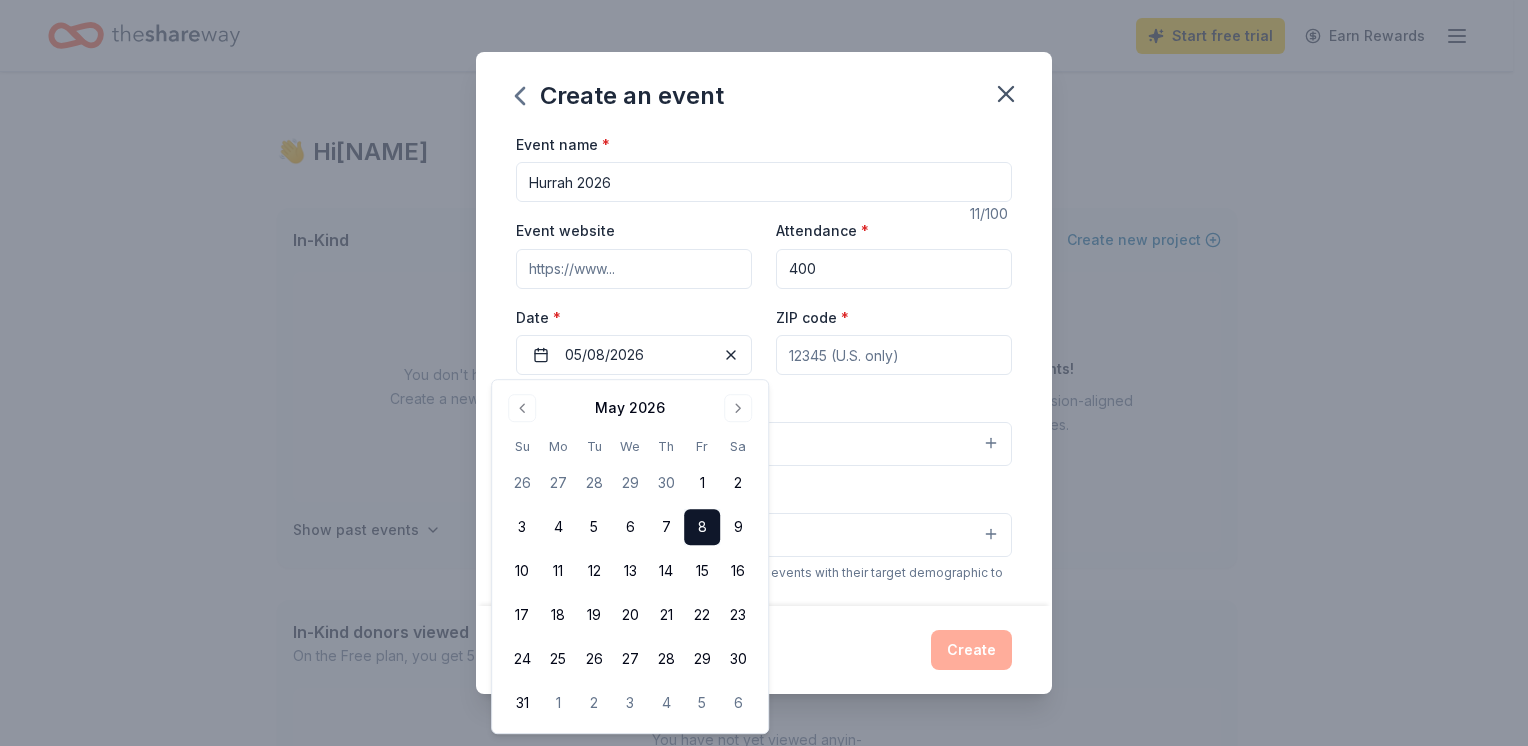 click on "8" at bounding box center (702, 527) 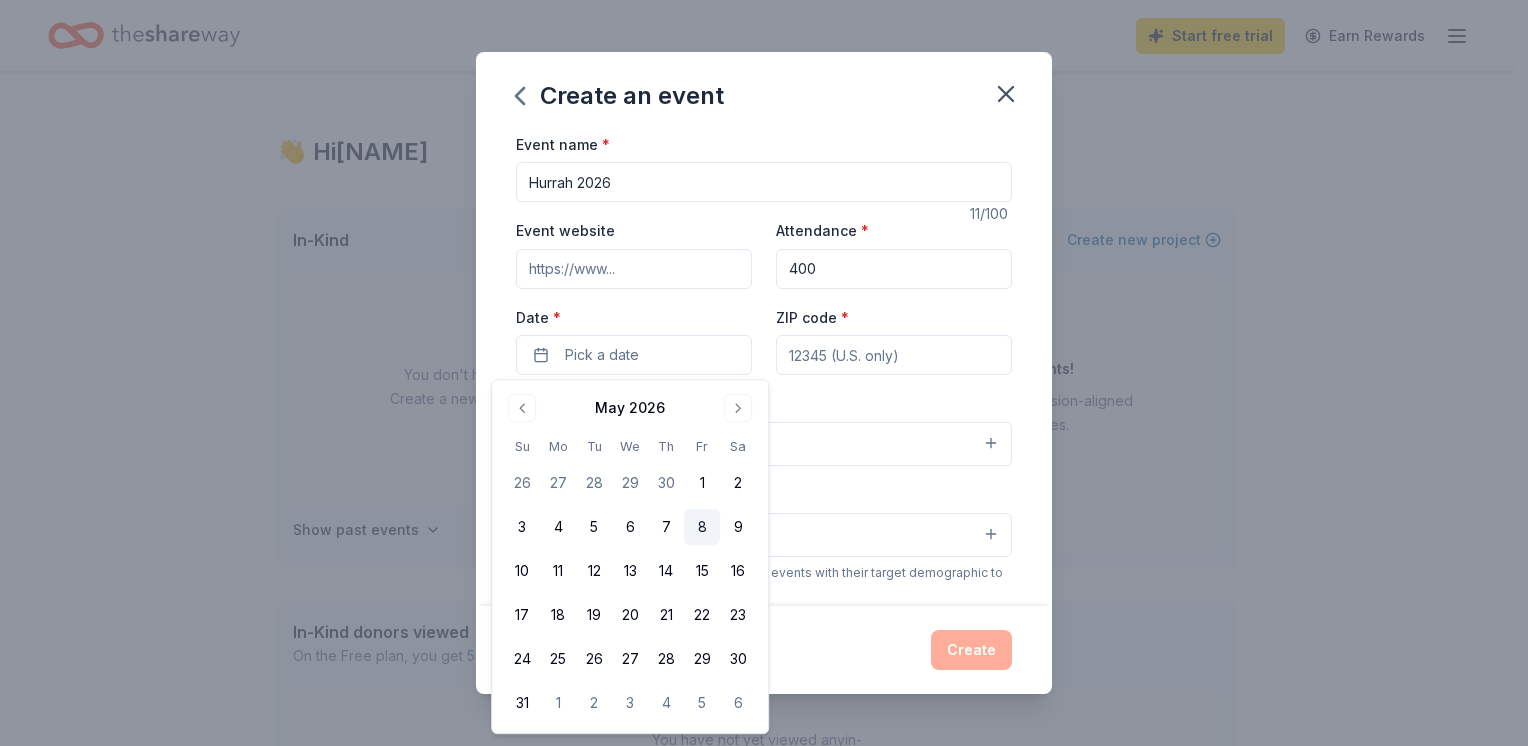 click on "8" at bounding box center [702, 527] 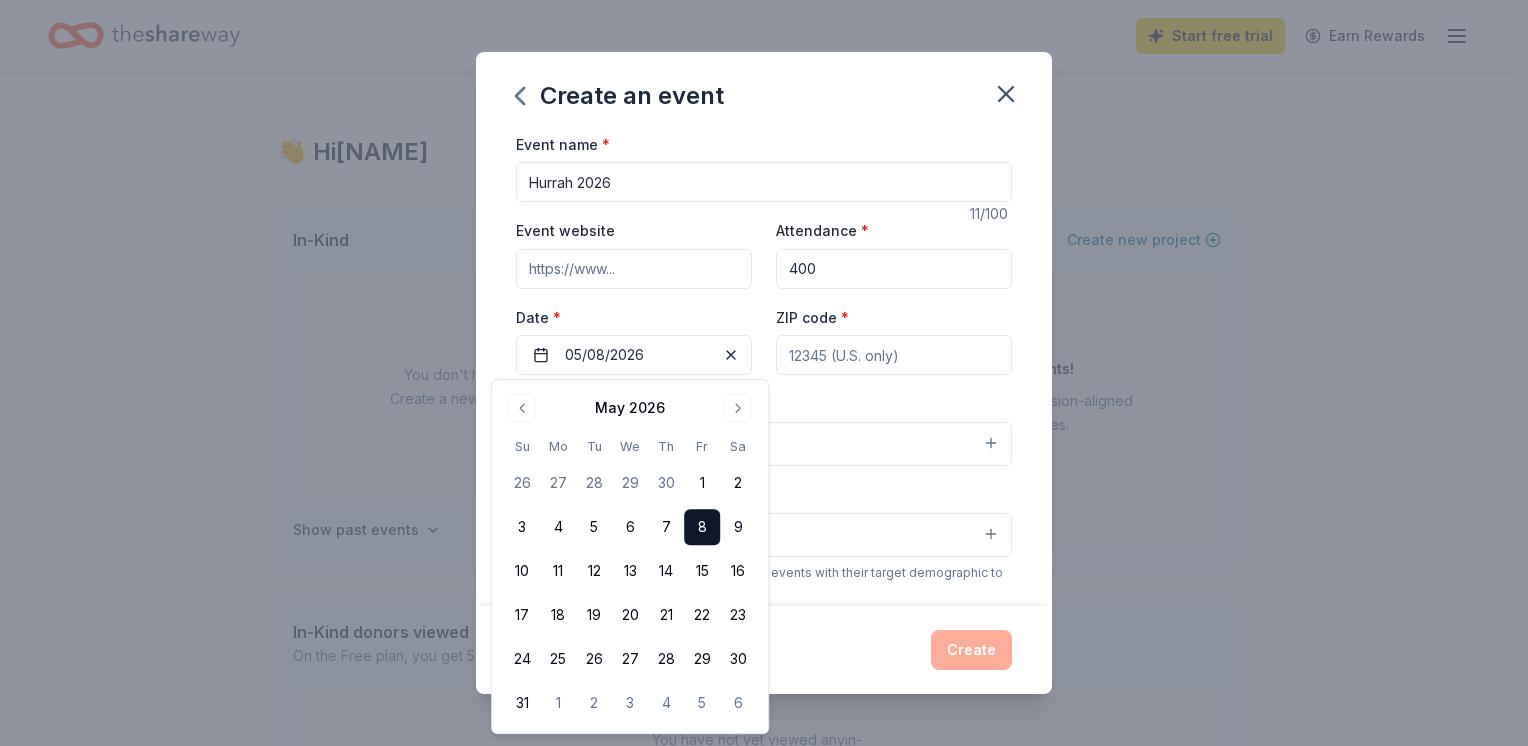 click on "ZIP code *" at bounding box center (894, 355) 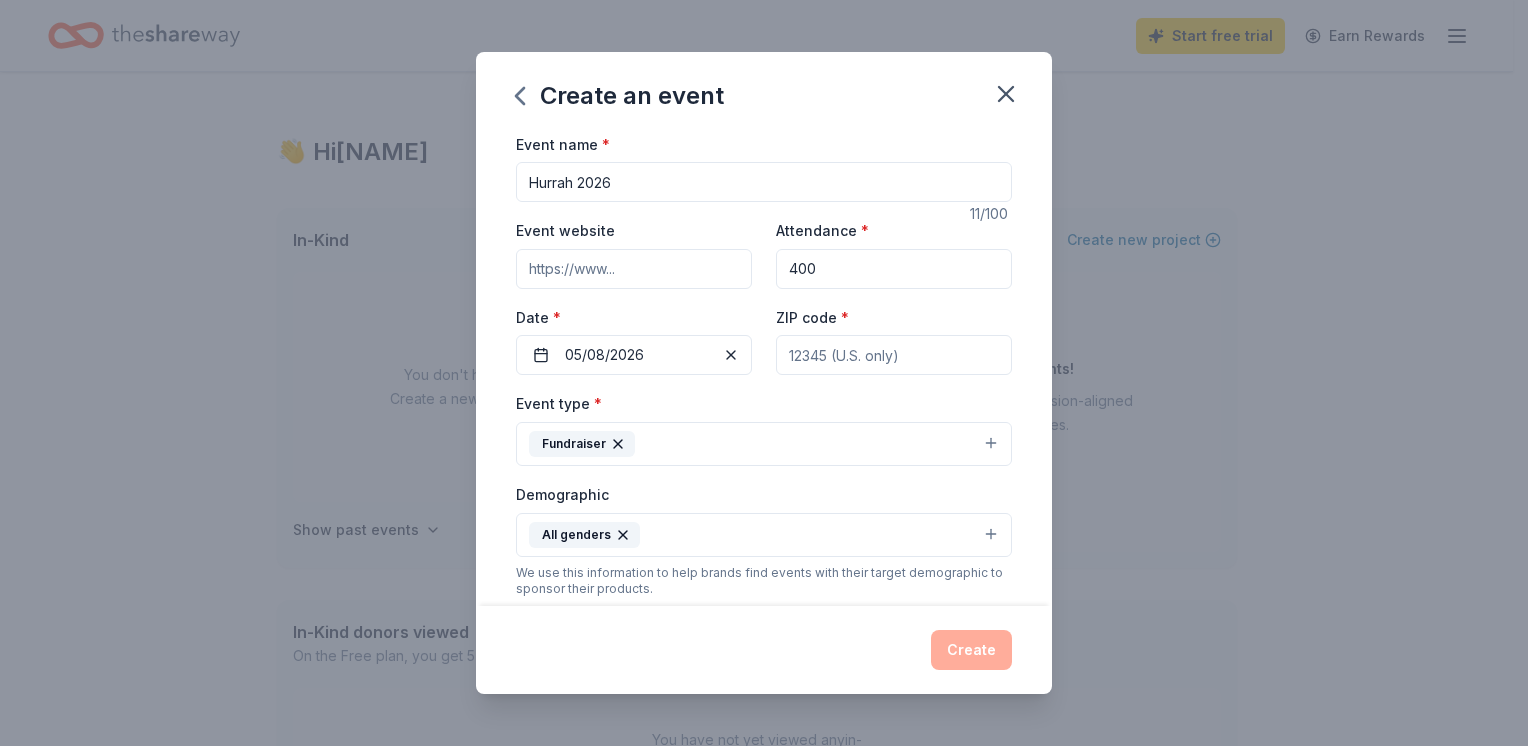 click on "Create an event Event name * Hurrah 2026 11 /100 Event website Attendance * 400 Date * 05/08/2026 ZIP code * Event type * Fundraiser Demographic All genders We use this information to help brands find events with their target demographic to sponsor their products. Mailing address Apt/unit Description What are you looking for? * Auction & raffle Meals Snacks Desserts Alcohol Beverages Send me reminders Email me reminders of donor application deadlines Recurring event Create" at bounding box center (764, 373) 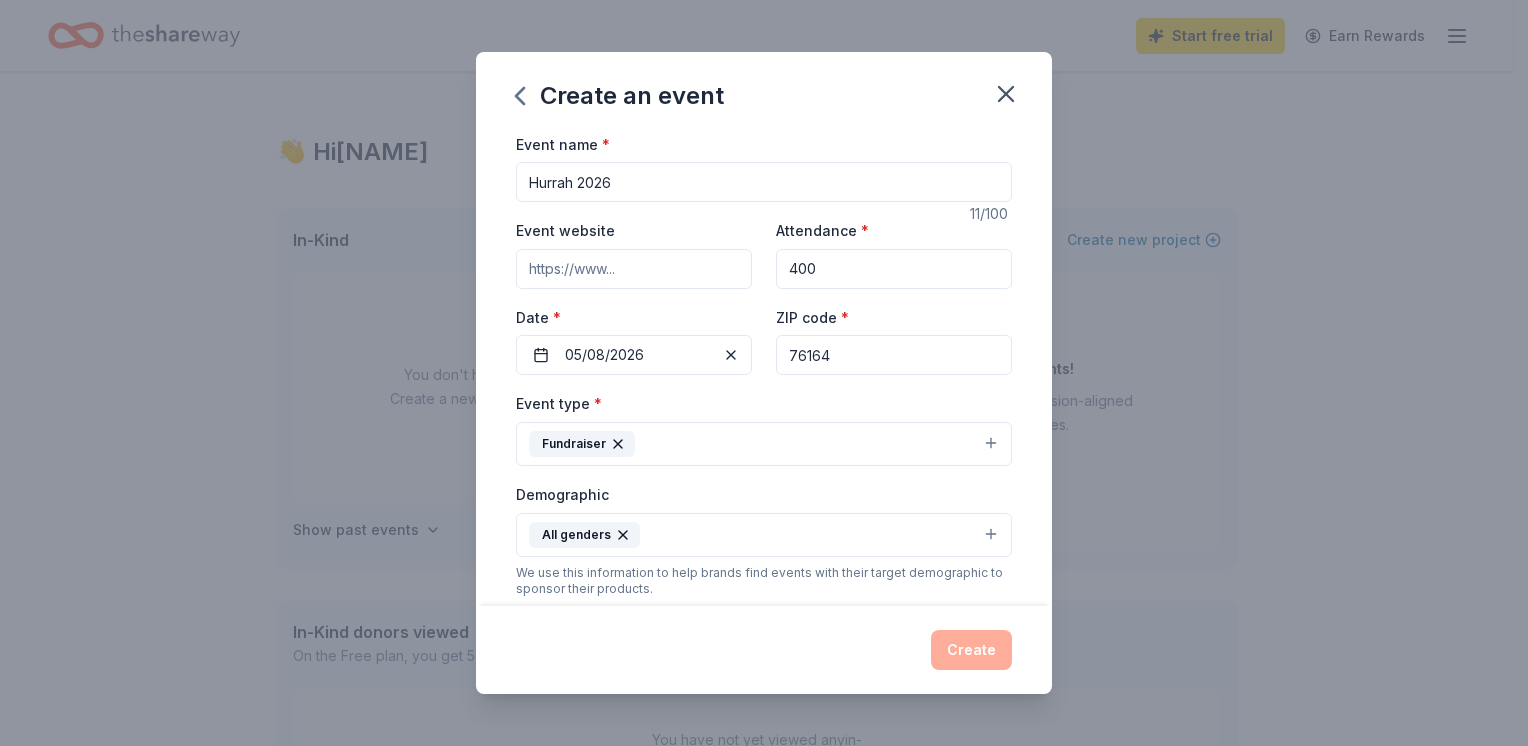 type on "76164" 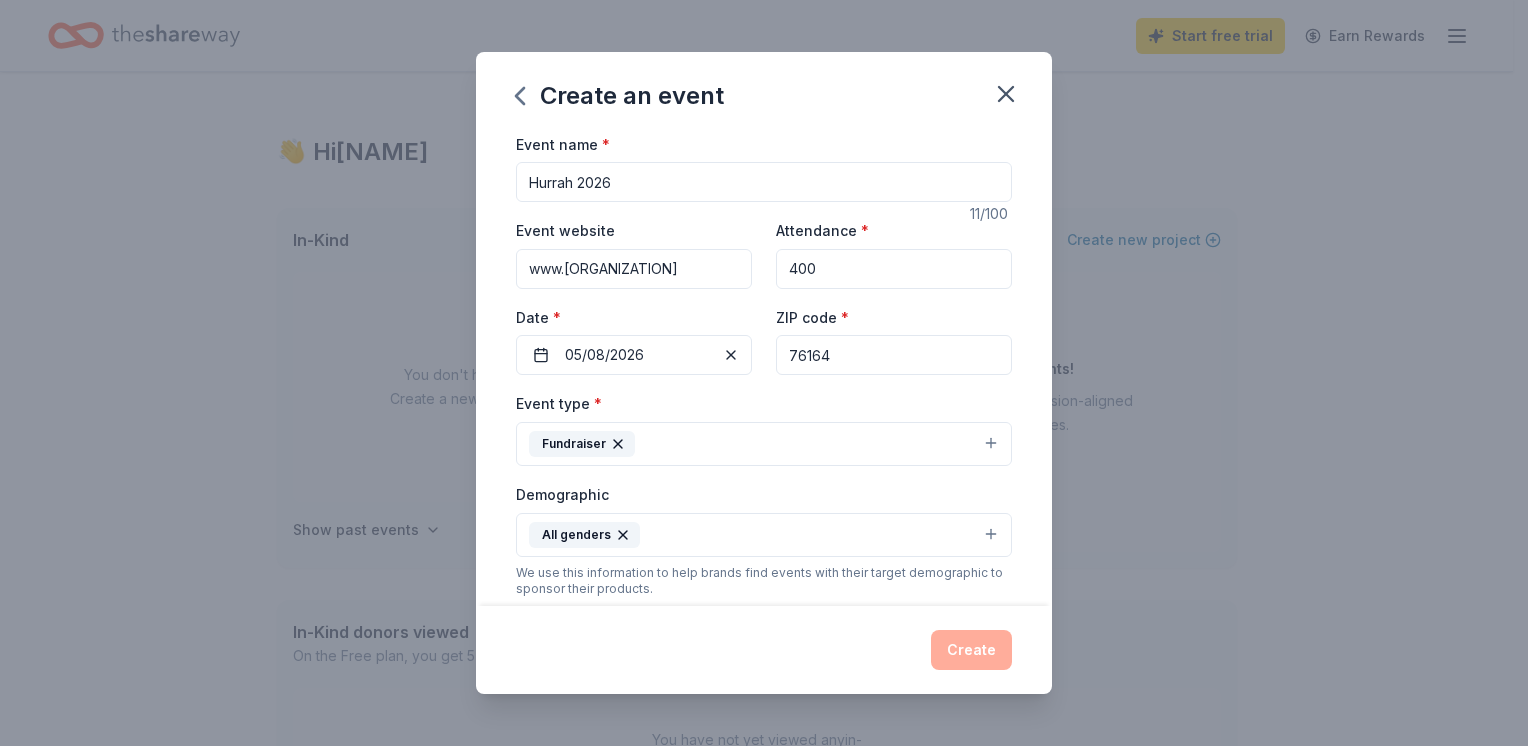 type on "www.[ORGANIZATION]" 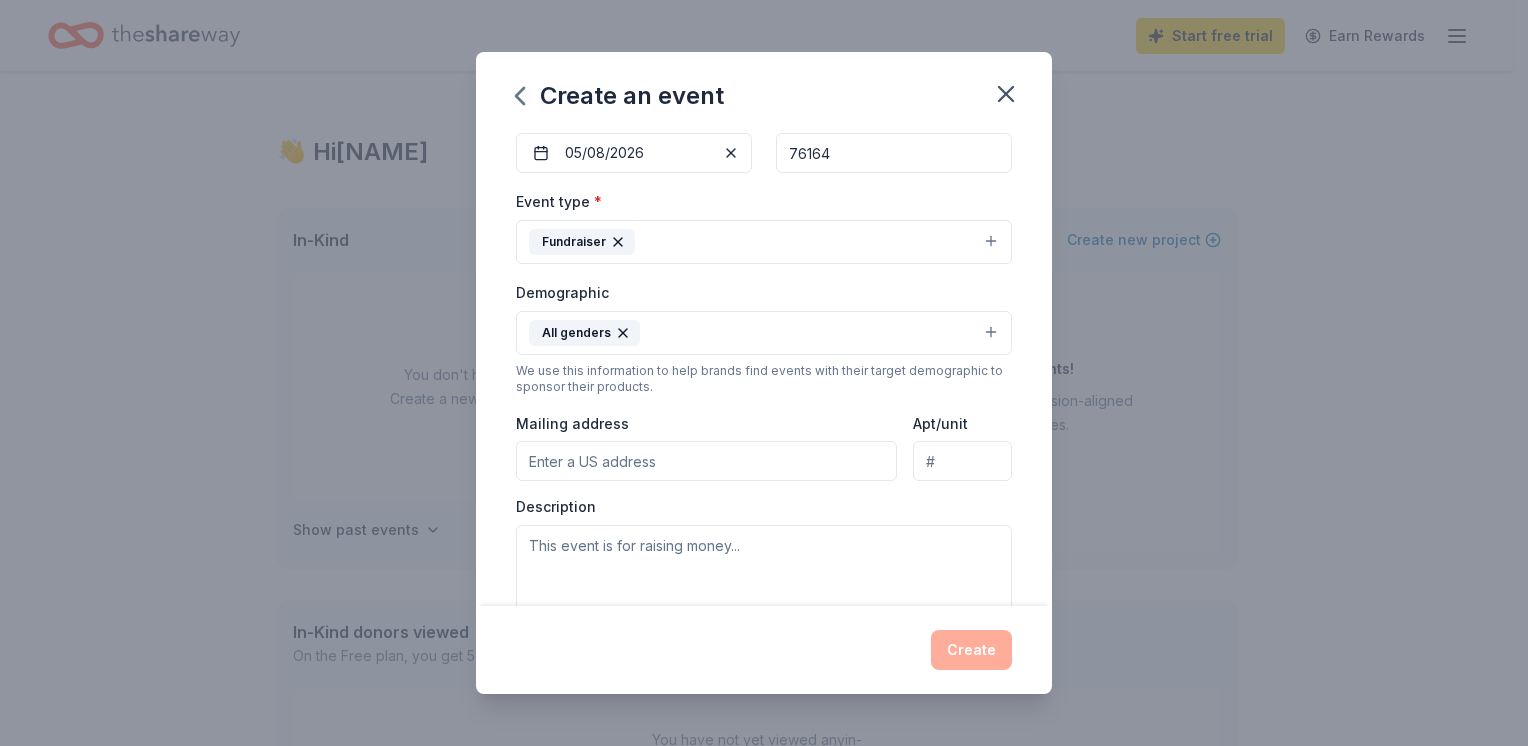 scroll, scrollTop: 214, scrollLeft: 0, axis: vertical 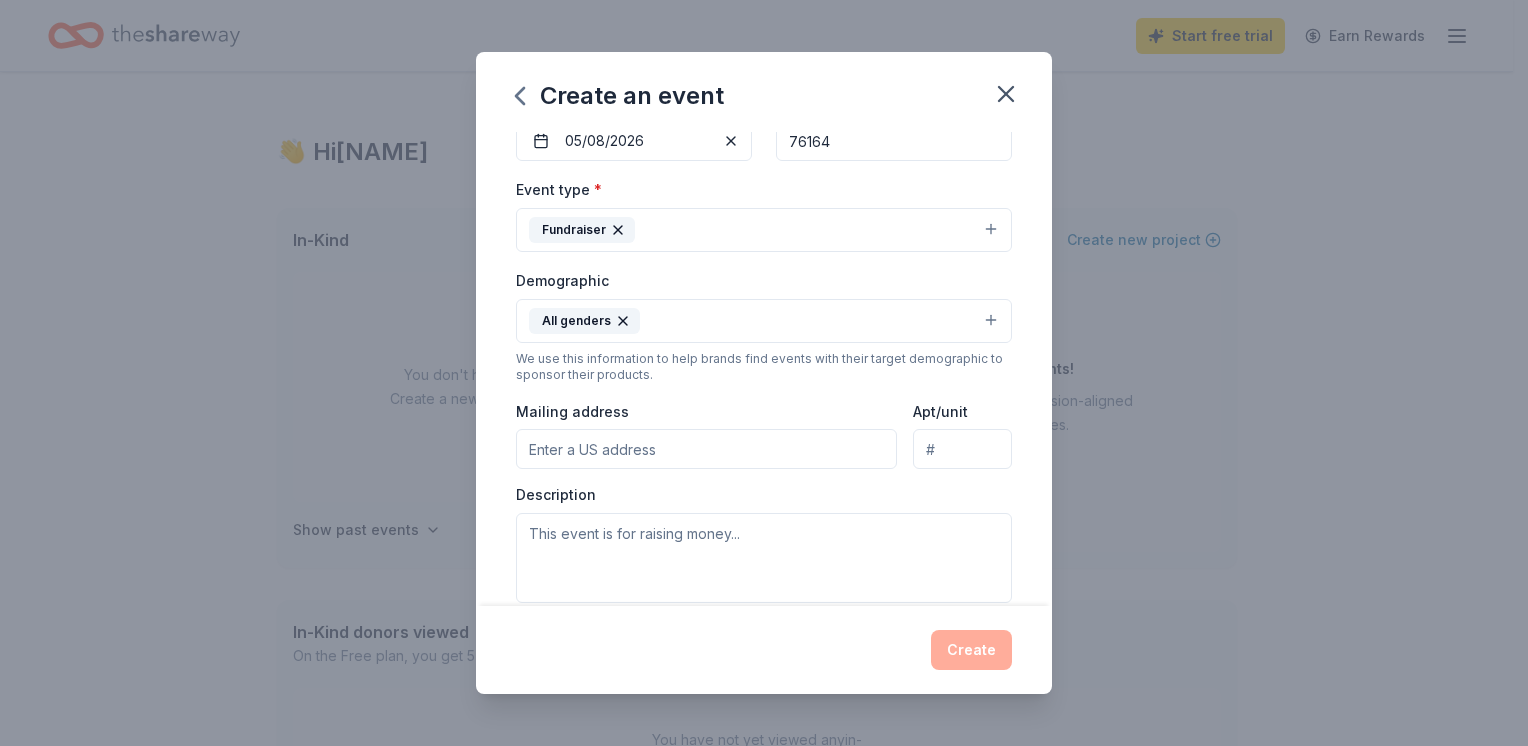 click on "Mailing address" at bounding box center (706, 449) 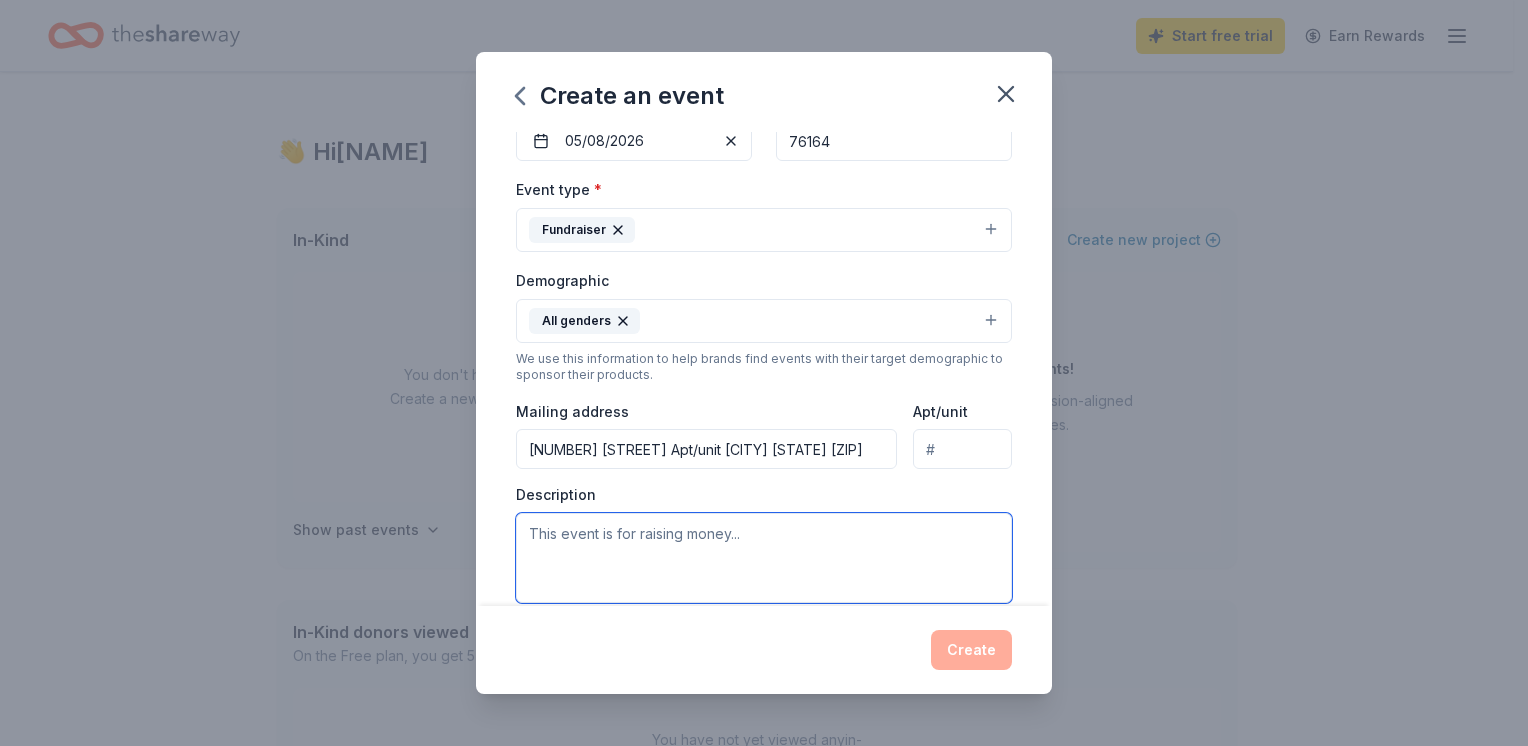 click at bounding box center (764, 558) 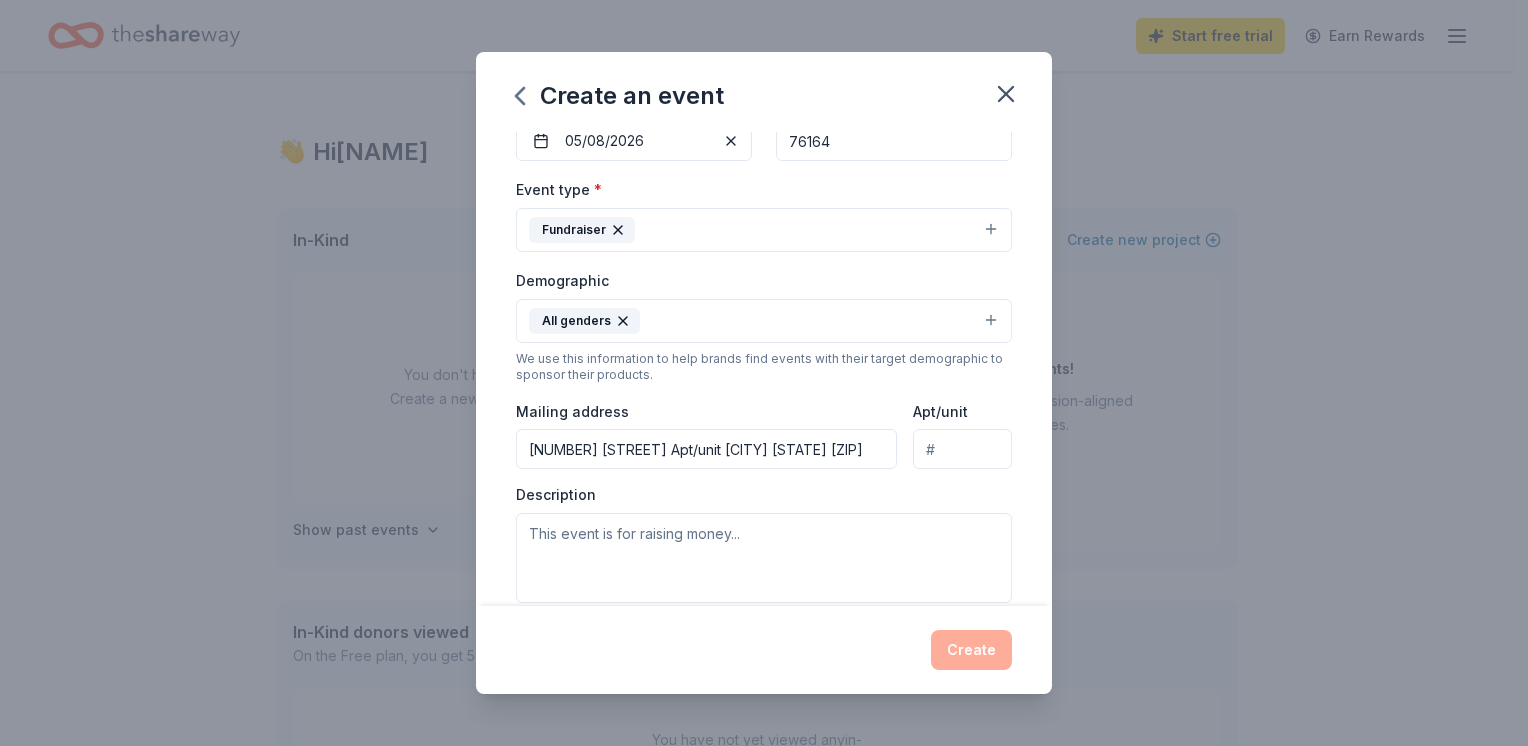 click on "Description" at bounding box center (764, 544) 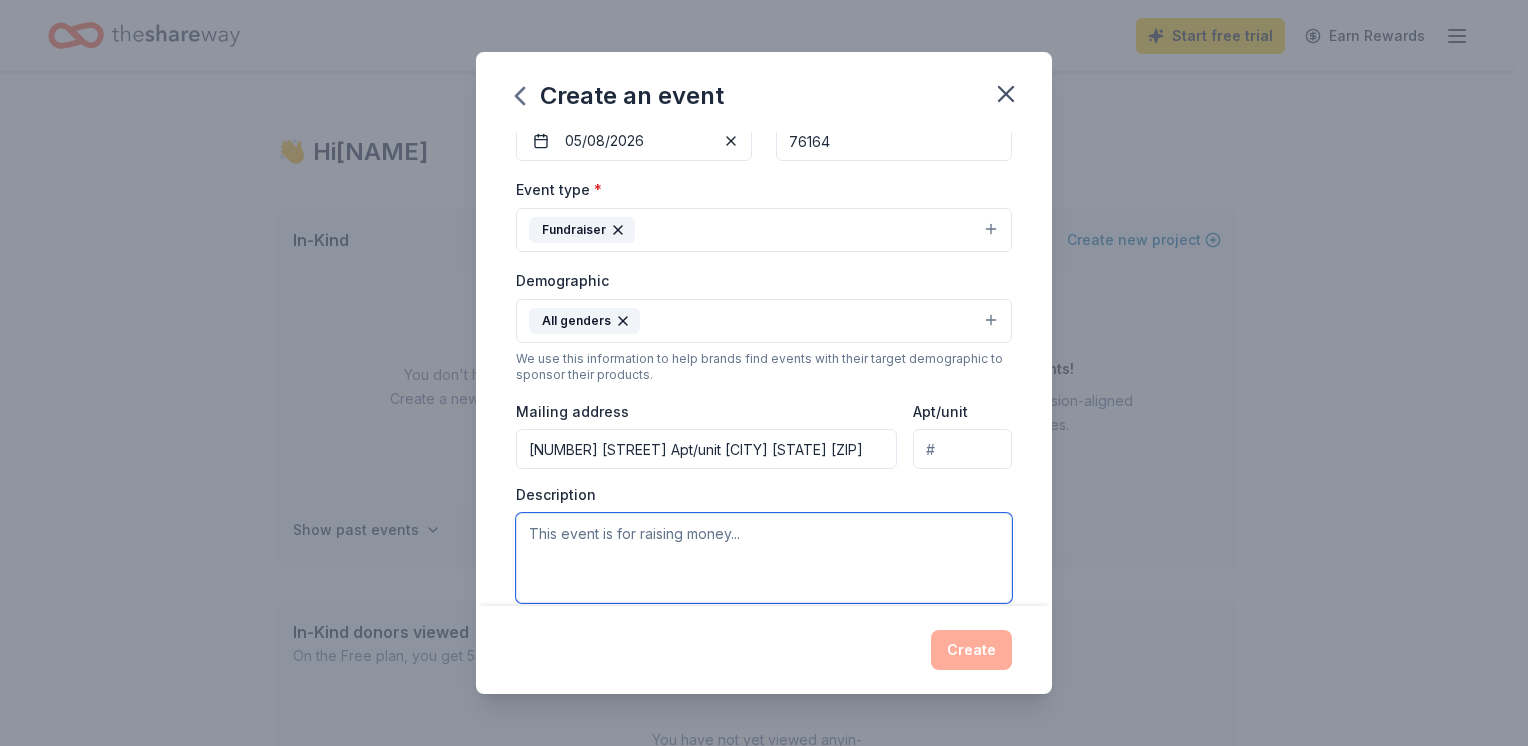 click at bounding box center [764, 558] 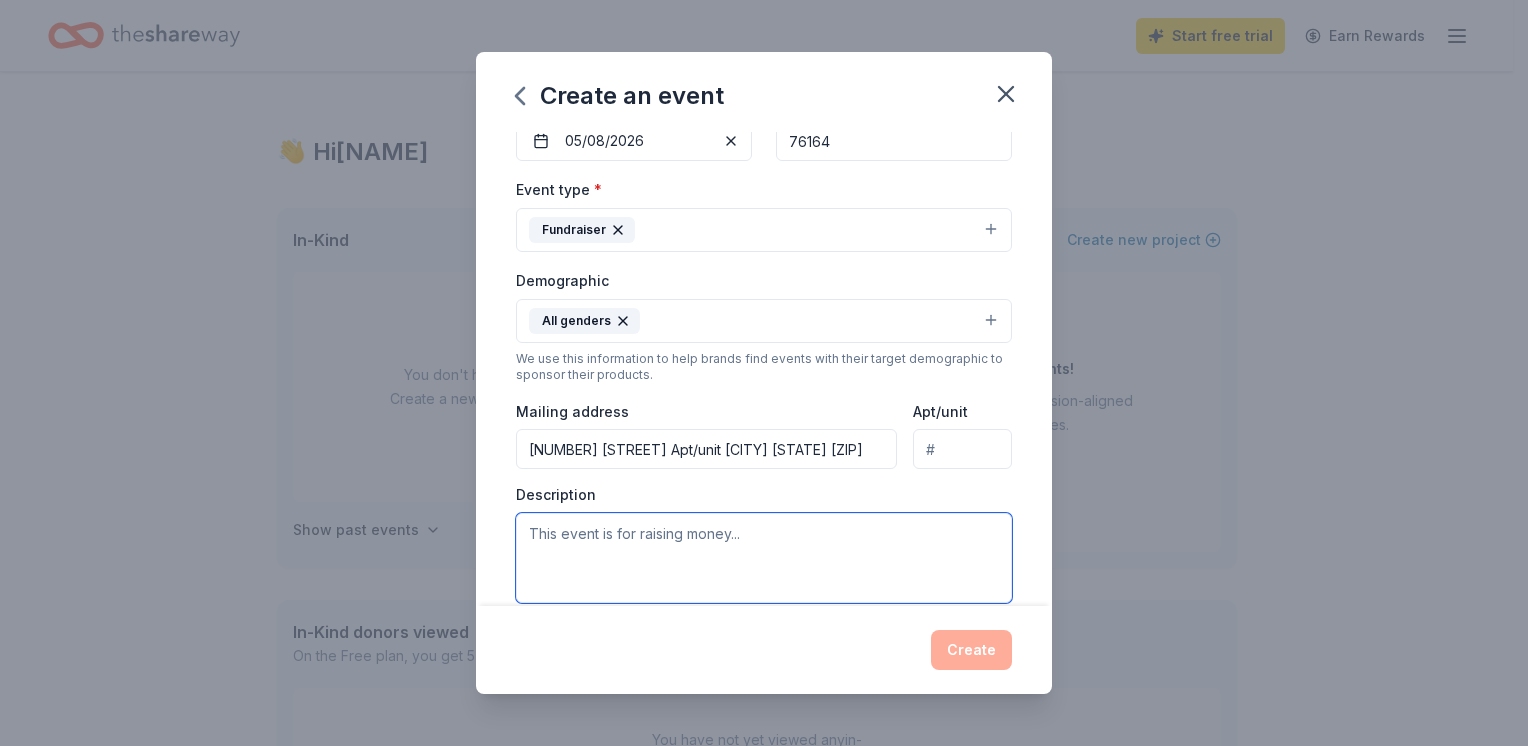 paste on "Helping Restore Ability (HRA) is a nonprofit in [CITY], [STATE], providing no-cost personal attendant and home health care services to low-income individuals of all ages with disabilities statewide. Amid a national caregiver shortage, community support helps us offer competitive wages, benefits, and specialized training, reducing hospitalizations and enhancing client quality of life. Your support ensures HRA can sustain these crucial services and improve outcomes for our clients. Live" 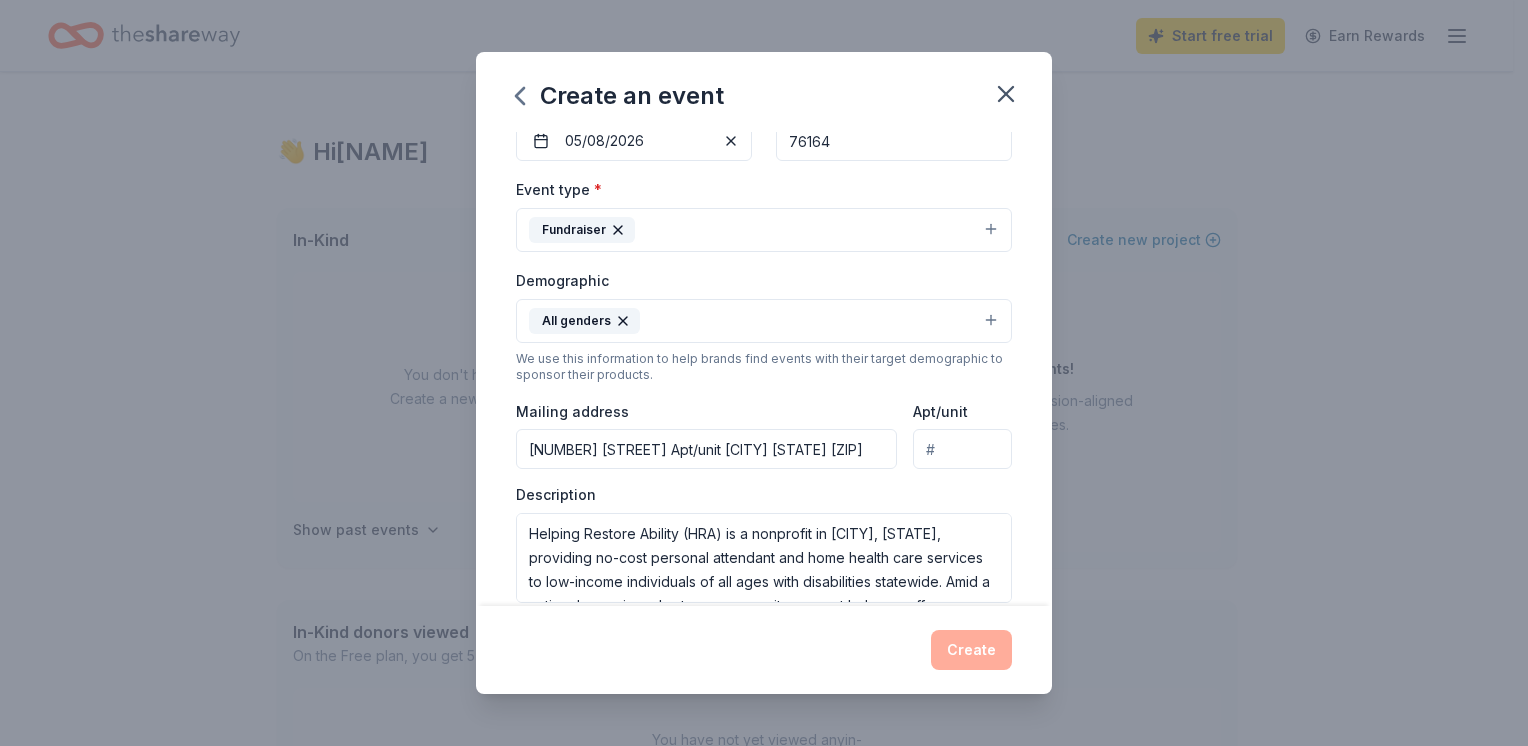 click on "Demographic All genders We use this information to help brands find events with their target demographic to sponsor their products." at bounding box center [764, 325] 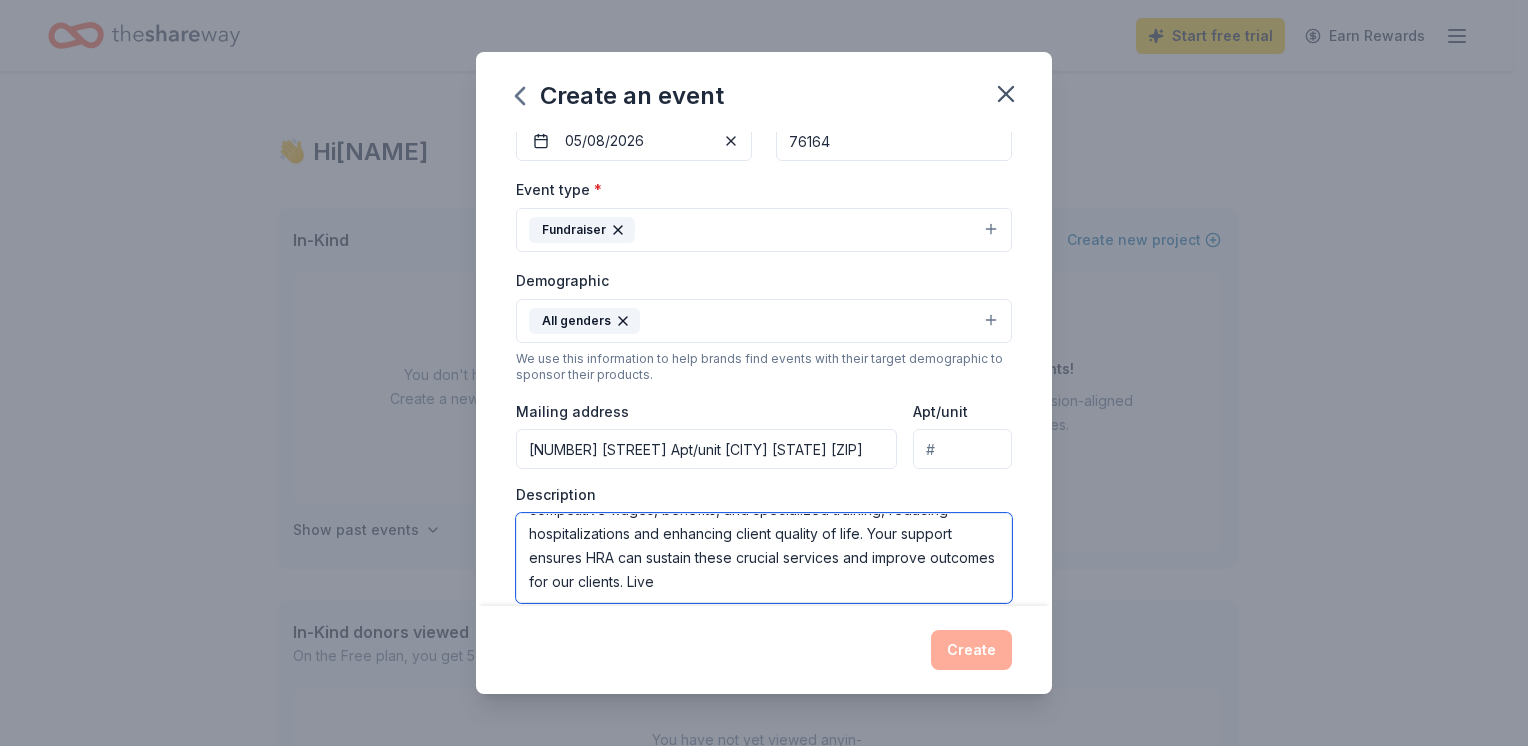 click on "Helping Restore Ability (HRA) is a nonprofit in [CITY], [STATE], providing no-cost personal attendant and home health care services to low-income individuals of all ages with disabilities statewide. Amid a national caregiver shortage, community support helps us offer competitive wages, benefits, and specialized training, reducing hospitalizations and enhancing client quality of life. Your support ensures HRA can sustain these crucial services and improve outcomes for our clients. Live" at bounding box center (764, 558) 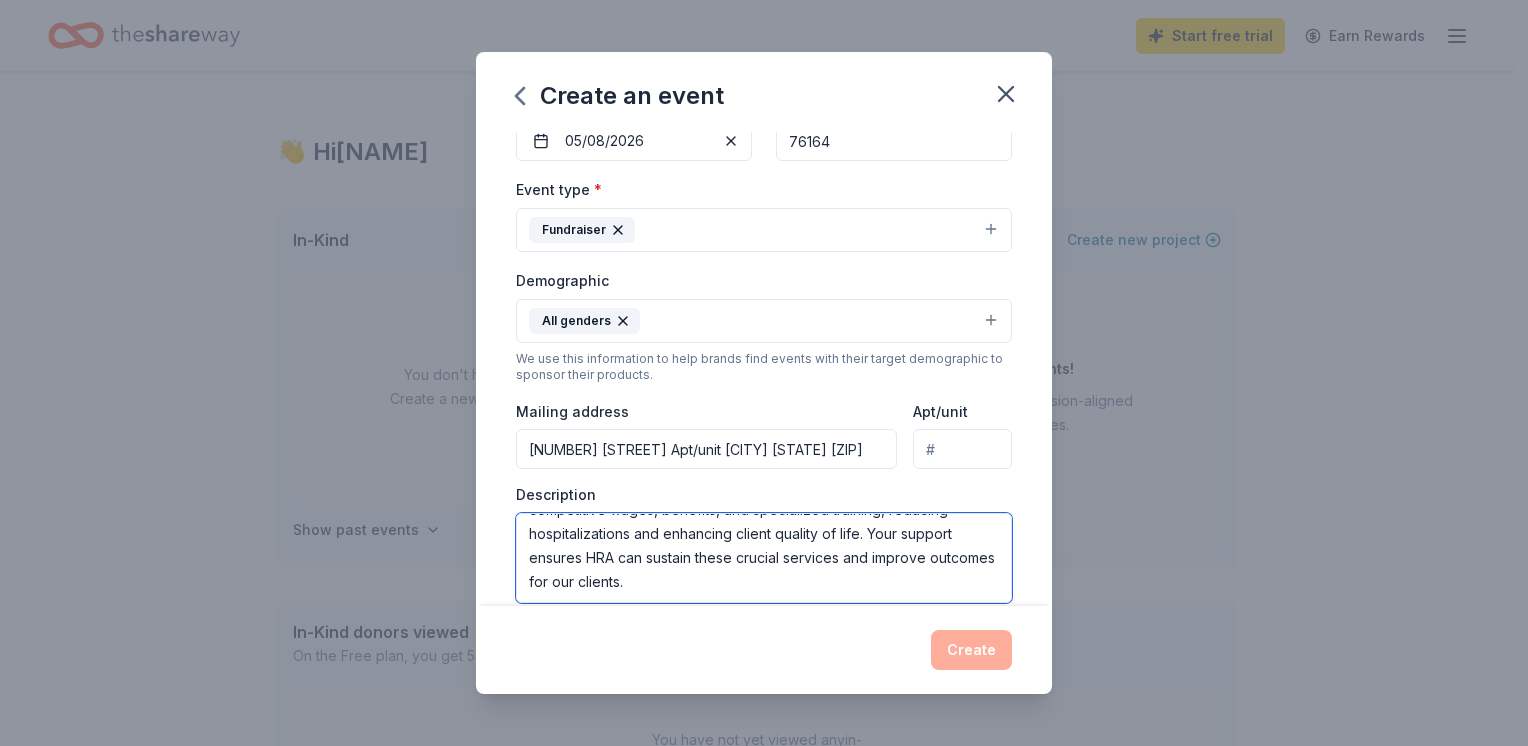 type on "Helping Restore Ability (HRA) is a nonprofit in [CITY], [STATE], providing no-cost personal attendant and home health care services to low-income individuals of all ages with disabilities statewide. Amid a national caregiver shortage, community support helps us offer competitive wages, benefits, and specialized training, reducing hospitalizations and enhancing client quality of life. Your support ensures HRA can sustain these crucial services and improve outcomes for our clients." 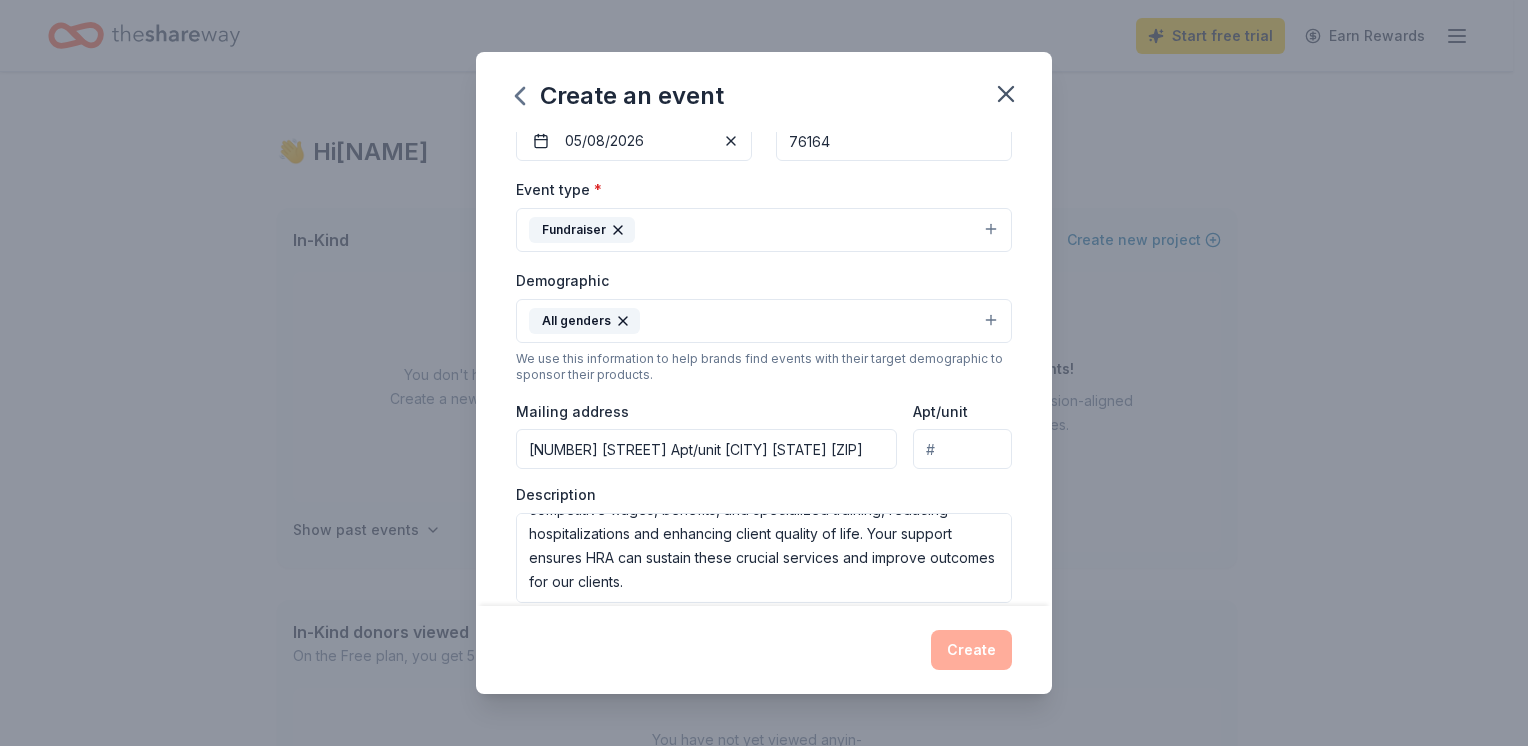 drag, startPoint x: 1033, startPoint y: 484, endPoint x: 1032, endPoint y: 505, distance: 21.023796 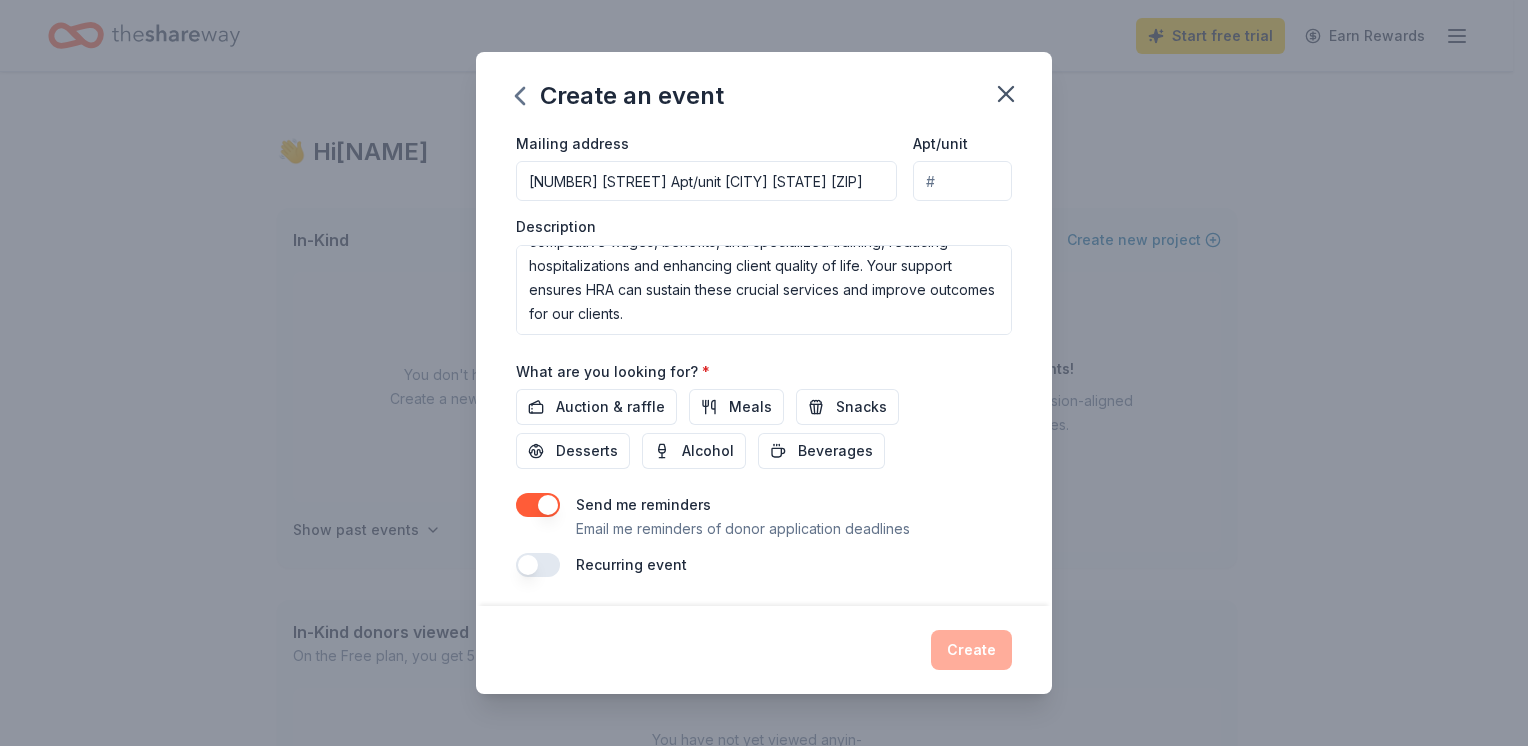 scroll, scrollTop: 484, scrollLeft: 0, axis: vertical 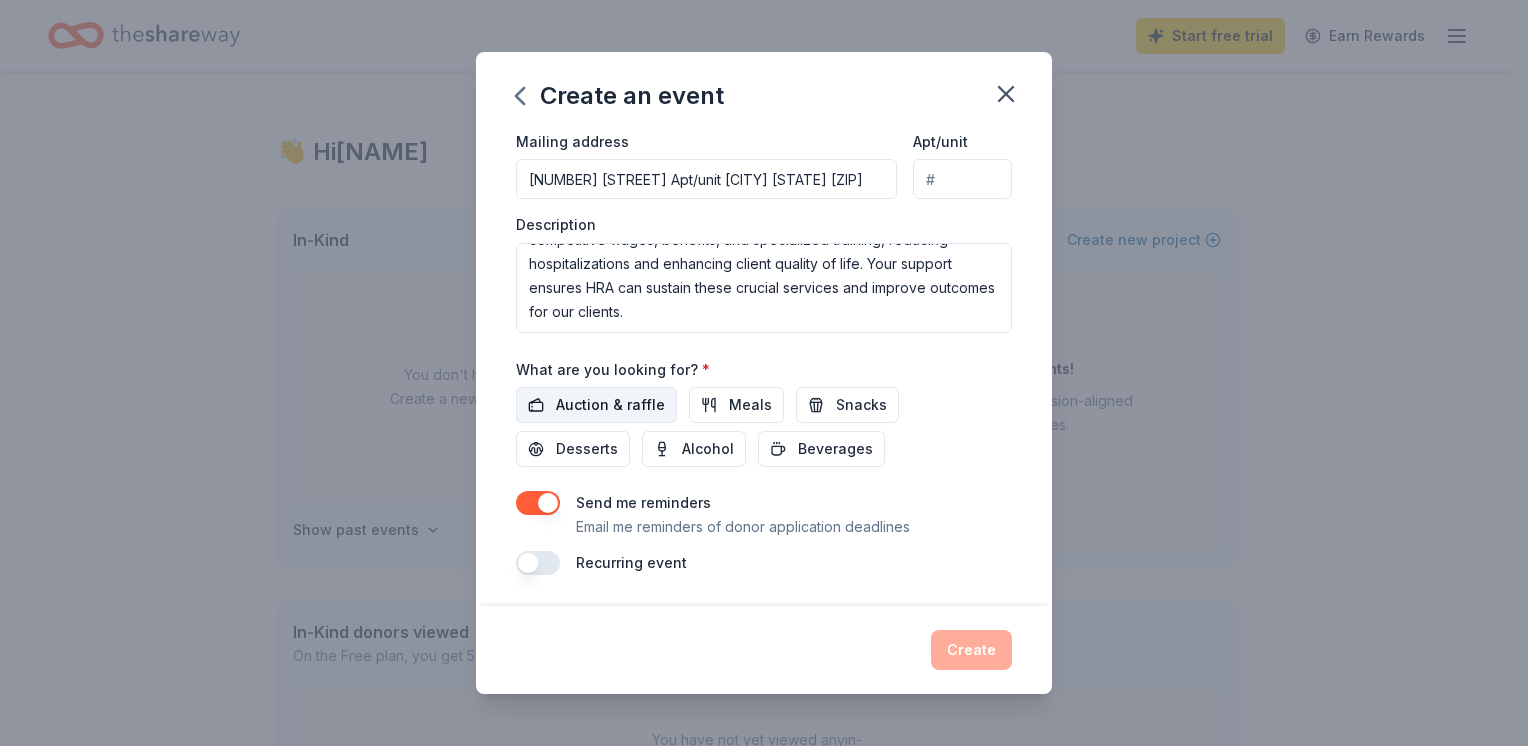 click on "Auction & raffle" at bounding box center (610, 405) 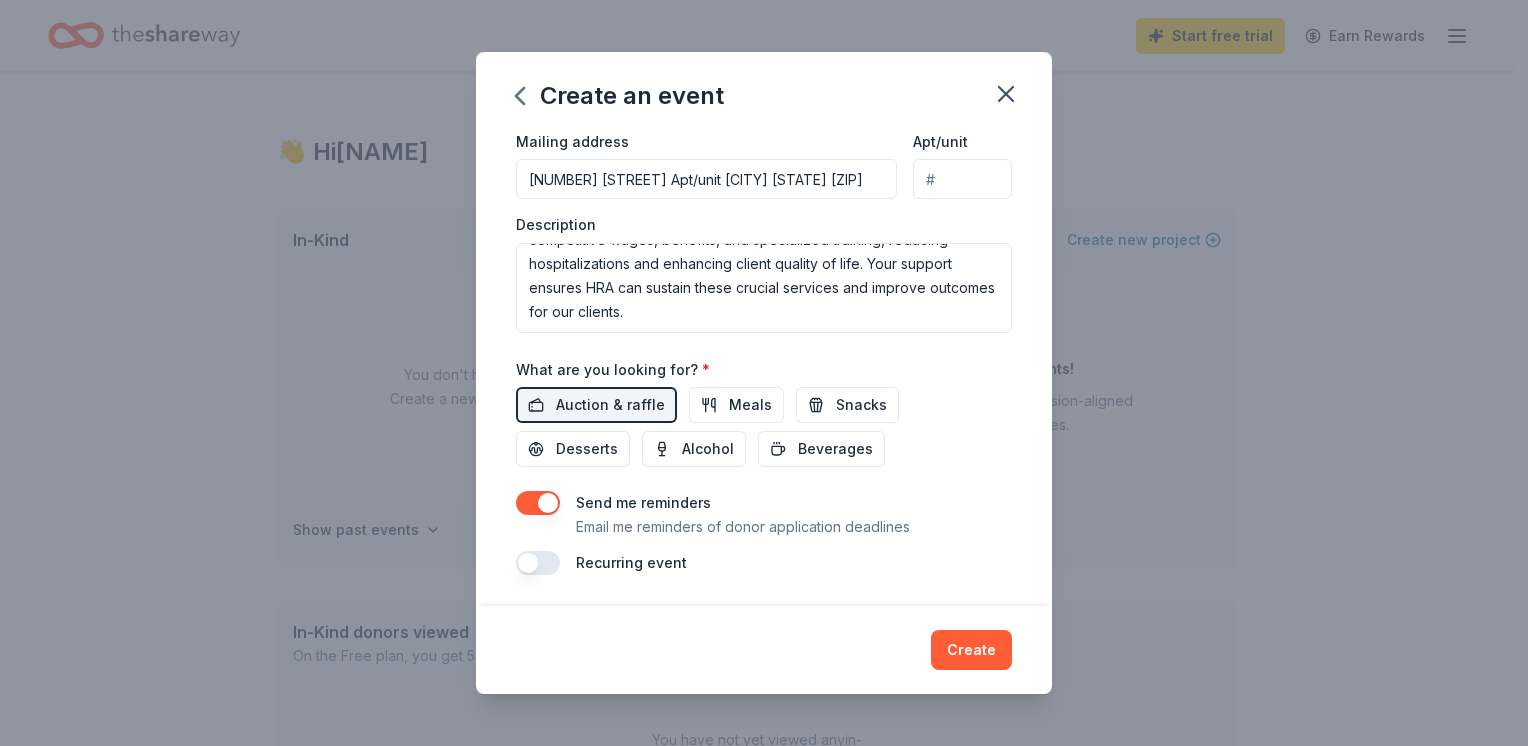 click at bounding box center [538, 563] 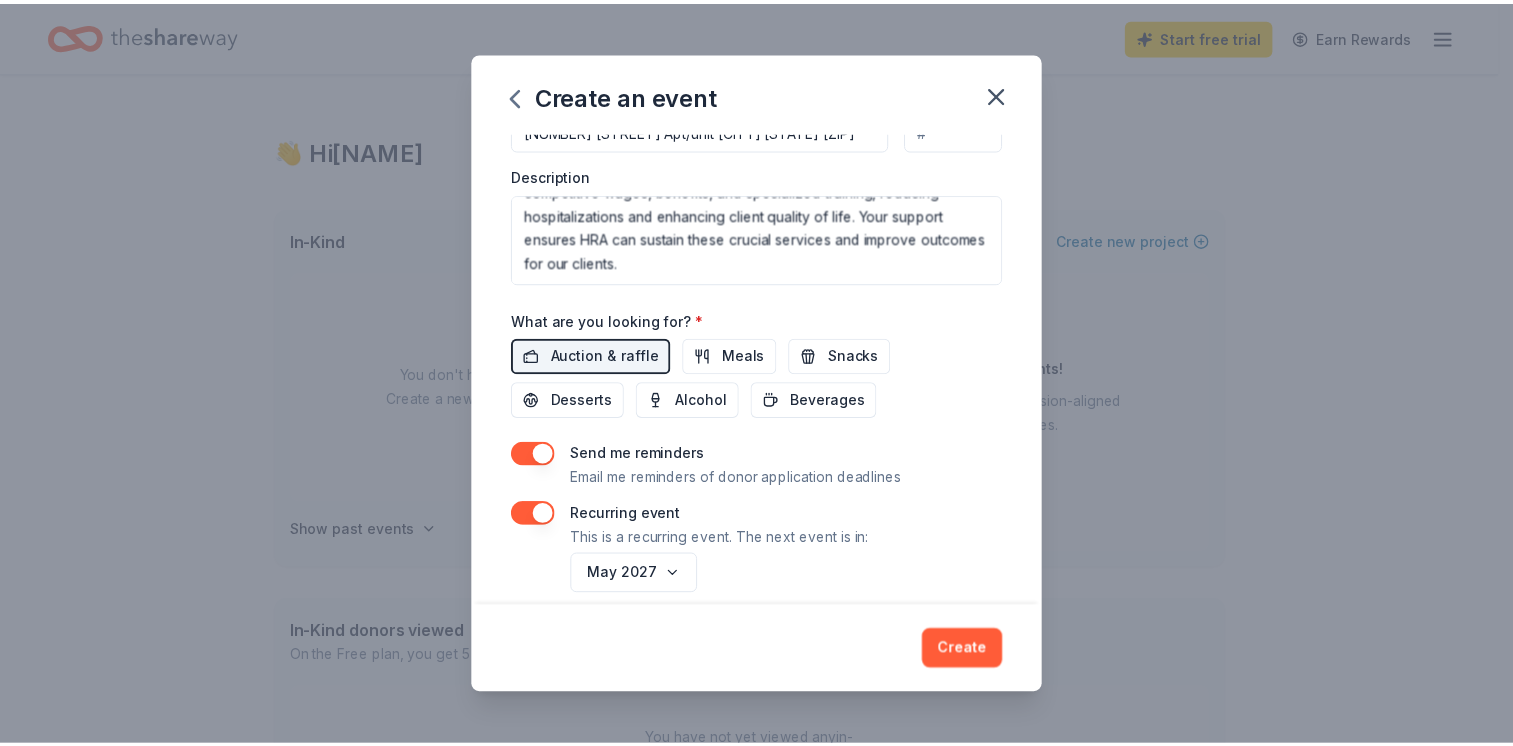 scroll, scrollTop: 556, scrollLeft: 0, axis: vertical 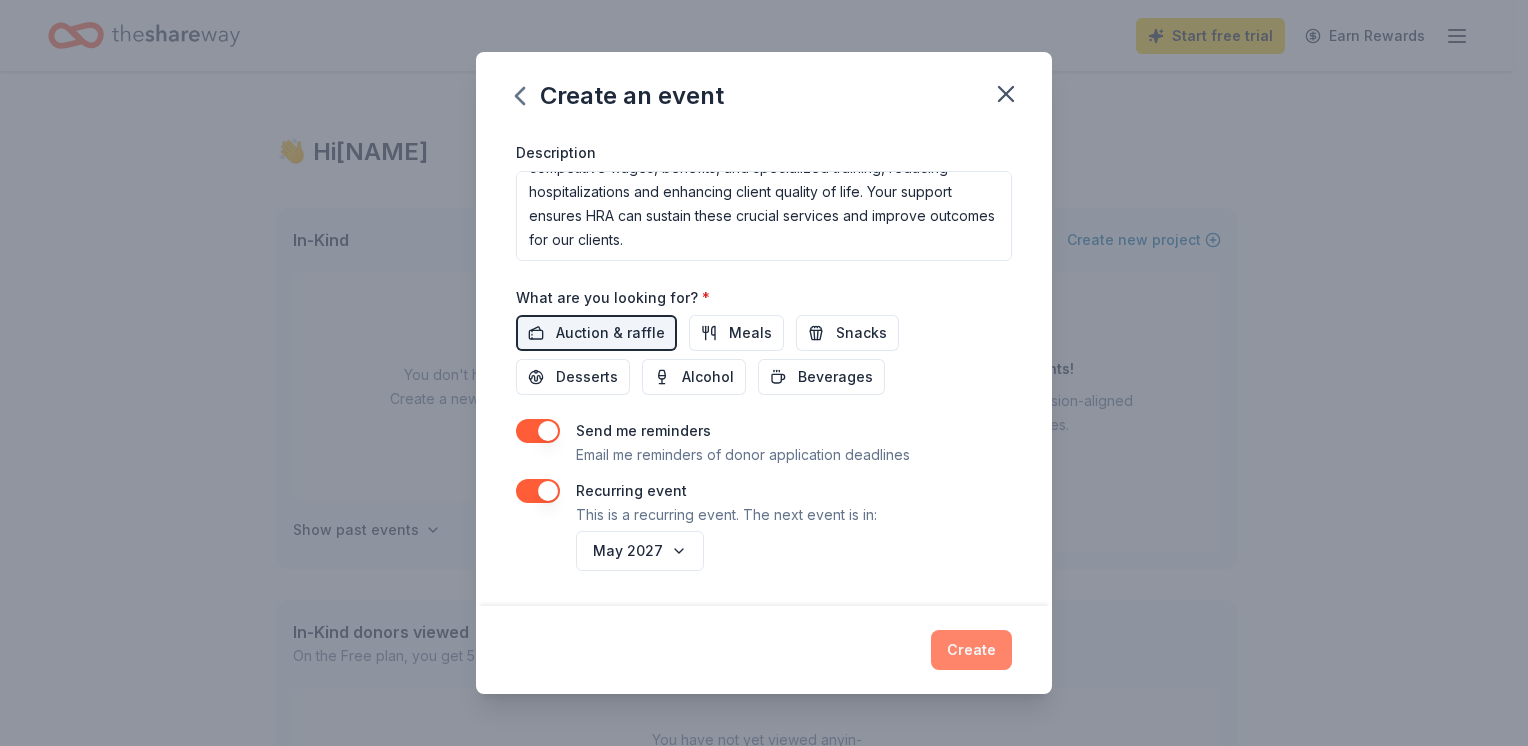 click on "Create" at bounding box center [971, 650] 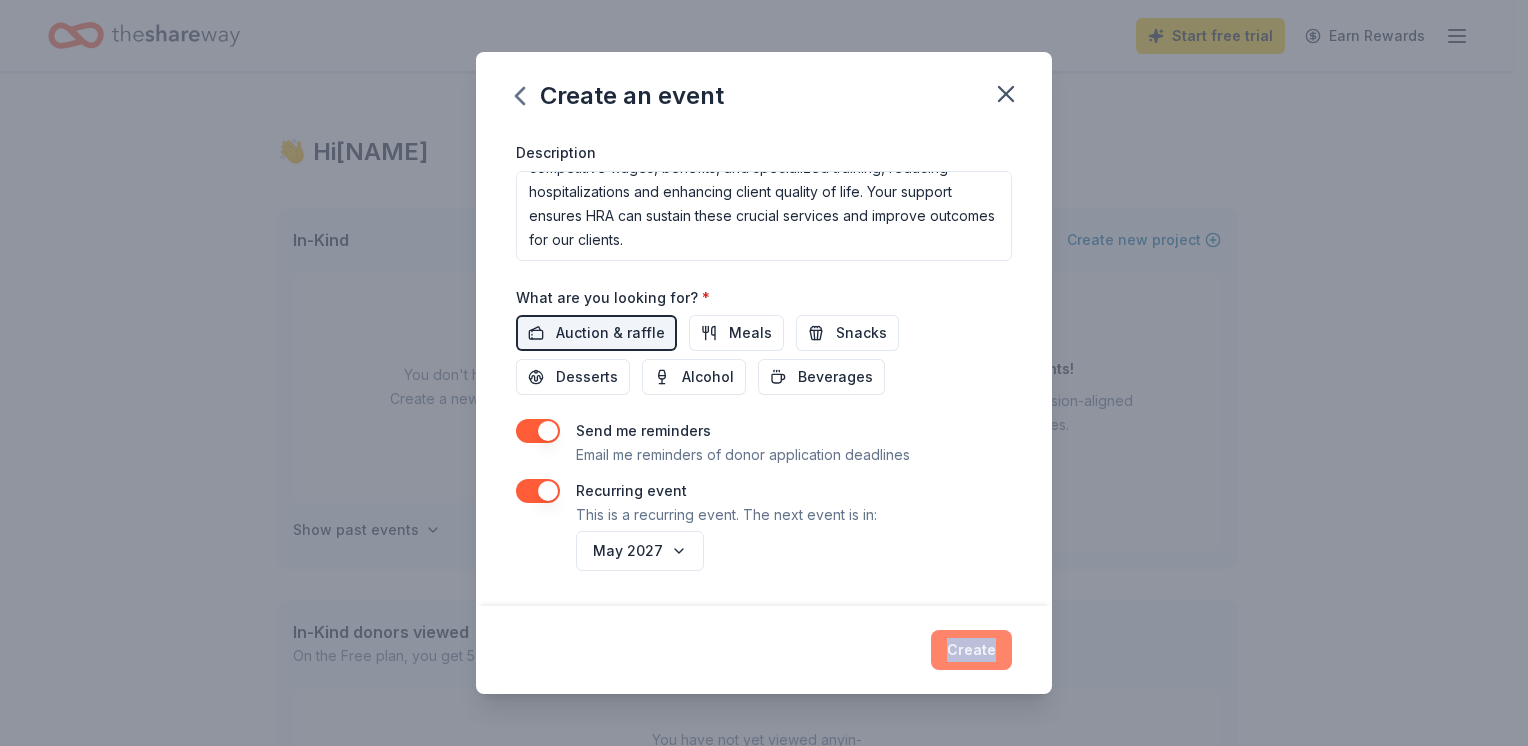click on "Create" at bounding box center (764, 650) 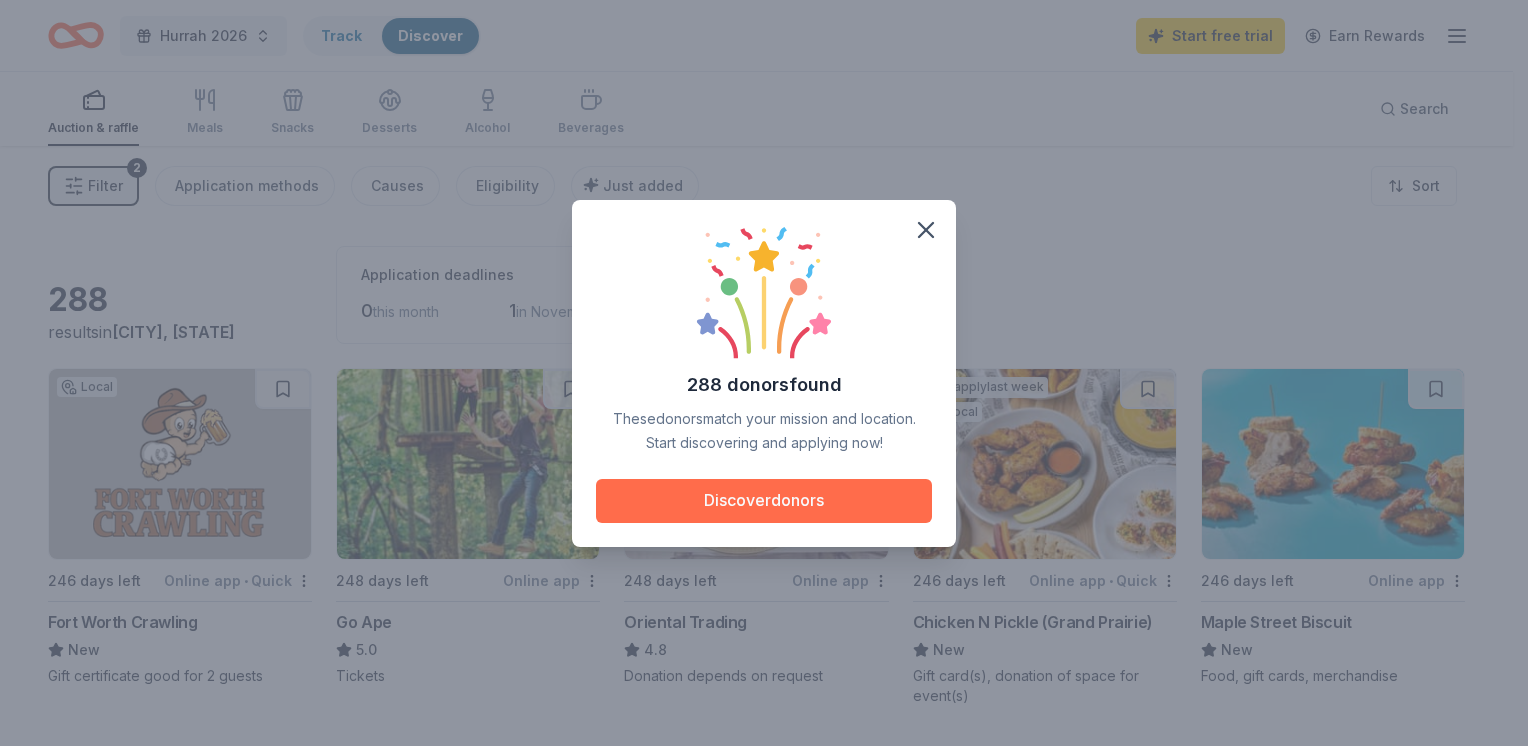 click on "Discover  donors" at bounding box center (764, 501) 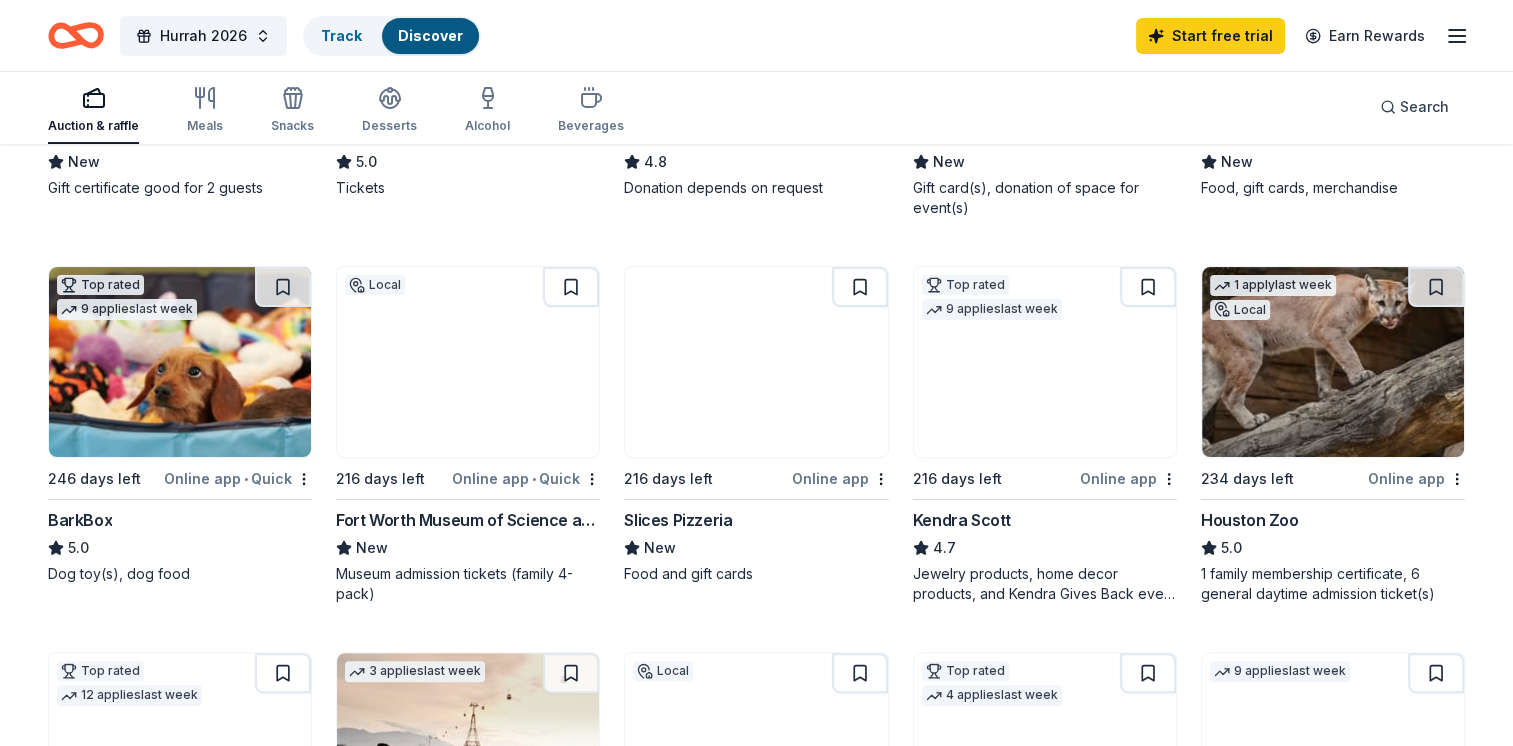 scroll, scrollTop: 500, scrollLeft: 0, axis: vertical 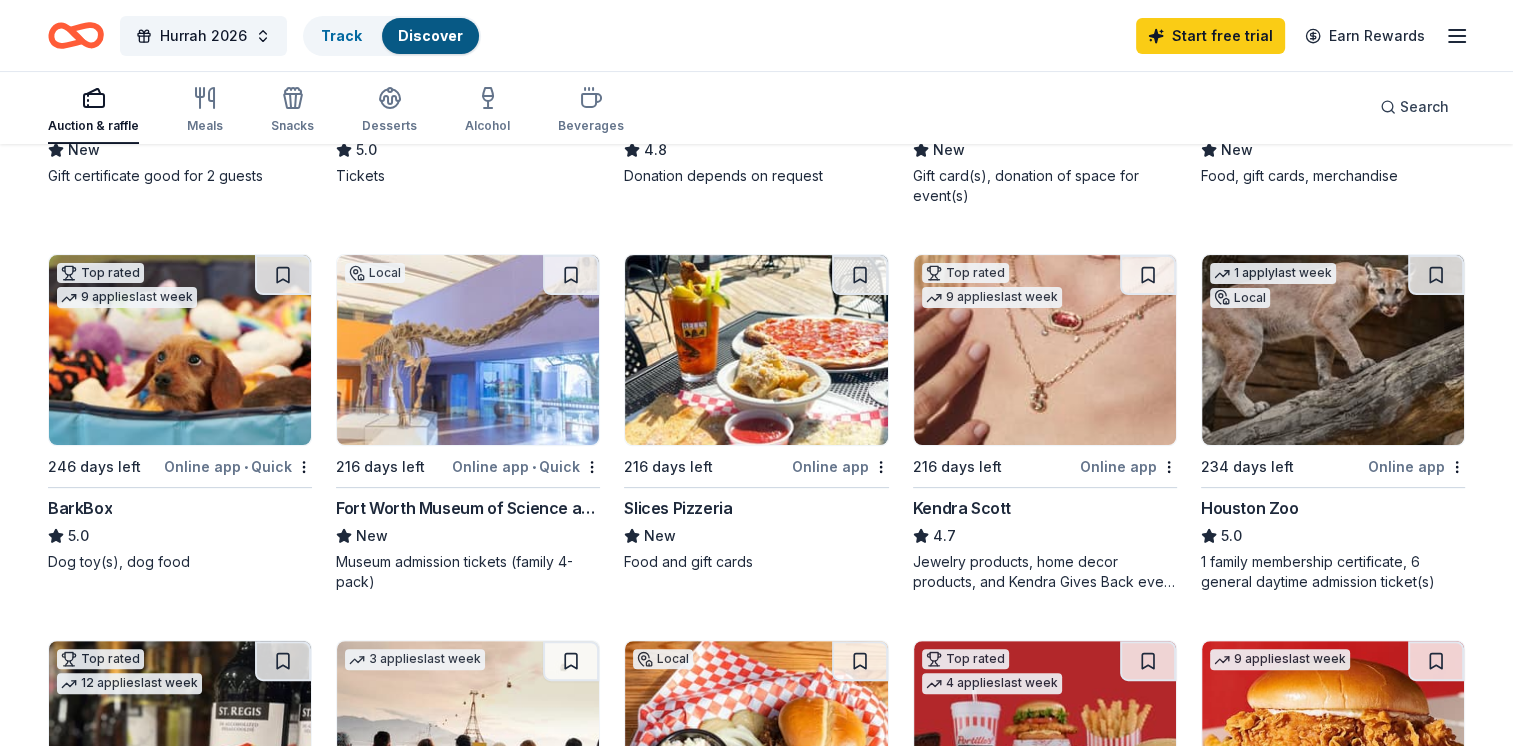 click on "Online app • Quick" at bounding box center (526, 466) 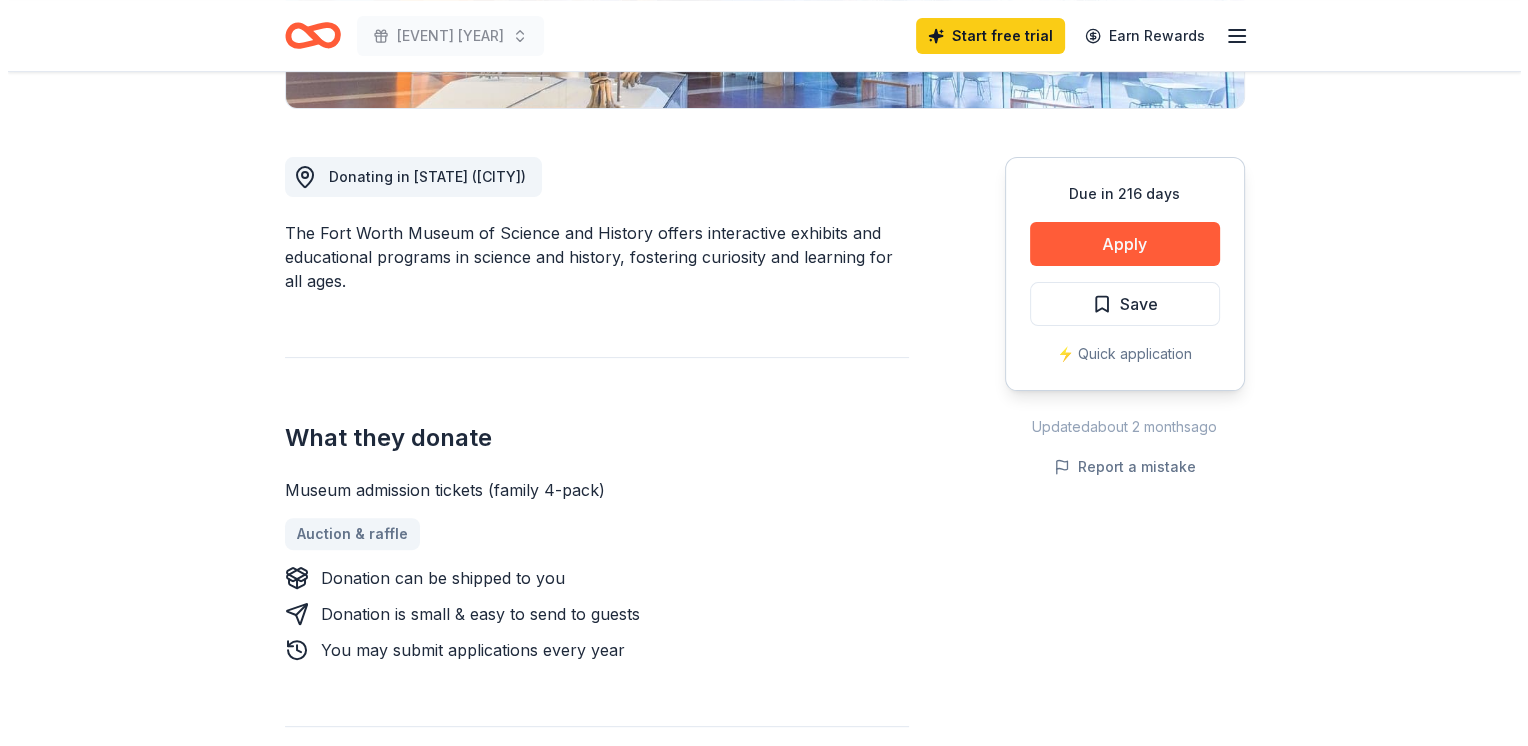 scroll, scrollTop: 500, scrollLeft: 0, axis: vertical 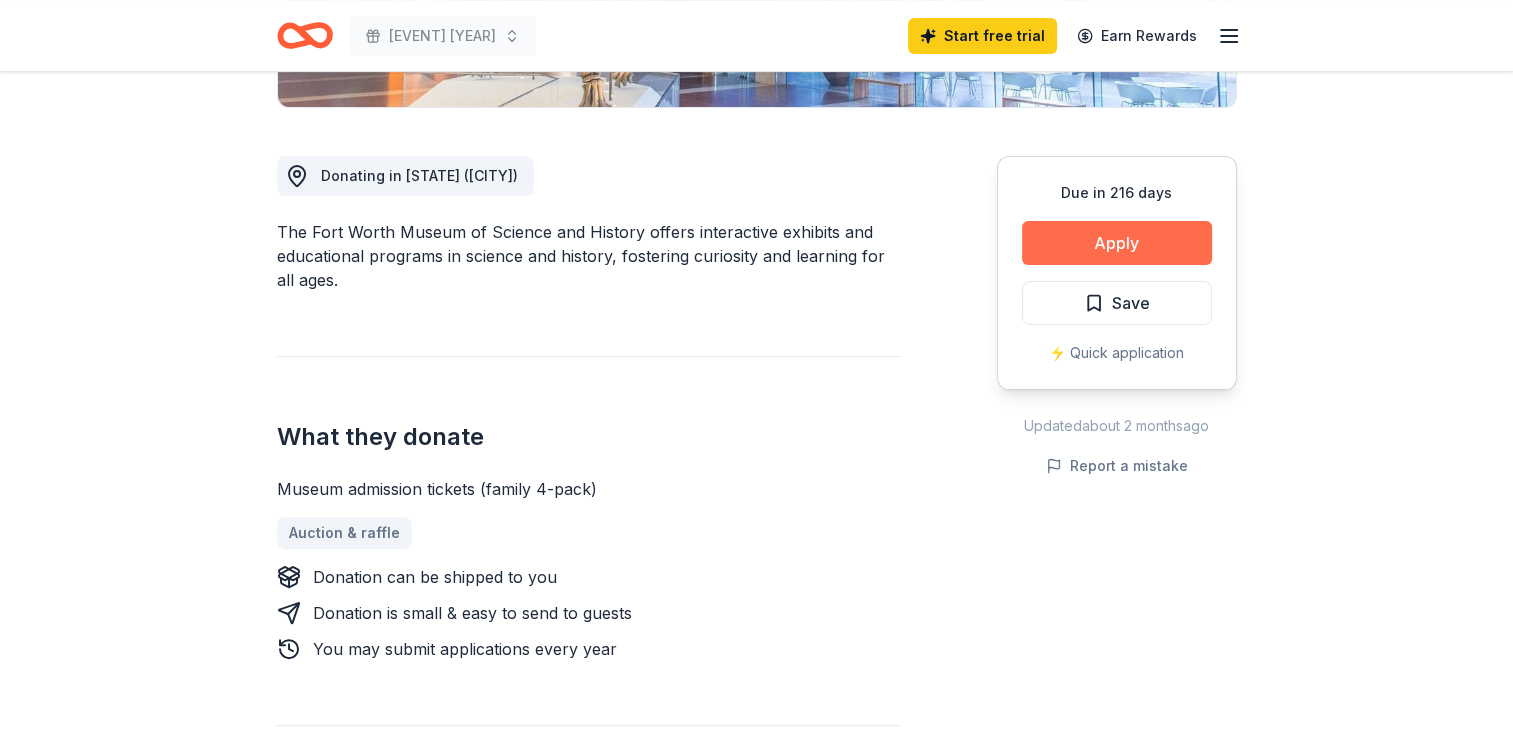 click on "Apply" at bounding box center (1117, 243) 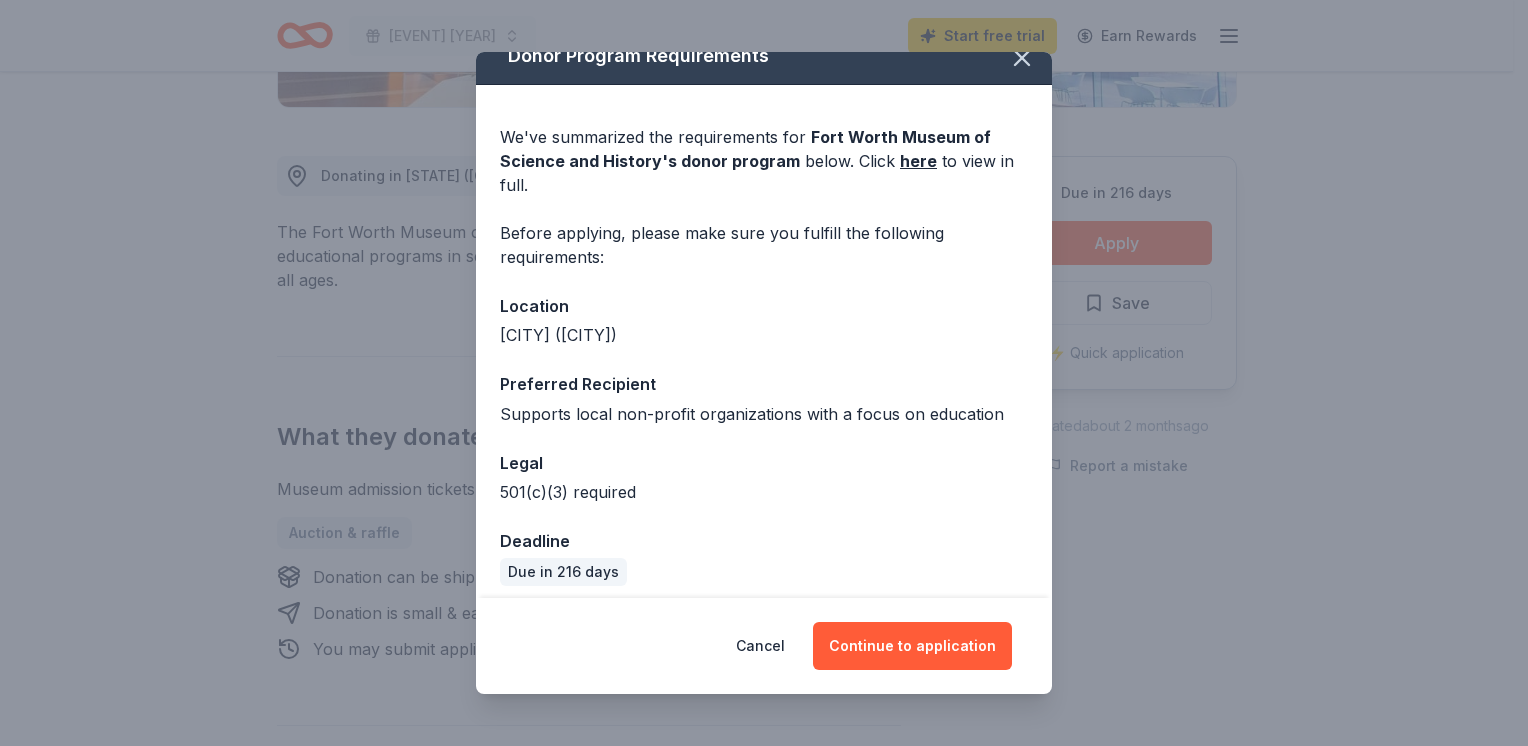 scroll, scrollTop: 35, scrollLeft: 0, axis: vertical 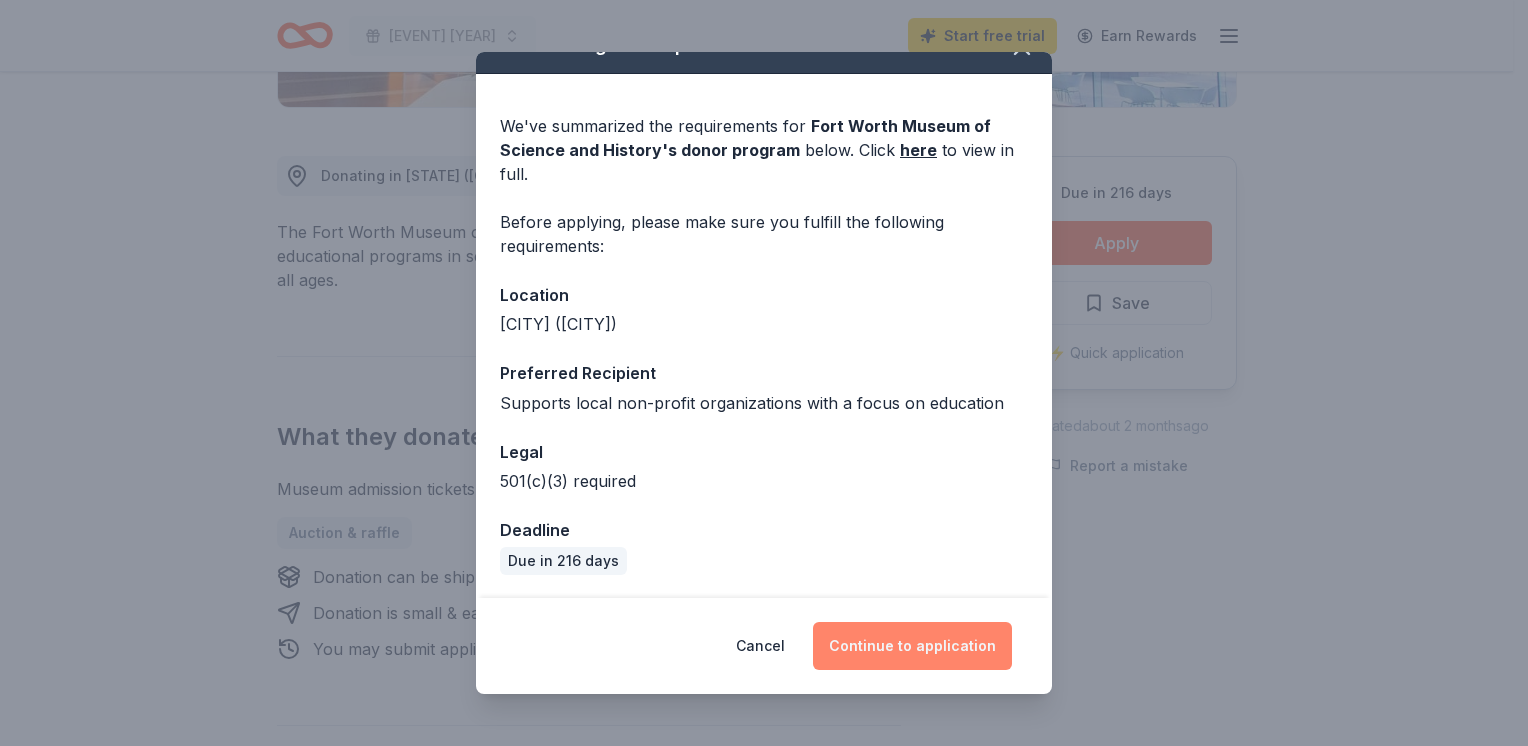 click on "Continue to application" at bounding box center [912, 646] 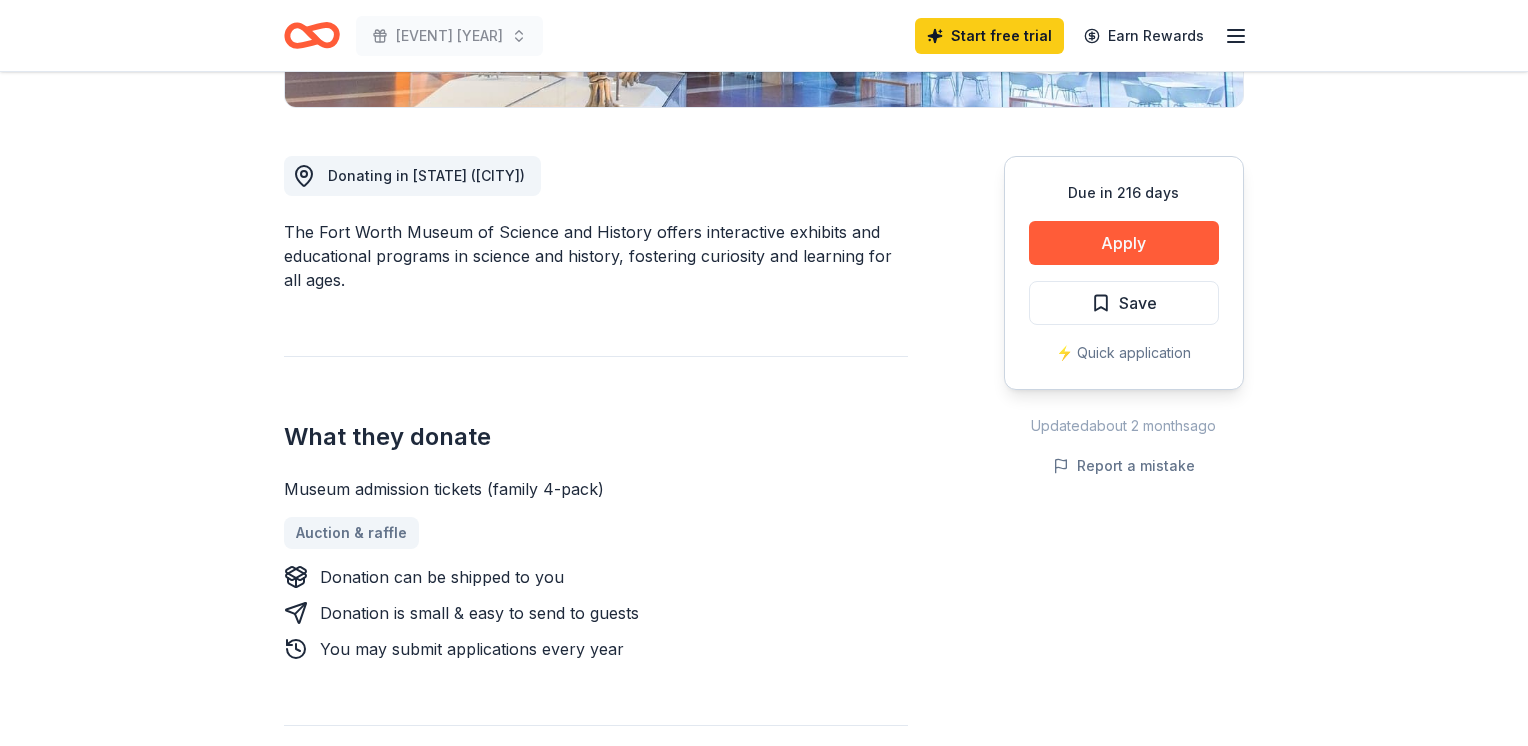 click on "Continue to application" at bounding box center (905, 633) 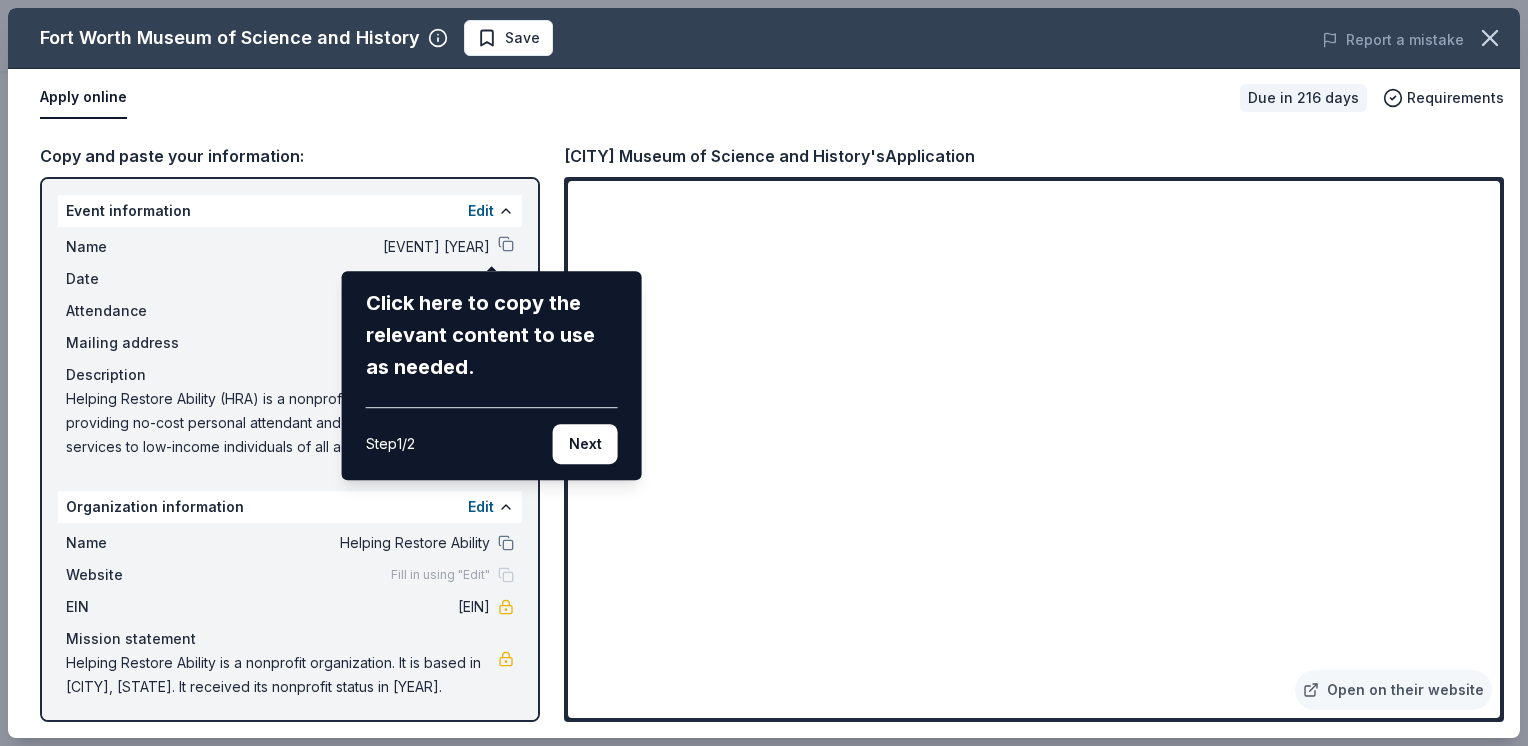 click on "[CITY] Museum of Science and History Save Report a mistake Apply online Due in [NUMBER] days Requirements Copy and paste your information: Event information Edit Name [EVENT] [YEAR] Click here to copy the relevant content to use as needed. Step  1 / 2 Next Date [DATE] Attendance [NUMBER] Mailing address Description Helping Restore Ability (HRA) is a nonprofit in [CITY], [STATE], providing no-cost personal attendant and home health care services to low-income individuals of all ages with disabilities statewide. Amid a national caregiver shortage, community support helps us offer competitive wages, benefits, and specialized training, reducing hospitalizations and enhancing client quality of life. Your support ensures HRA can sustain these crucial services and improve outcomes for our clients.
Organization information Edit Name Helping Restore Ability Website Fill in using "Edit" EIN [EIN] Mission statement [CITY] Museum of Science and History's  Application Open on their website" at bounding box center (764, 373) 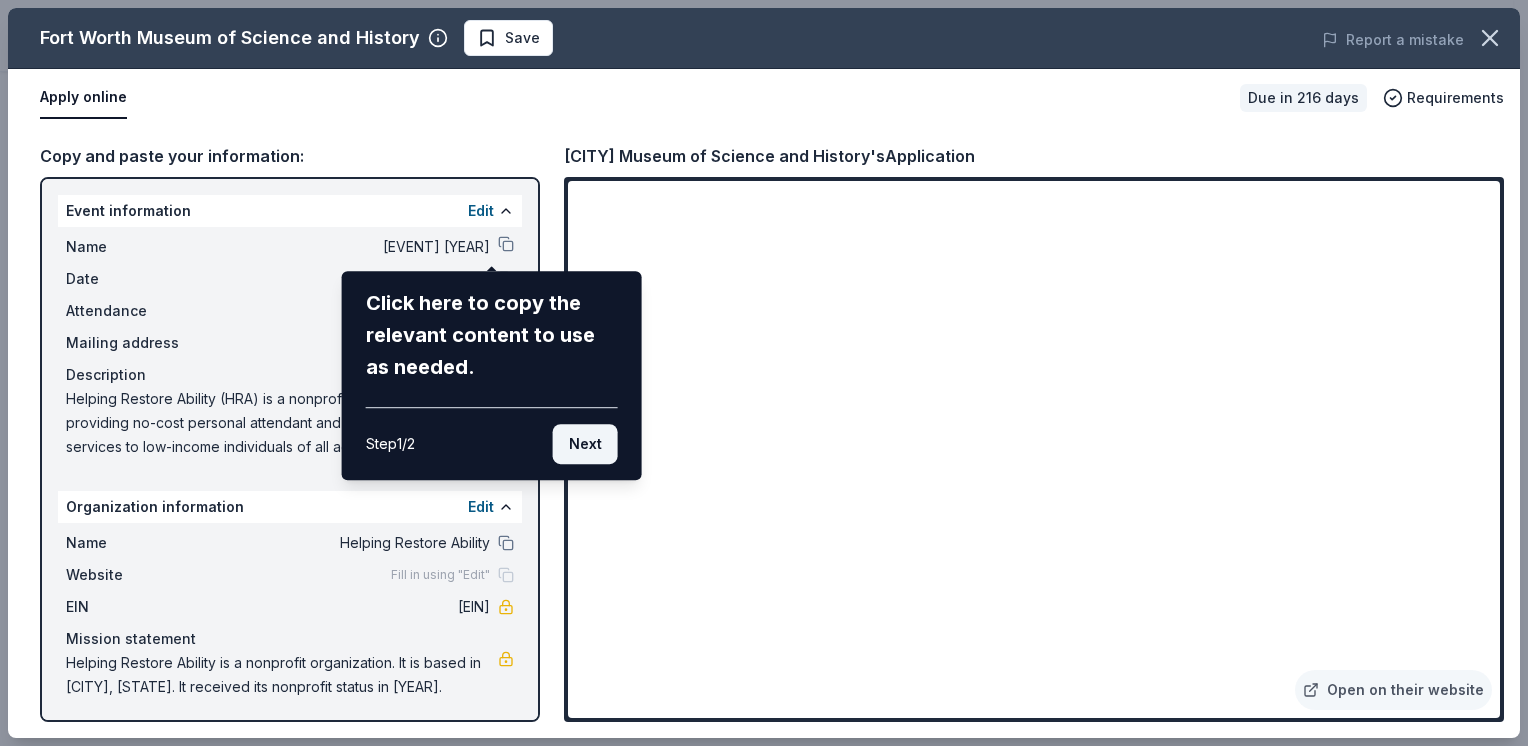 click on "Next" at bounding box center [585, 444] 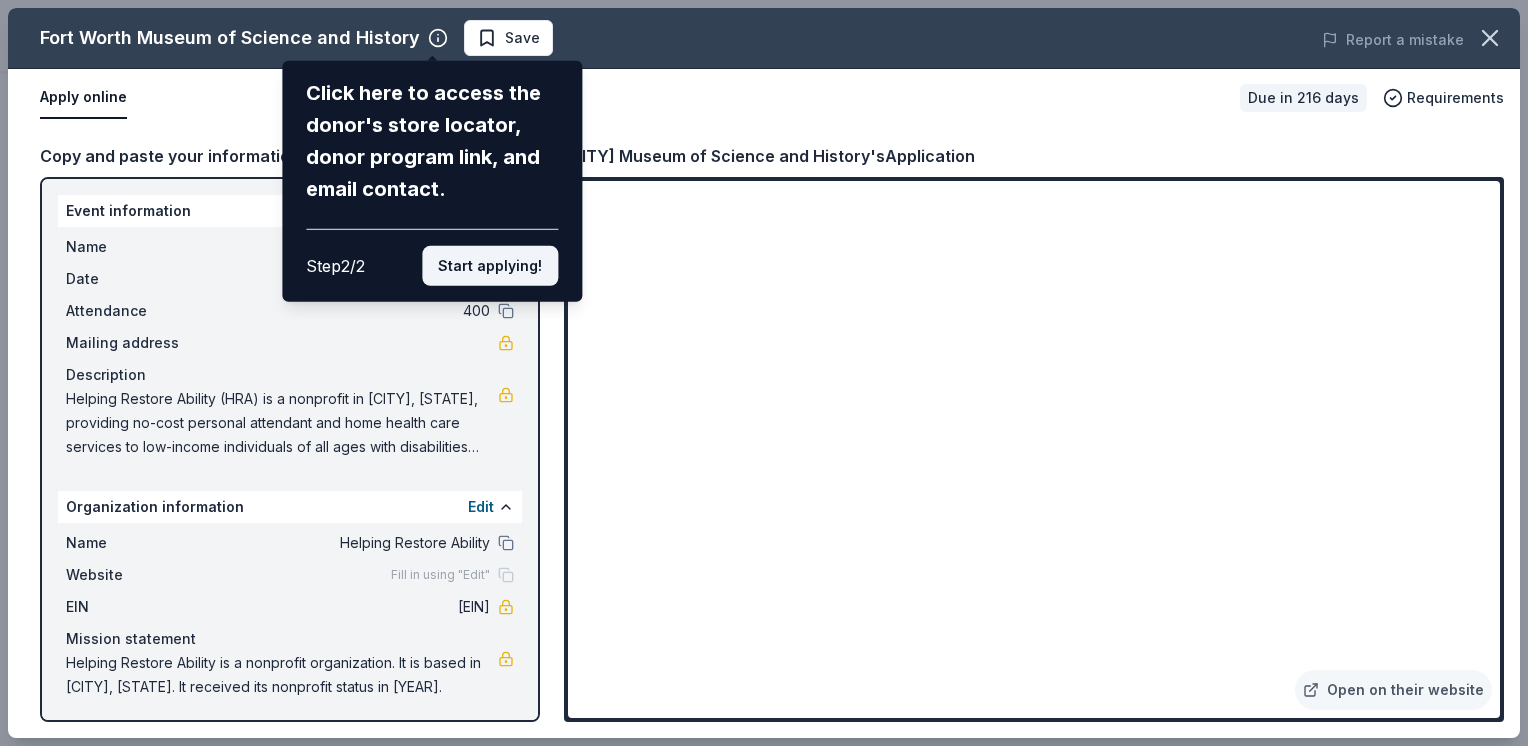 click on "Start applying!" at bounding box center [490, 266] 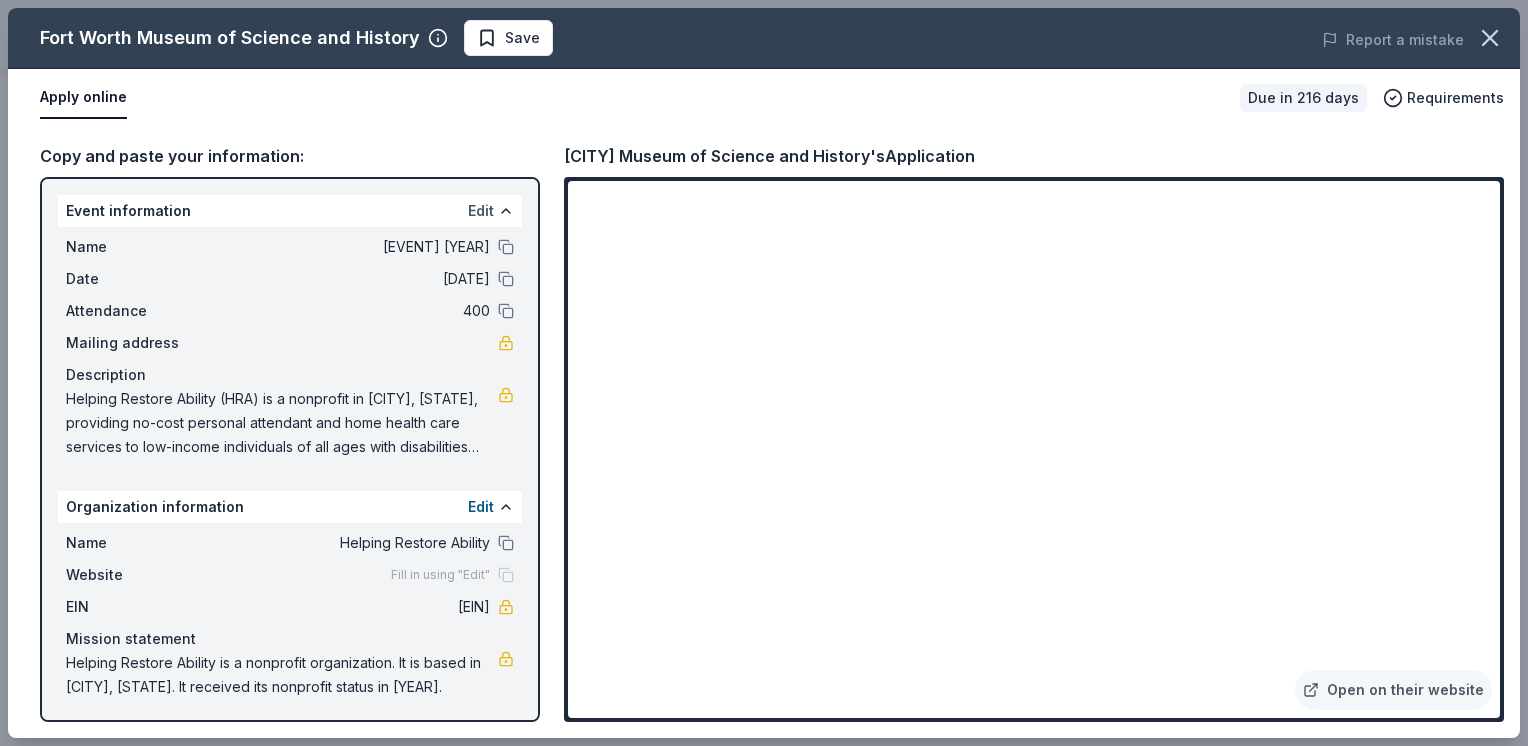 click on "Edit" at bounding box center (481, 211) 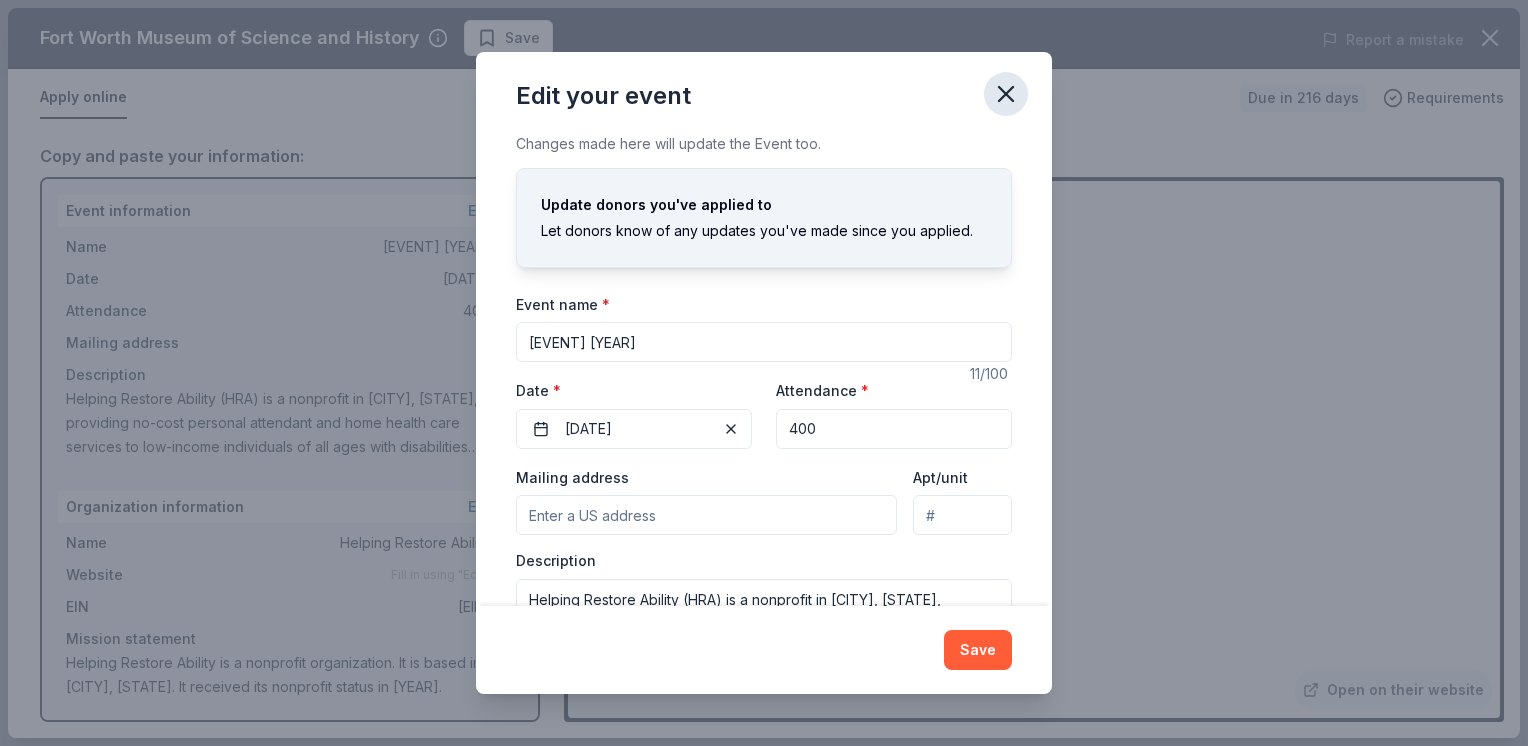 click 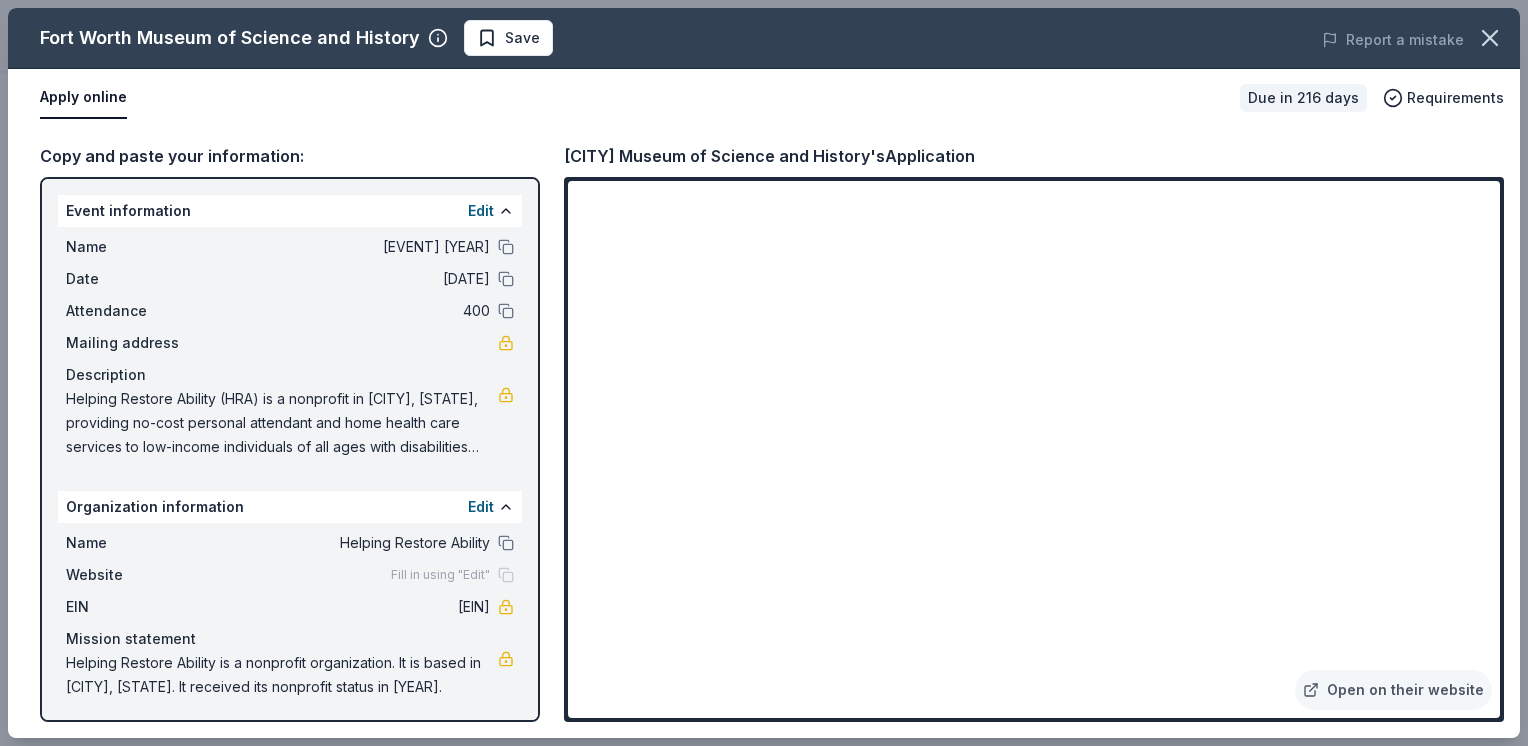 click on "Helping Restore Ability (HRA) is a nonprofit in [CITY], [STATE], providing no-cost personal attendant and home health care services to low-income individuals of all ages with disabilities statewide. Amid a national caregiver shortage, community support helps us offer competitive wages, benefits, and specialized training, reducing hospitalizations and enhancing client quality of life. Your support ensures HRA can sustain these crucial services and improve outcomes for our clients." at bounding box center (282, 423) 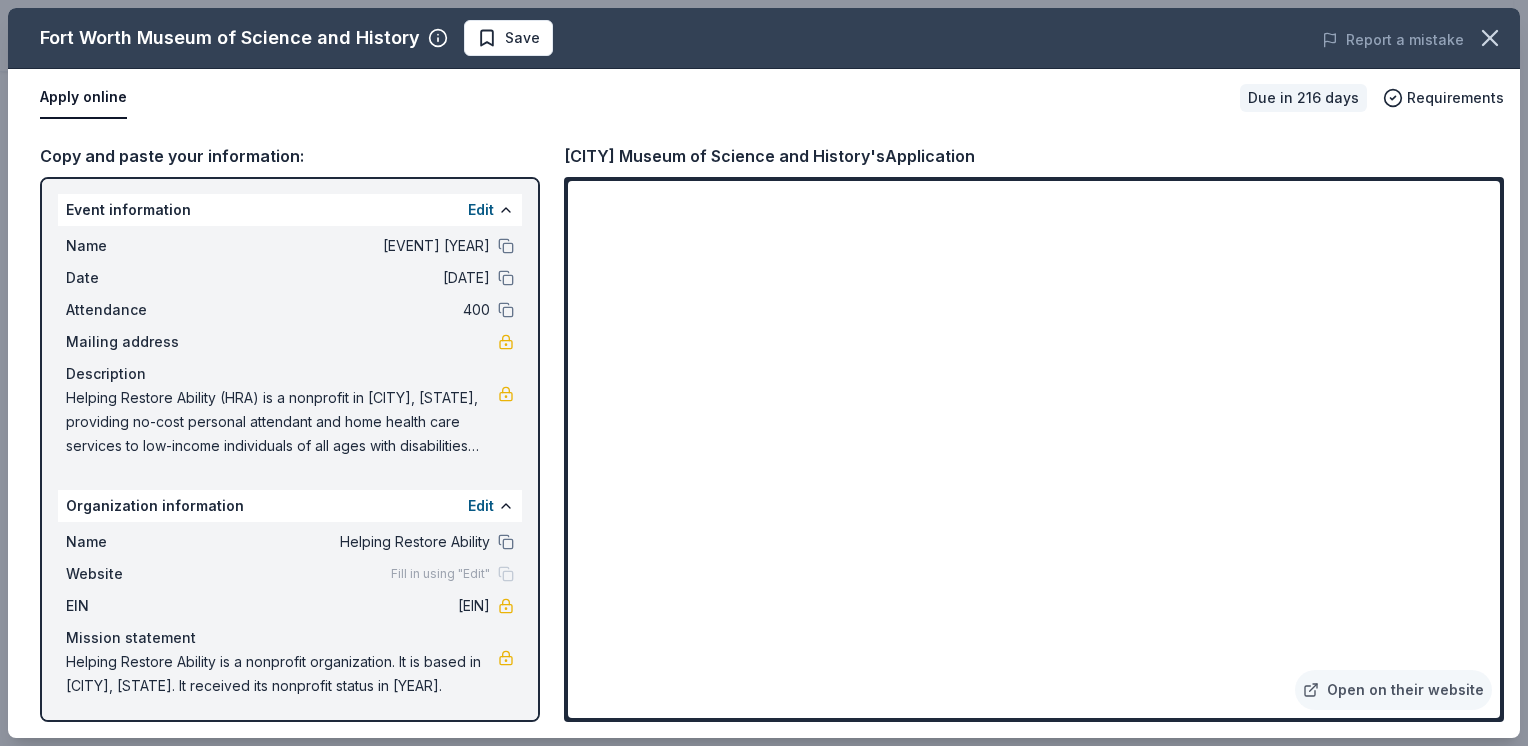 scroll, scrollTop: 0, scrollLeft: 0, axis: both 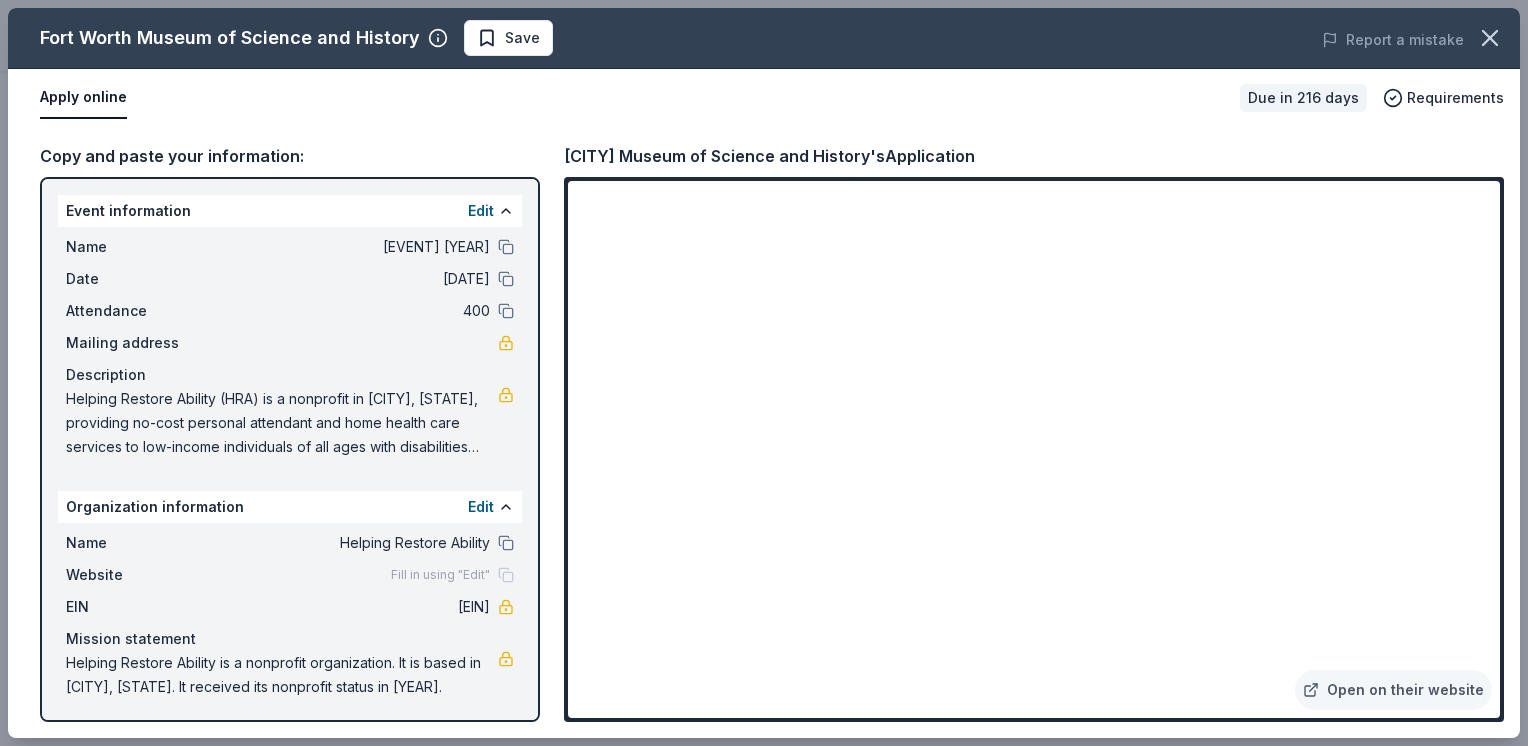 click on "Helping Restore Ability (HRA) is a nonprofit in [CITY], [STATE], providing no-cost personal attendant and home health care services to low-income individuals of all ages with disabilities statewide. Amid a national caregiver shortage, community support helps us offer competitive wages, benefits, and specialized training, reducing hospitalizations and enhancing client quality of life. Your support ensures HRA can sustain these crucial services and improve outcomes for our clients." at bounding box center [282, 423] 